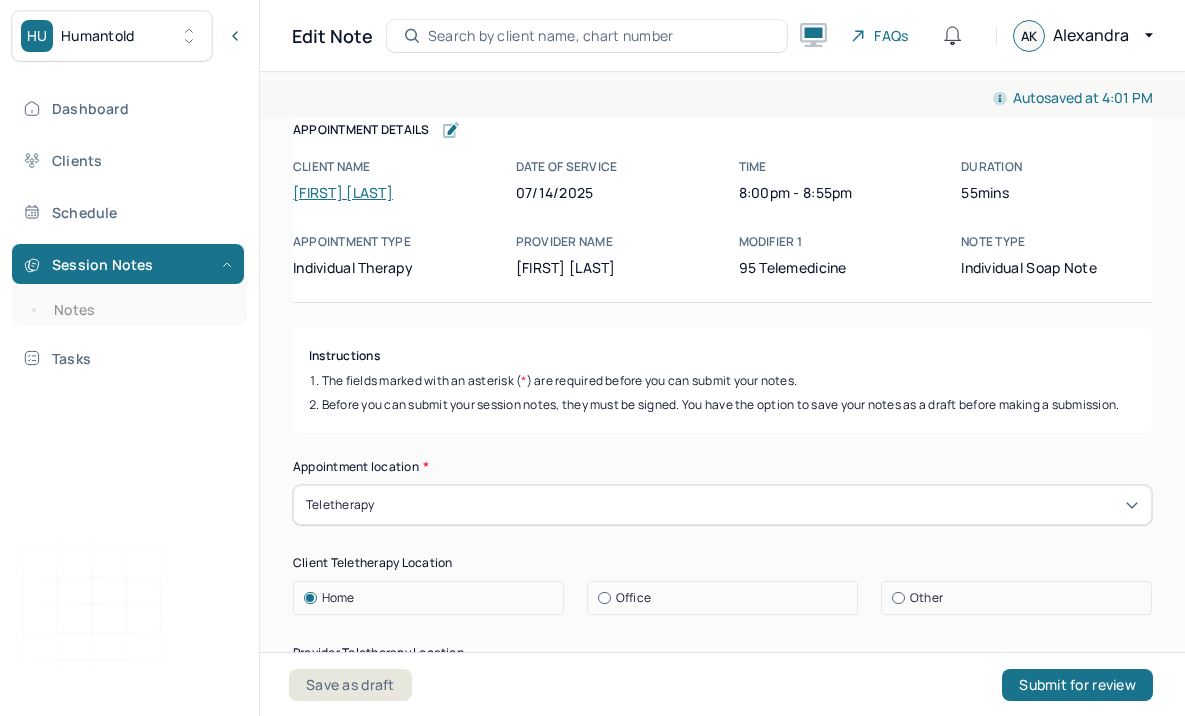 scroll, scrollTop: 0, scrollLeft: 0, axis: both 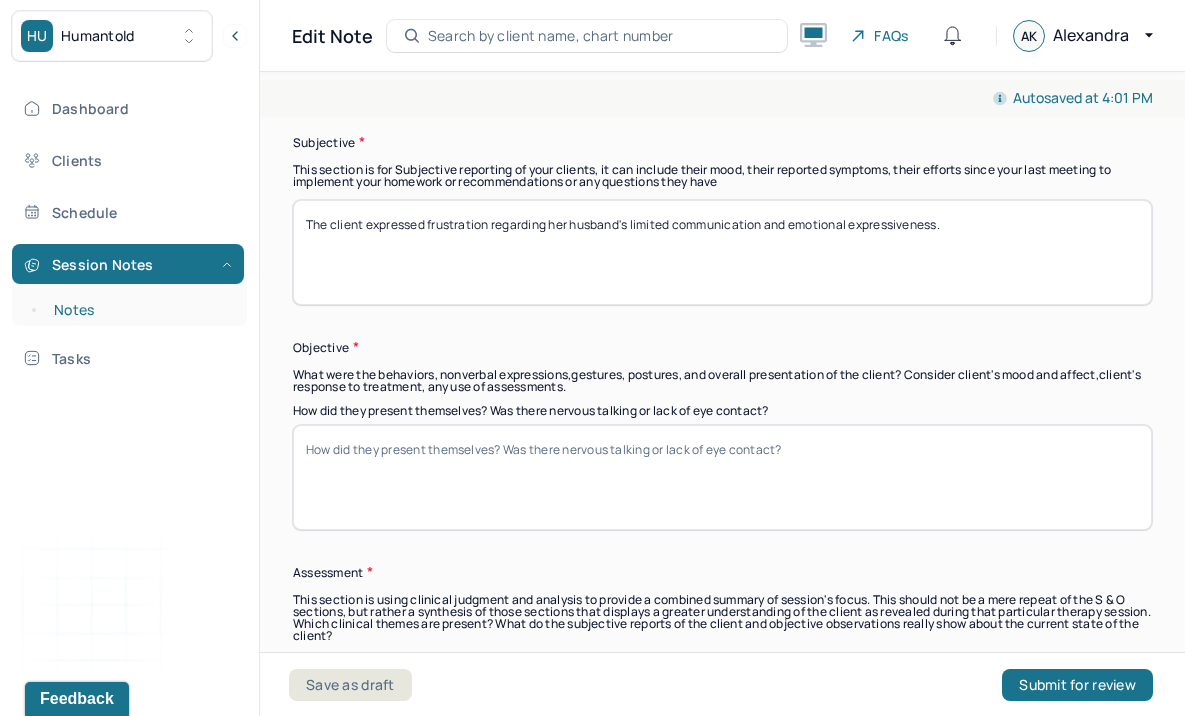 click on "Notes" at bounding box center (139, 310) 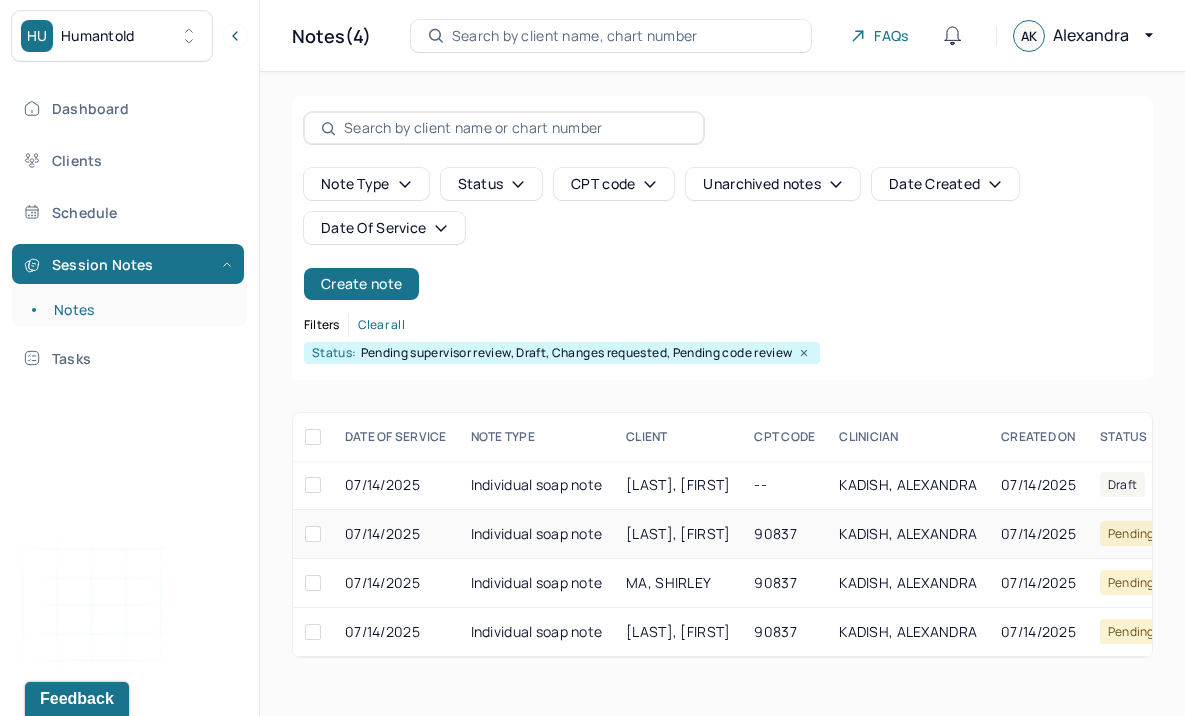 click on "Individual soap note" at bounding box center [537, 534] 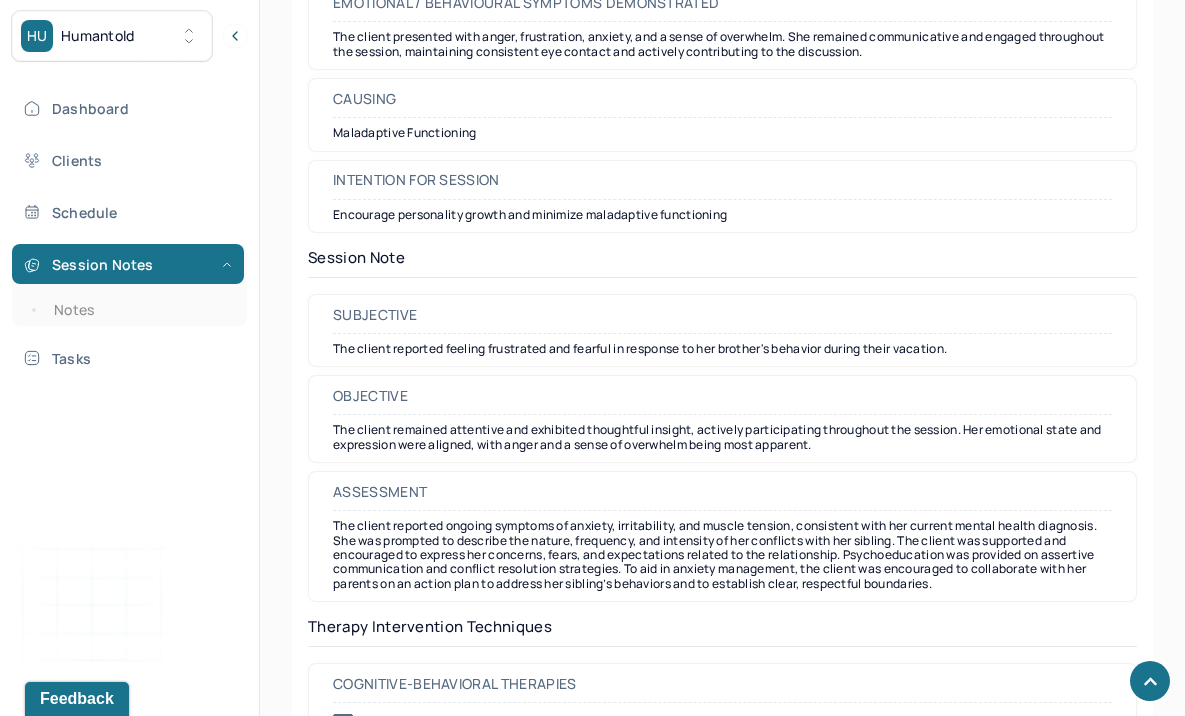 scroll, scrollTop: 1523, scrollLeft: 0, axis: vertical 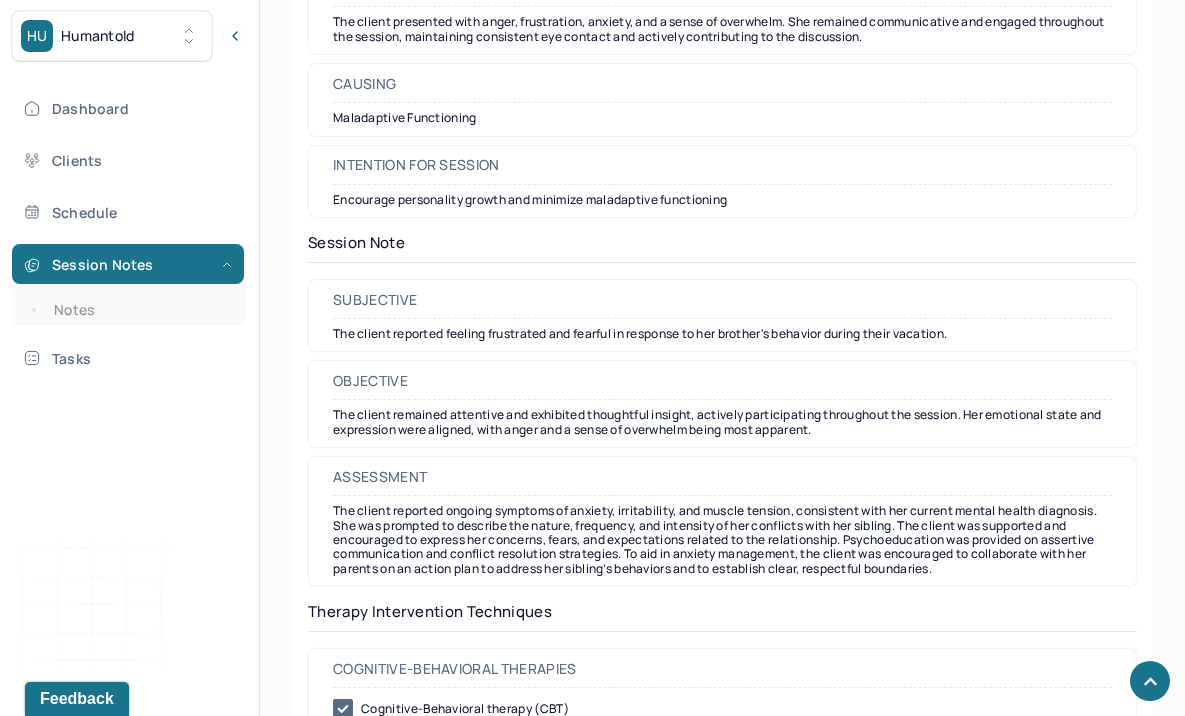 click on "The client remained attentive and exhibited thoughtful insight, actively participating throughout the session. Her emotional state and expression were aligned, with anger and a sense of overwhelm being most apparent." at bounding box center (722, 422) 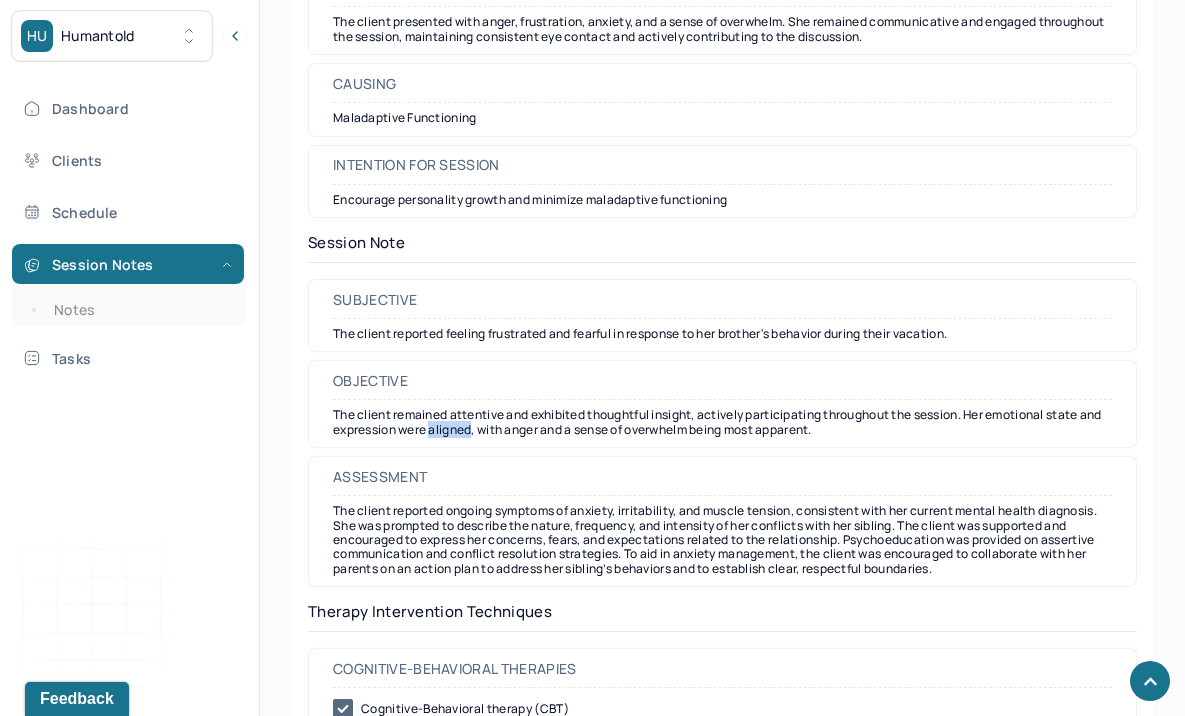 click on "The client remained attentive and exhibited thoughtful insight, actively participating throughout the session. Her emotional state and expression were aligned, with anger and a sense of overwhelm being most apparent." at bounding box center [722, 422] 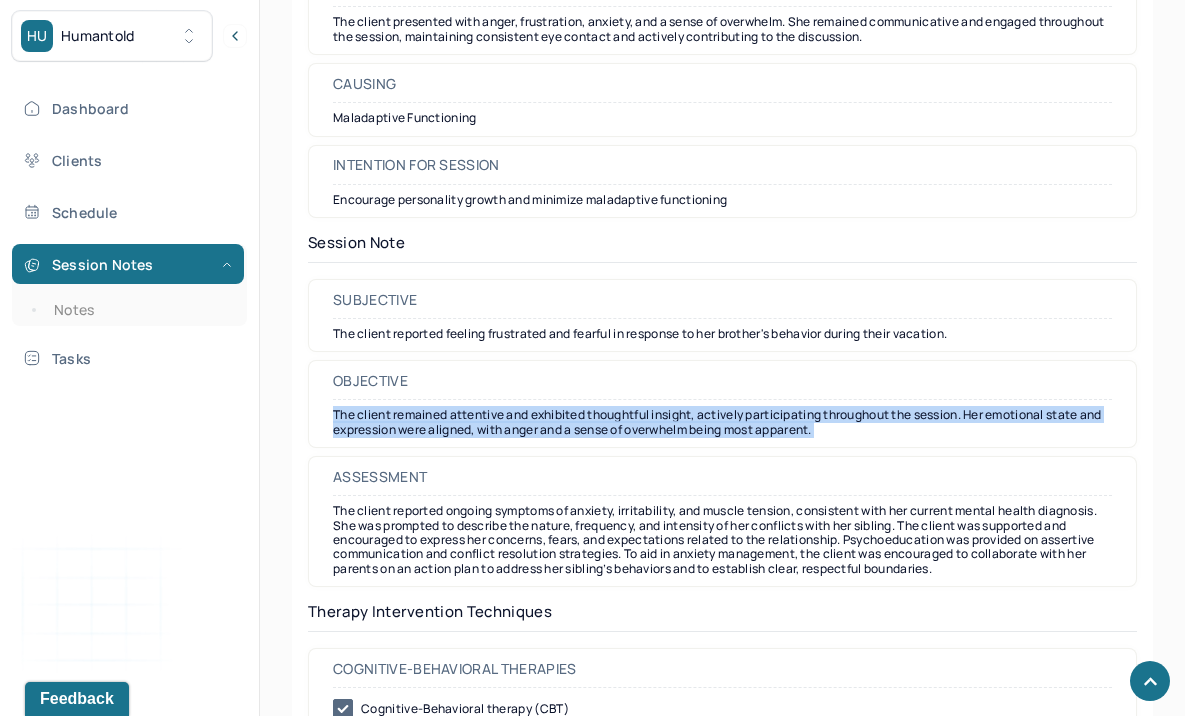 click on "The client remained attentive and exhibited thoughtful insight, actively participating throughout the session. Her emotional state and expression were aligned, with anger and a sense of overwhelm being most apparent." at bounding box center [722, 422] 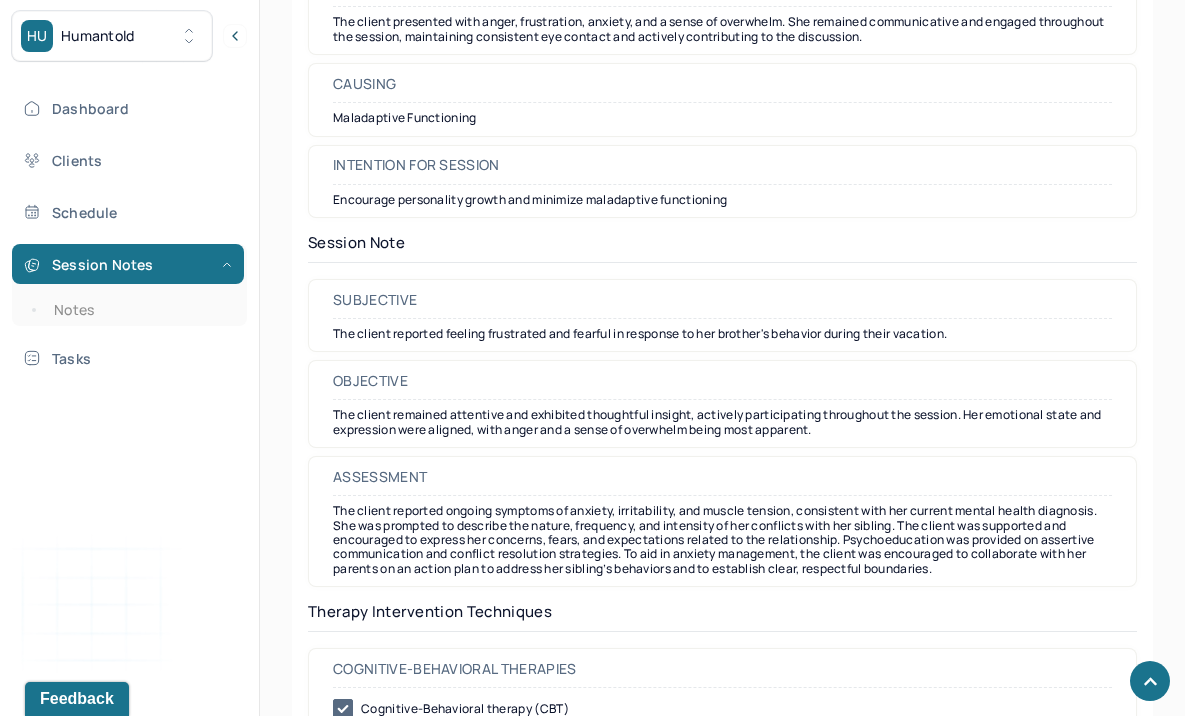 click on "Assessment The client reported ongoing symptoms of anxiety, irritability, and muscle tension, consistent with her current mental health diagnosis. She was prompted to describe the nature, frequency, and intensity of her conflicts with her sibling. The client was supported and encouraged to express her concerns, fears, and expectations related to the relationship. Psychoeducation was provided on assertive communication and conflict resolution strategies. To aid in anxiety management, the client was encouraged to collaborate with her parents on an action plan to address her sibling’s behaviors and to establish clear, respectful boundaries." at bounding box center (722, 521) 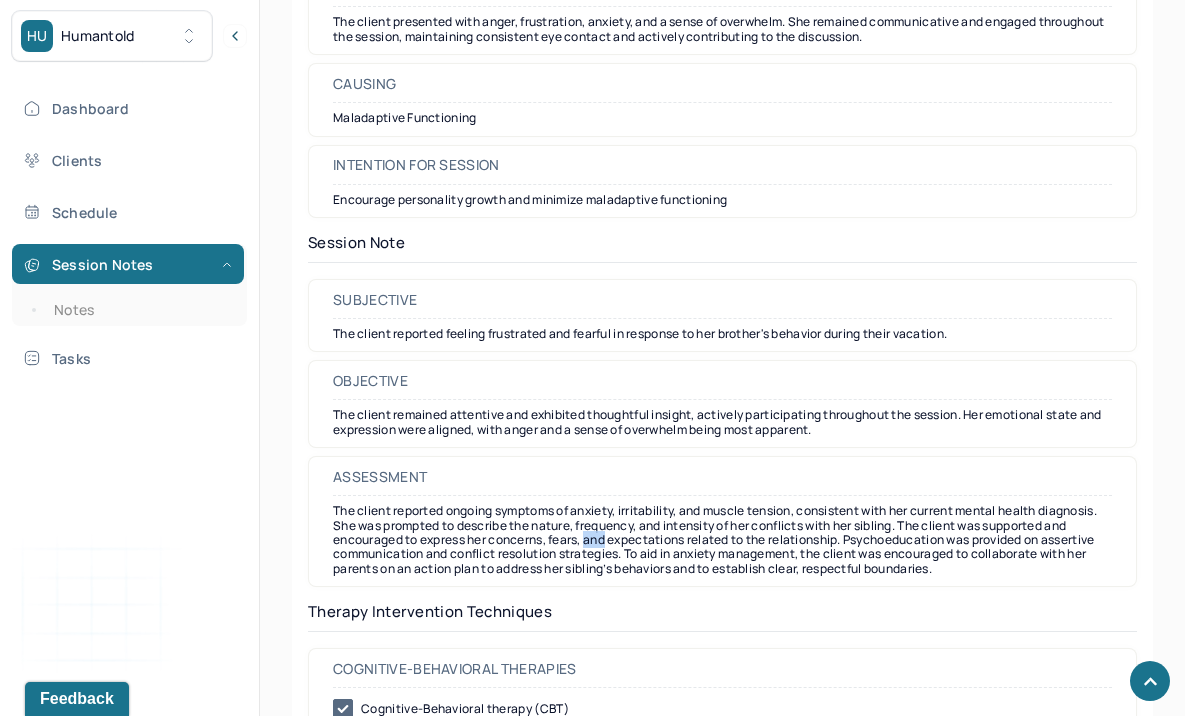 click on "The client reported ongoing symptoms of anxiety, irritability, and muscle tension, consistent with her current mental health diagnosis. She was prompted to describe the nature, frequency, and intensity of her conflicts with her sibling. The client was supported and encouraged to express her concerns, fears, and expectations related to the relationship. Psychoeducation was provided on assertive communication and conflict resolution strategies. To aid in anxiety management, the client was encouraged to collaborate with her parents on an action plan to address her sibling’s behaviors and to establish clear, respectful boundaries." at bounding box center [722, 540] 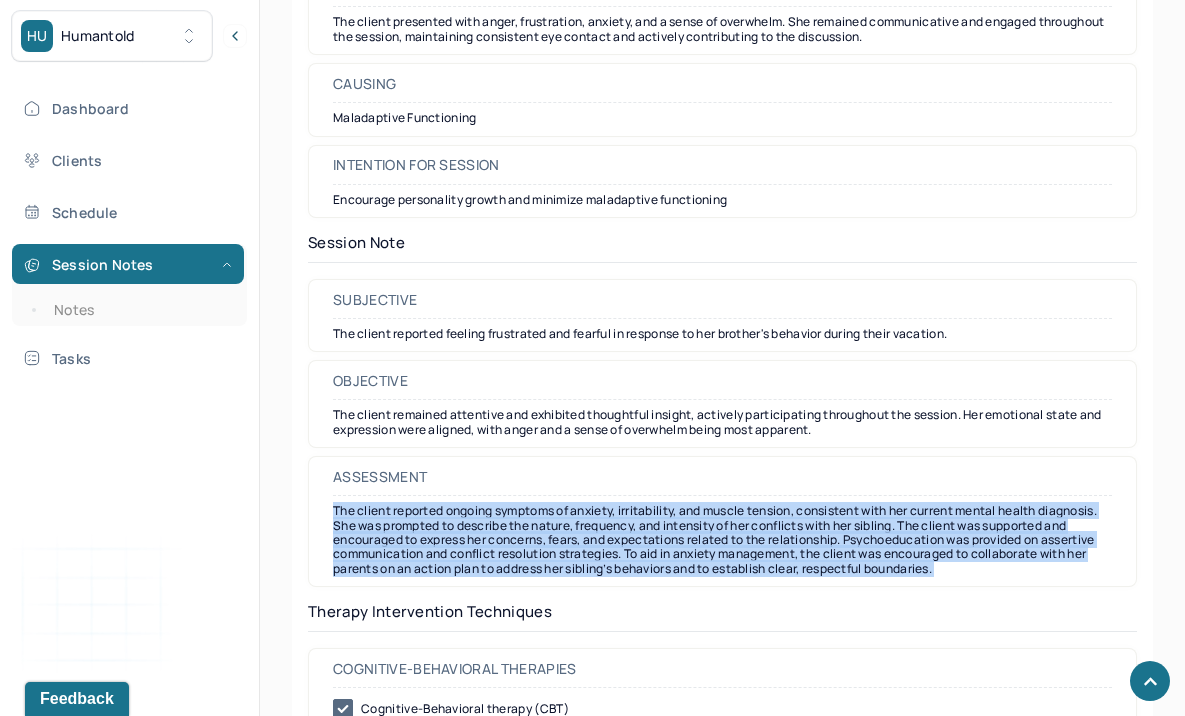 click on "The client reported ongoing symptoms of anxiety, irritability, and muscle tension, consistent with her current mental health diagnosis. She was prompted to describe the nature, frequency, and intensity of her conflicts with her sibling. The client was supported and encouraged to express her concerns, fears, and expectations related to the relationship. Psychoeducation was provided on assertive communication and conflict resolution strategies. To aid in anxiety management, the client was encouraged to collaborate with her parents on an action plan to address her sibling’s behaviors and to establish clear, respectful boundaries." at bounding box center (722, 540) 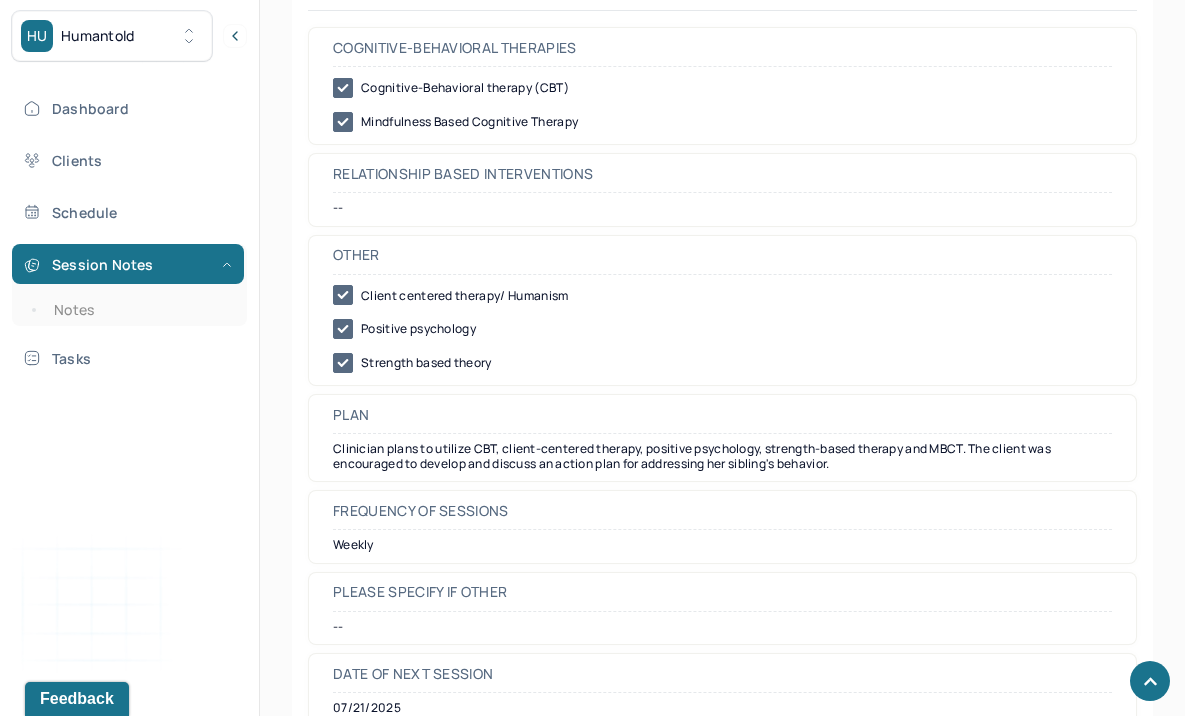 scroll, scrollTop: 2168, scrollLeft: 0, axis: vertical 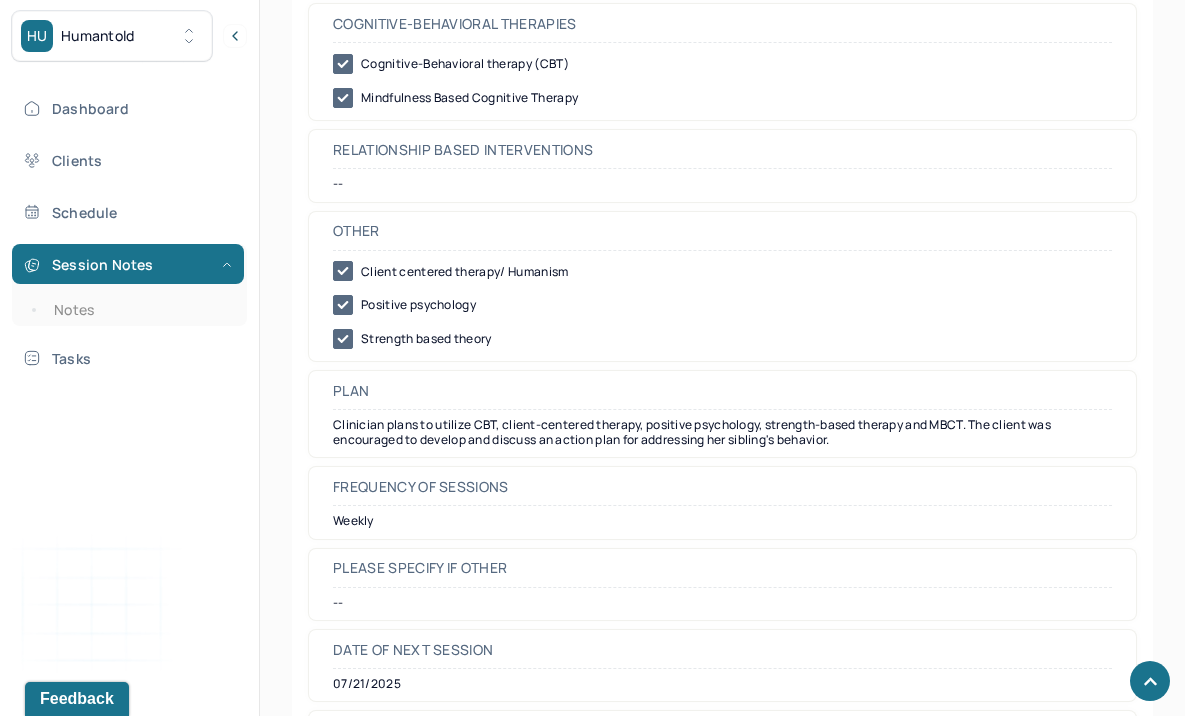 click on "Clinician plans to utilize CBT, client-centered therapy, positive psychology, strength-based therapy and MBCT.
The client was encouraged to develop and discuss an action plan for addressing her sibling's behavior." at bounding box center [722, 432] 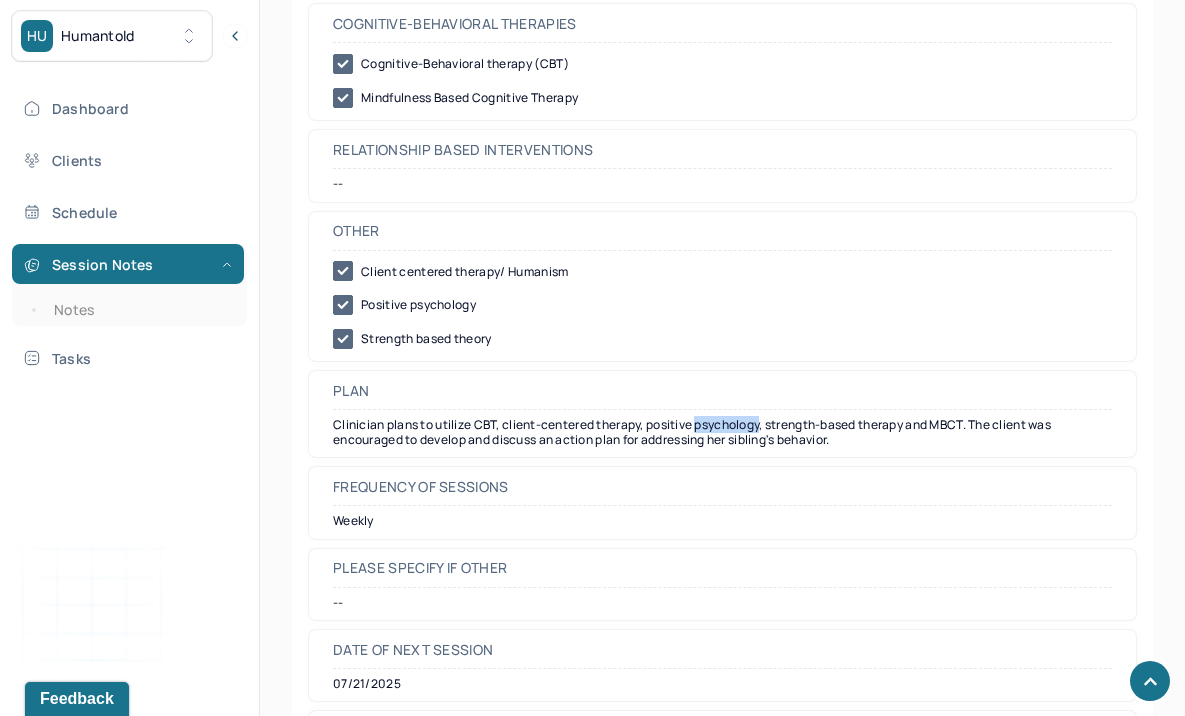 click on "Clinician plans to utilize CBT, client-centered therapy, positive psychology, strength-based therapy and MBCT.
The client was encouraged to develop and discuss an action plan for addressing her sibling's behavior." at bounding box center [722, 432] 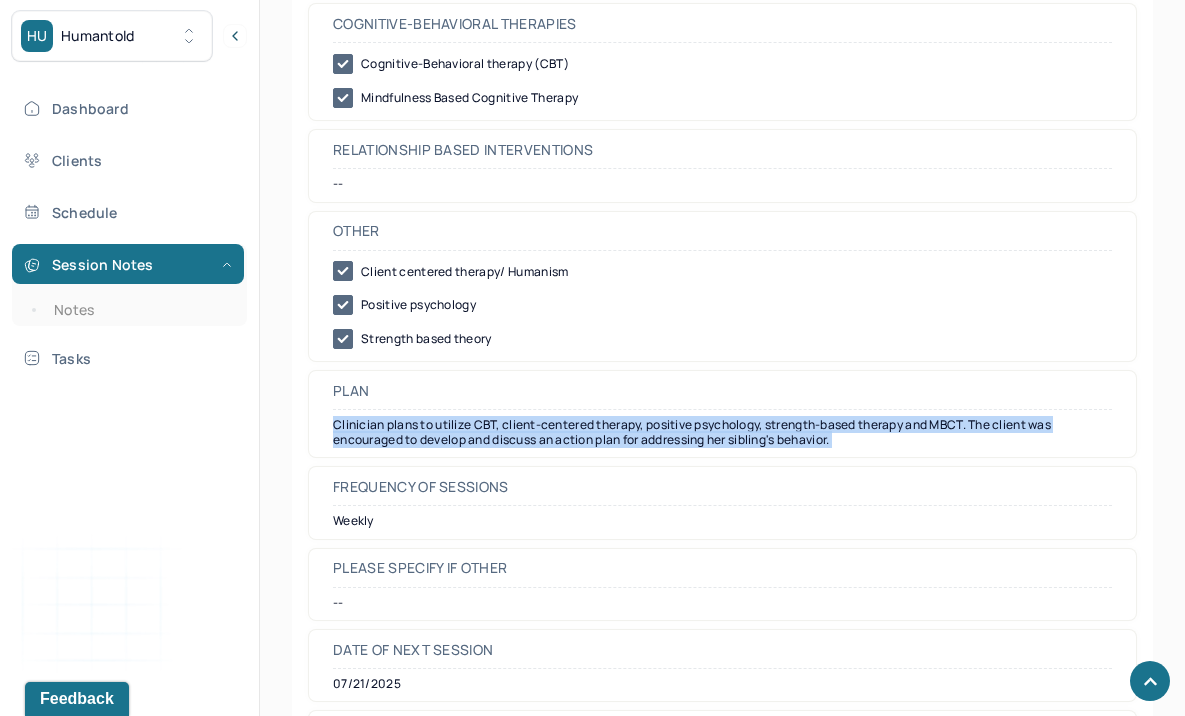 click on "Clinician plans to utilize CBT, client-centered therapy, positive psychology, strength-based therapy and MBCT.
The client was encouraged to develop and discuss an action plan for addressing her sibling's behavior." at bounding box center [722, 432] 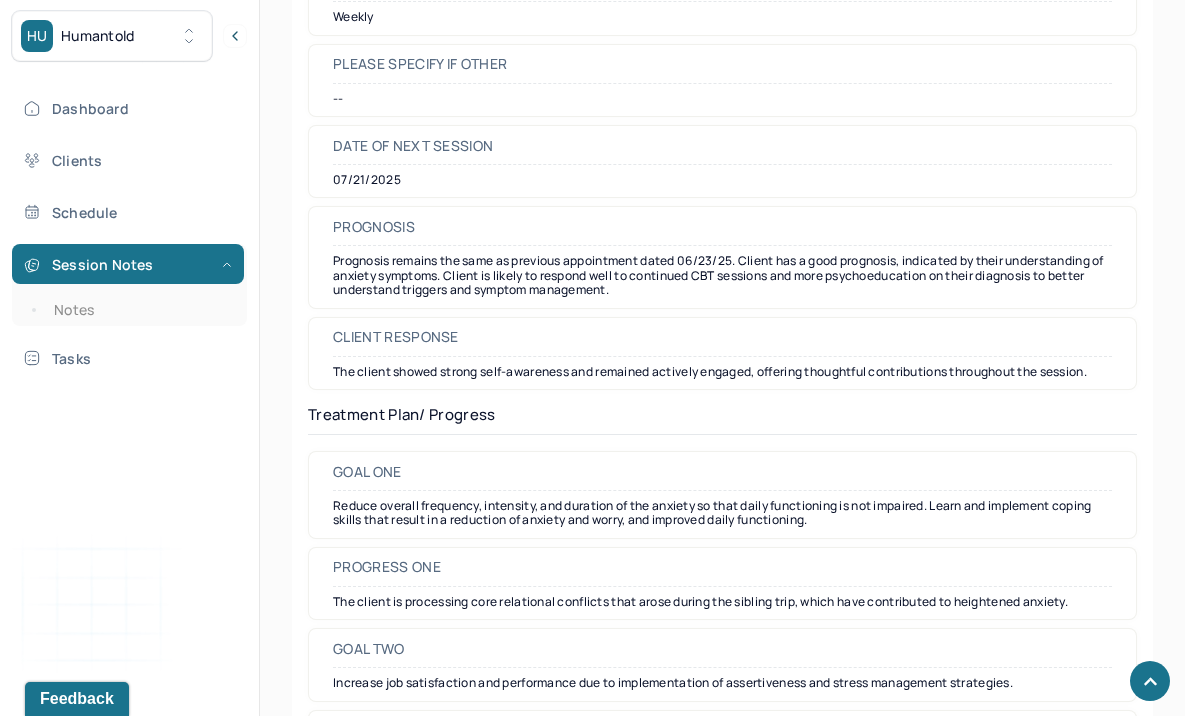 scroll, scrollTop: 2679, scrollLeft: 0, axis: vertical 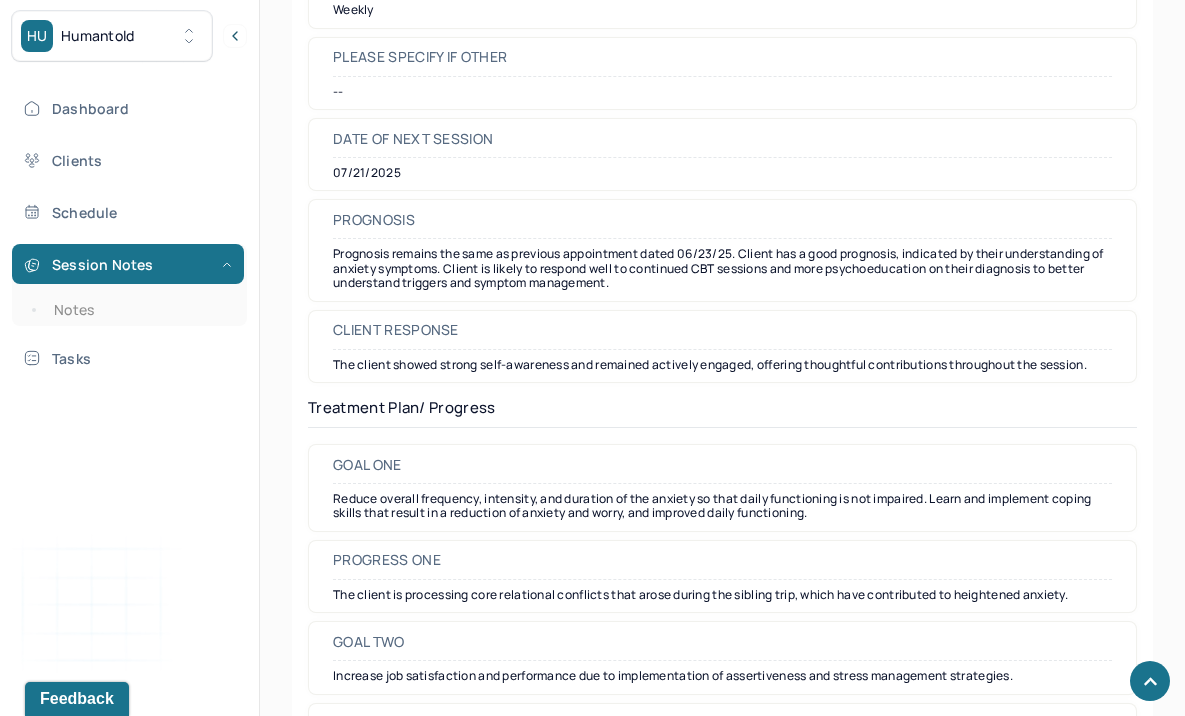 click on "Prognosis remains the same as previous appointment dated 06/23/25.
Client has a good prognosis, indicated by their understanding of anxiety symptoms. Client is likely to respond well to continued CBT sessions and more psychoeducation on their diagnosis to better understand triggers and symptom management." at bounding box center (722, 268) 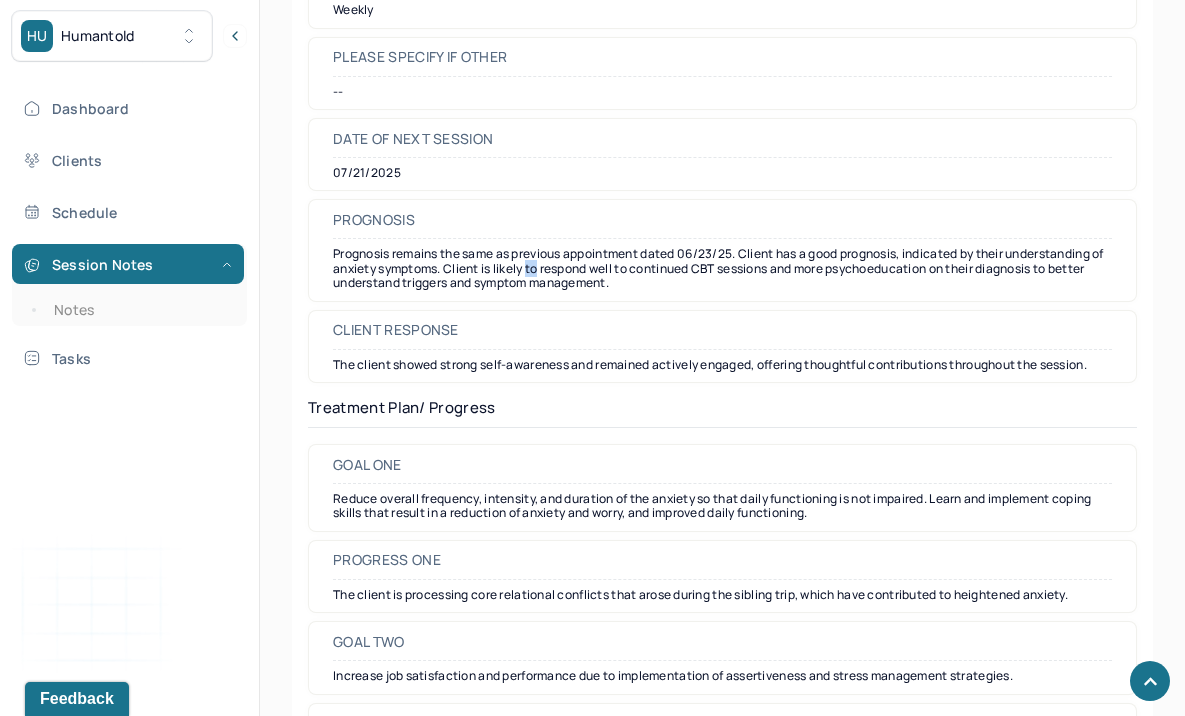 click on "Prognosis remains the same as previous appointment dated 06/23/25.
Client has a good prognosis, indicated by their understanding of anxiety symptoms. Client is likely to respond well to continued CBT sessions and more psychoeducation on their diagnosis to better understand triggers and symptom management." at bounding box center [722, 268] 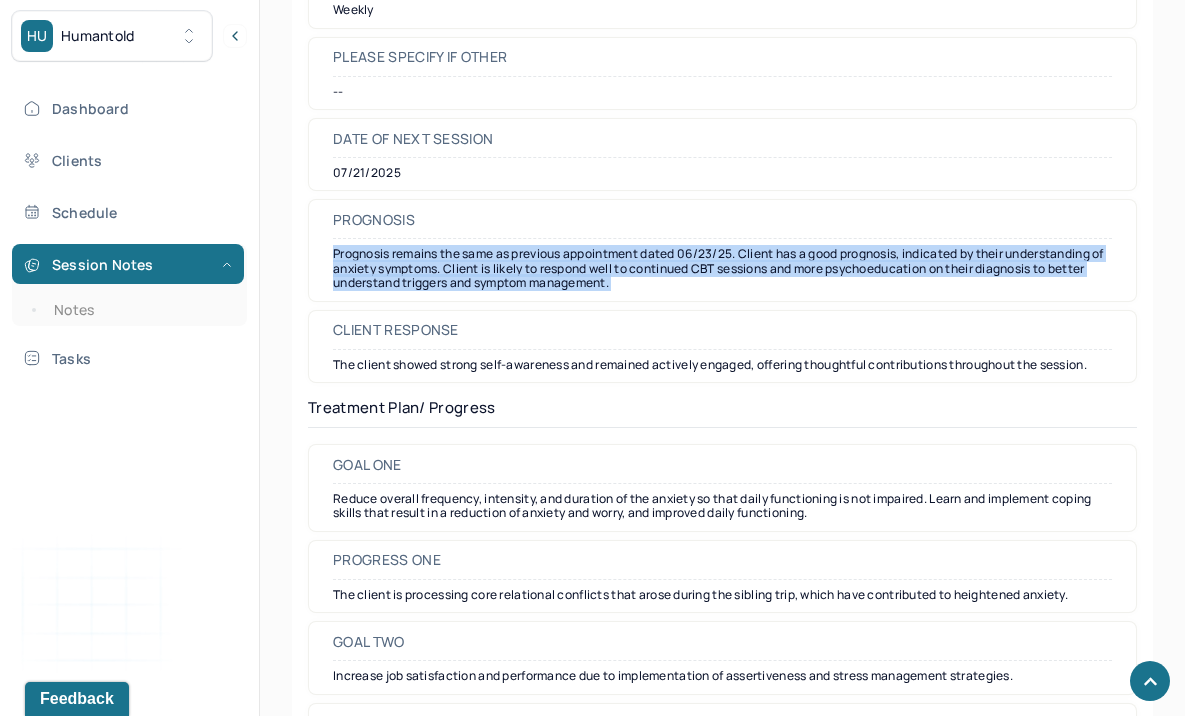 click on "Prognosis remains the same as previous appointment dated 06/23/25.
Client has a good prognosis, indicated by their understanding of anxiety symptoms. Client is likely to respond well to continued CBT sessions and more psychoeducation on their diagnosis to better understand triggers and symptom management." at bounding box center (722, 268) 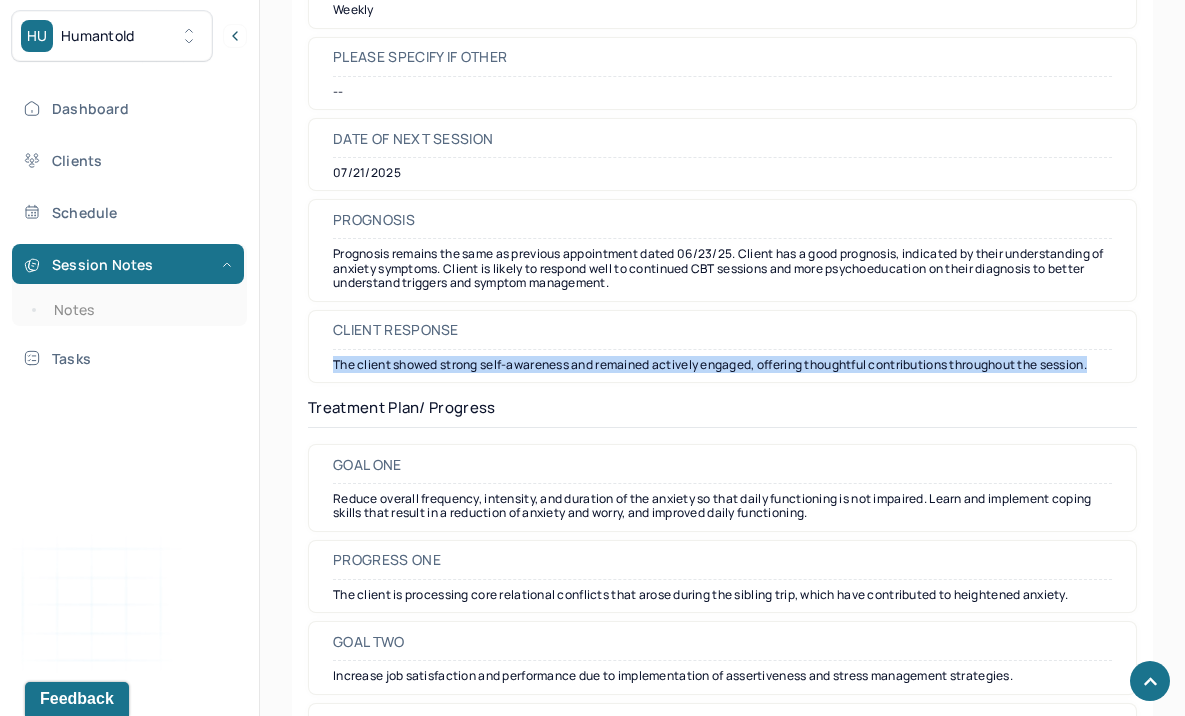 drag, startPoint x: 333, startPoint y: 350, endPoint x: 1179, endPoint y: 352, distance: 846.0024 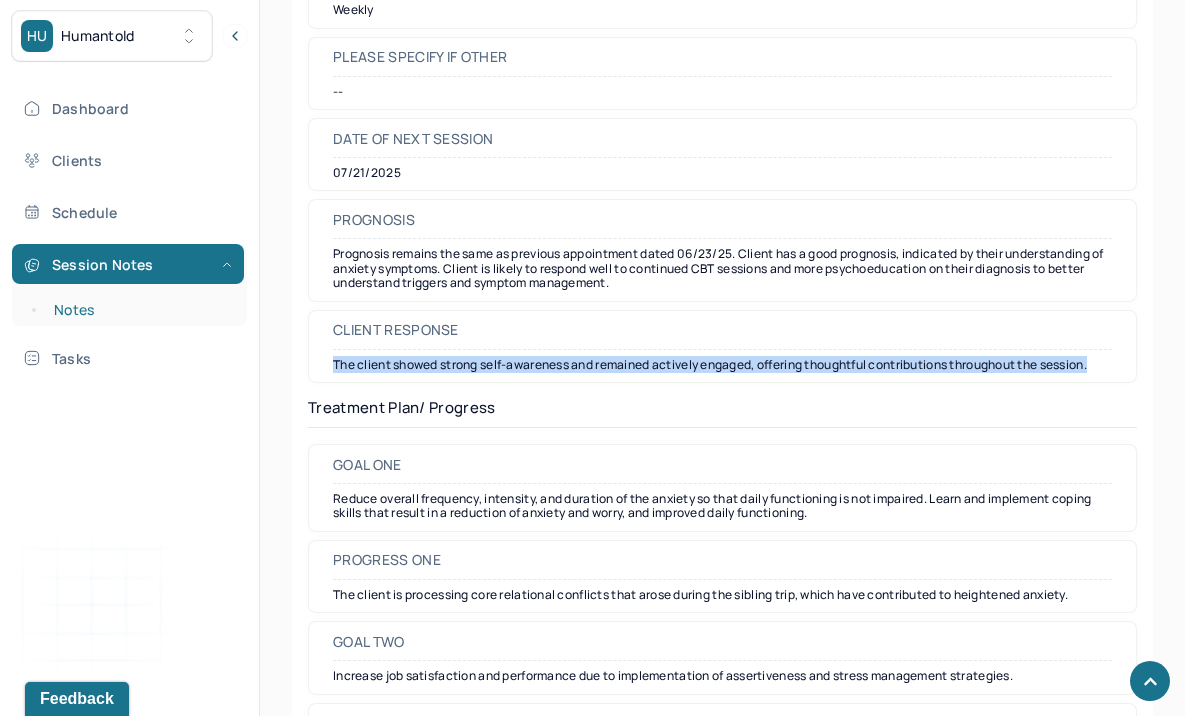 click on "Notes" at bounding box center (139, 310) 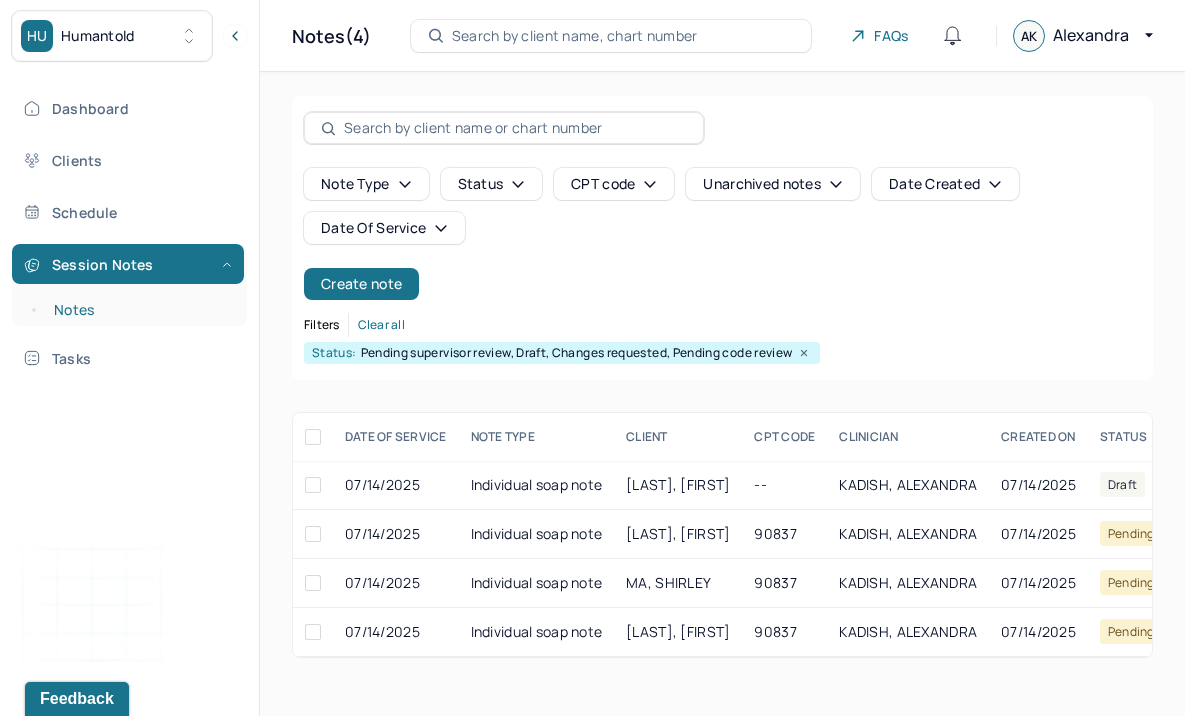 scroll, scrollTop: 0, scrollLeft: 0, axis: both 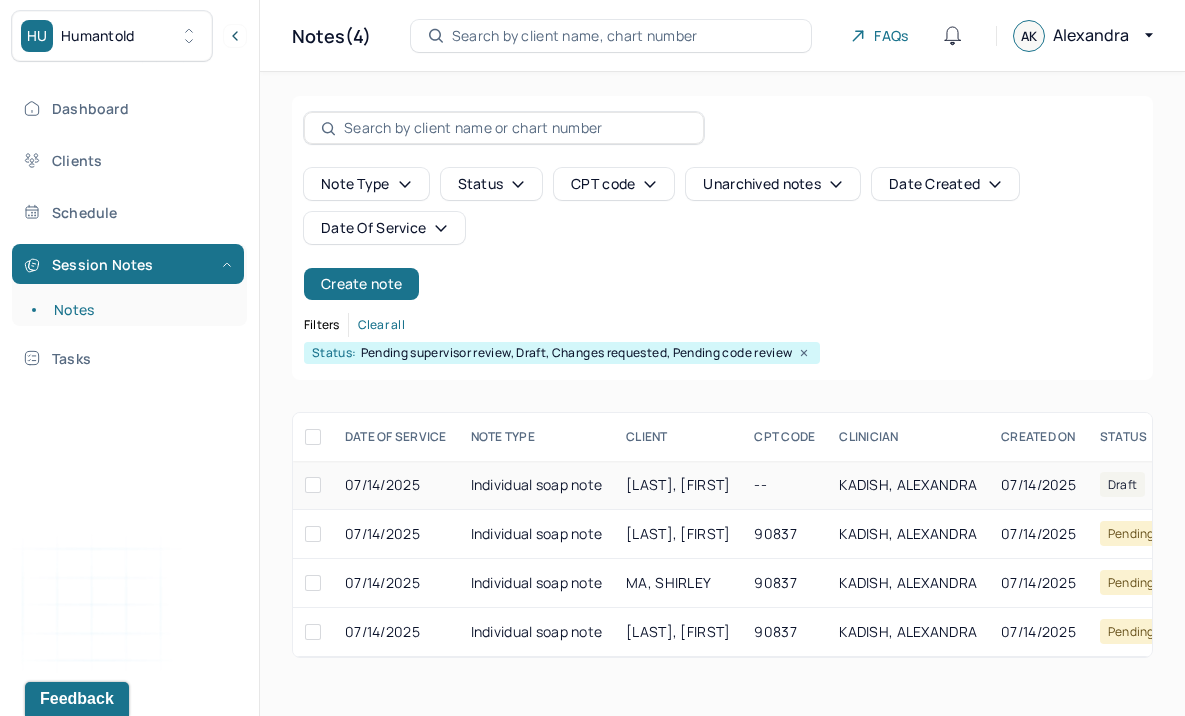 click on "Individual soap note" at bounding box center (537, 485) 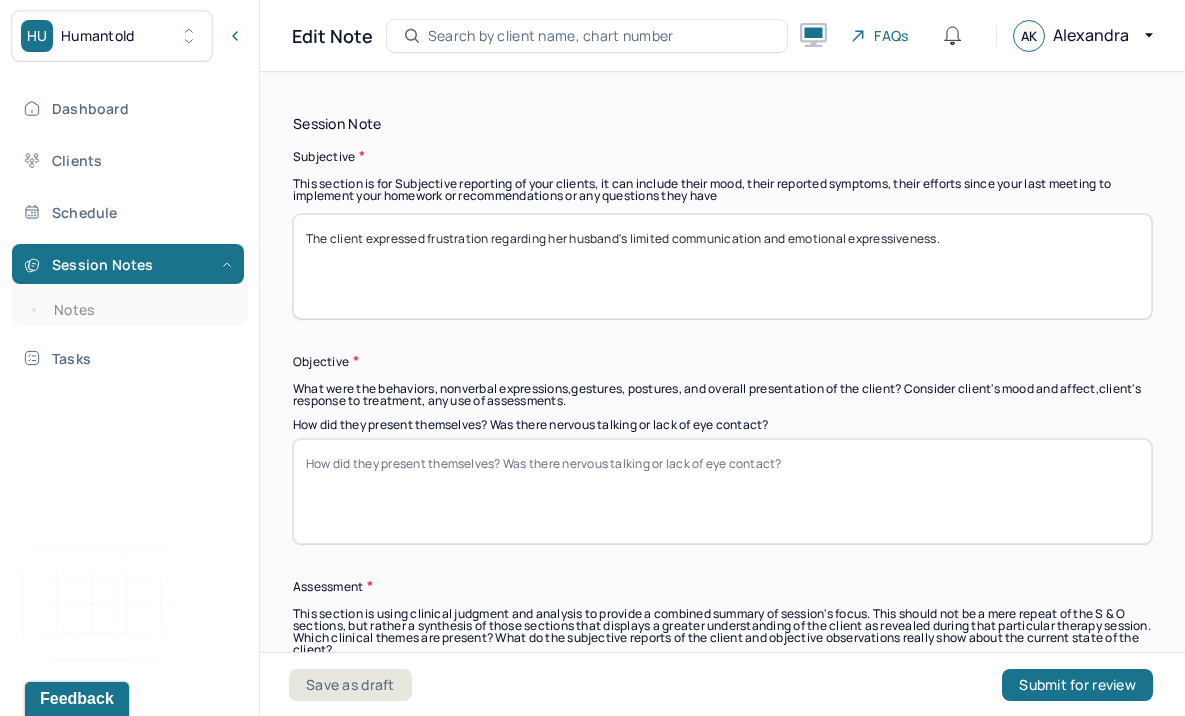 scroll, scrollTop: 1373, scrollLeft: 0, axis: vertical 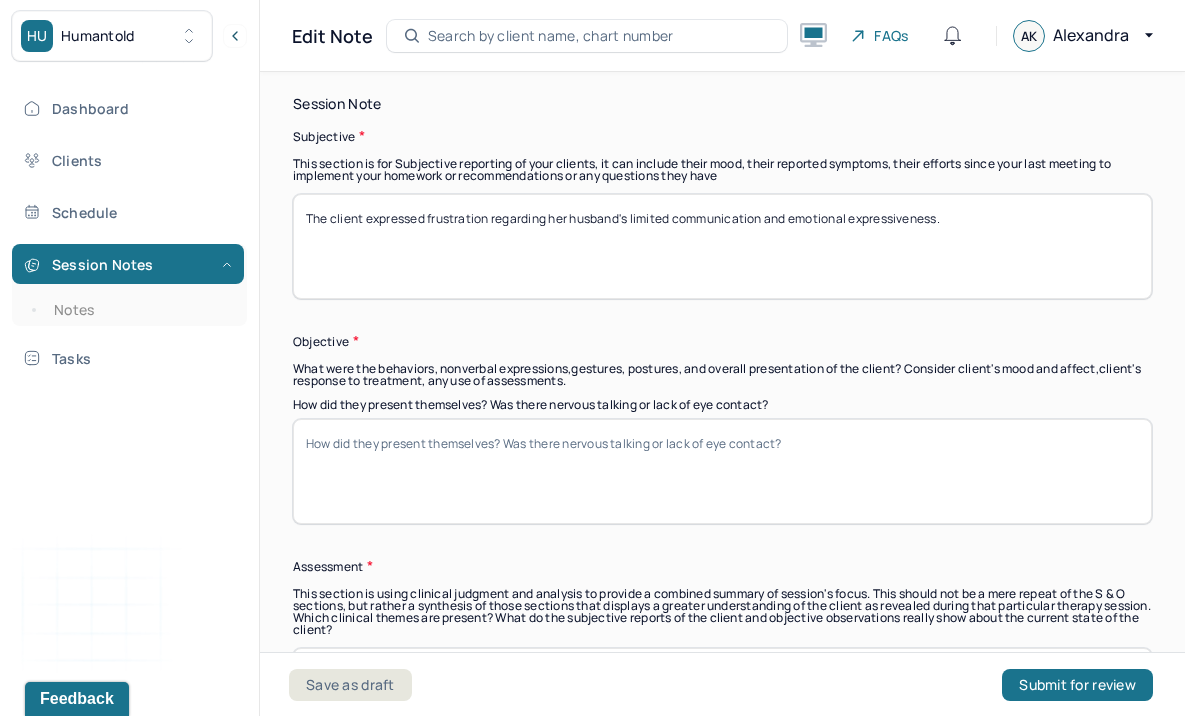 click on "How did they present themselves? Was there nervous talking or lack of eye contact?" at bounding box center (722, 471) 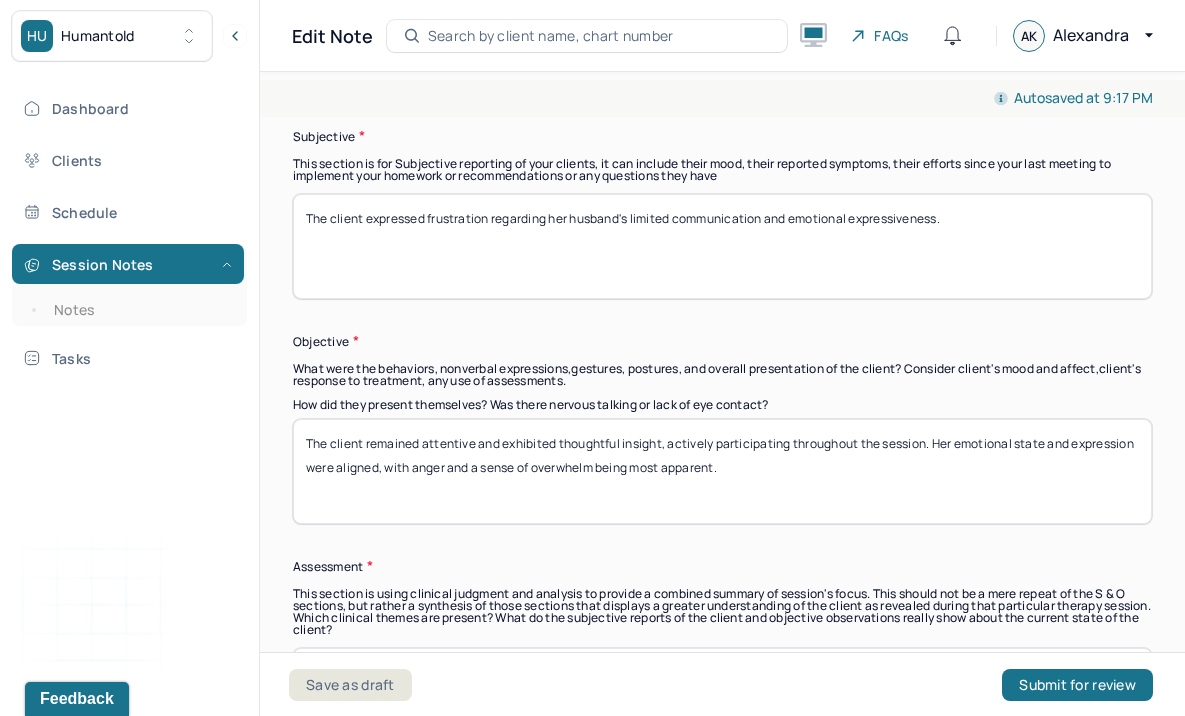 click on "The client remained attentive and exhibited thoughtful insight, actively participating throughout the session. Her emotional state and expression were aligned, with anger and a sense of overwhelm being most apparent." at bounding box center (722, 471) 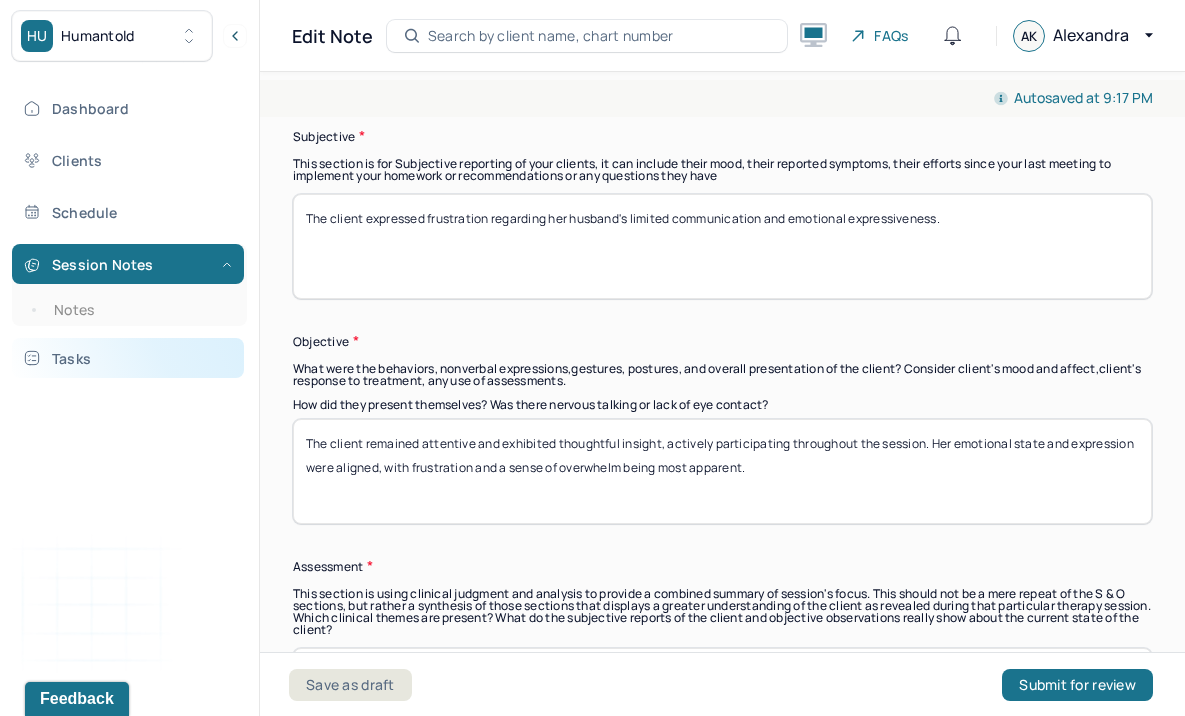 drag, startPoint x: 789, startPoint y: 473, endPoint x: 193, endPoint y: 358, distance: 606.9934 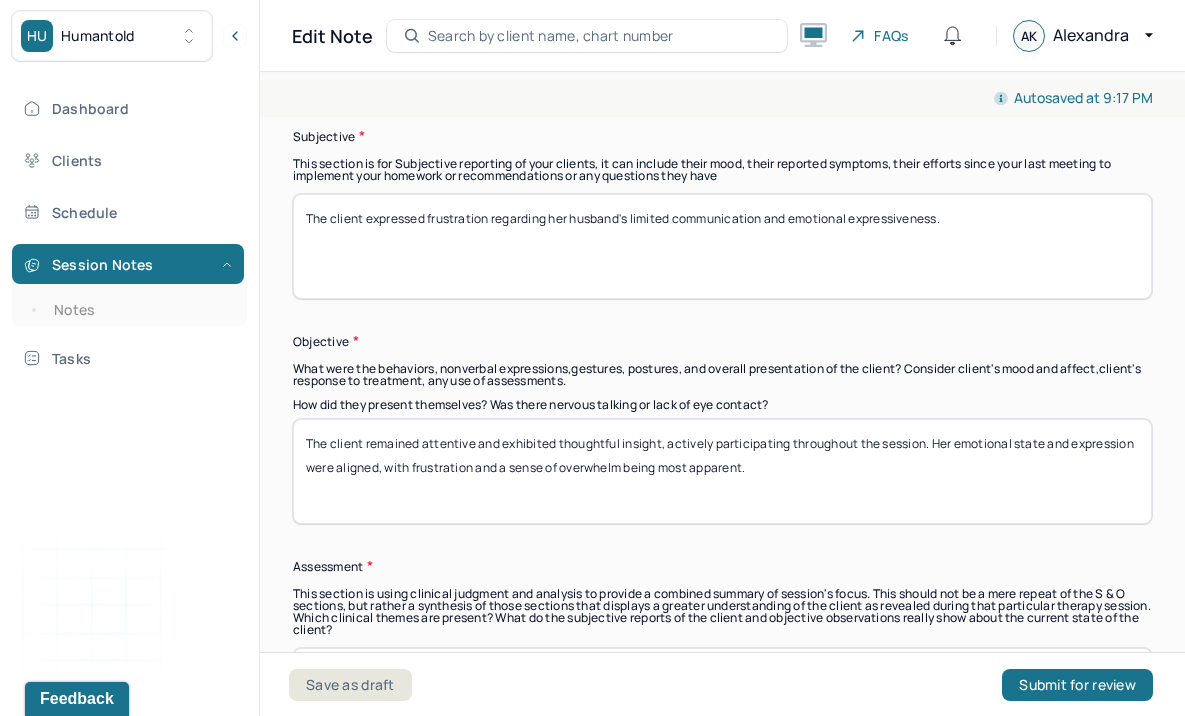 click on "The client remained attentive and exhibited thoughtful insight, actively participating throughout the session. Her emotional state and expression were aligned, with frustration and a sense of overwhelm being most apparent." at bounding box center (722, 471) 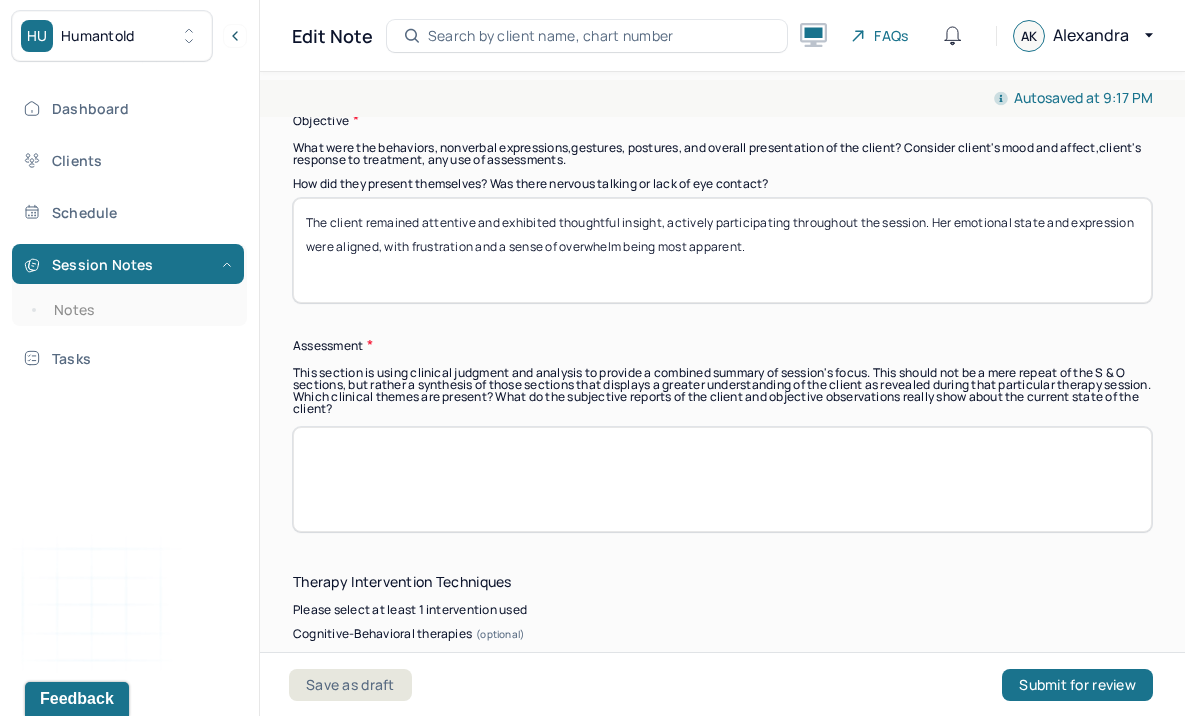 scroll, scrollTop: 1593, scrollLeft: 0, axis: vertical 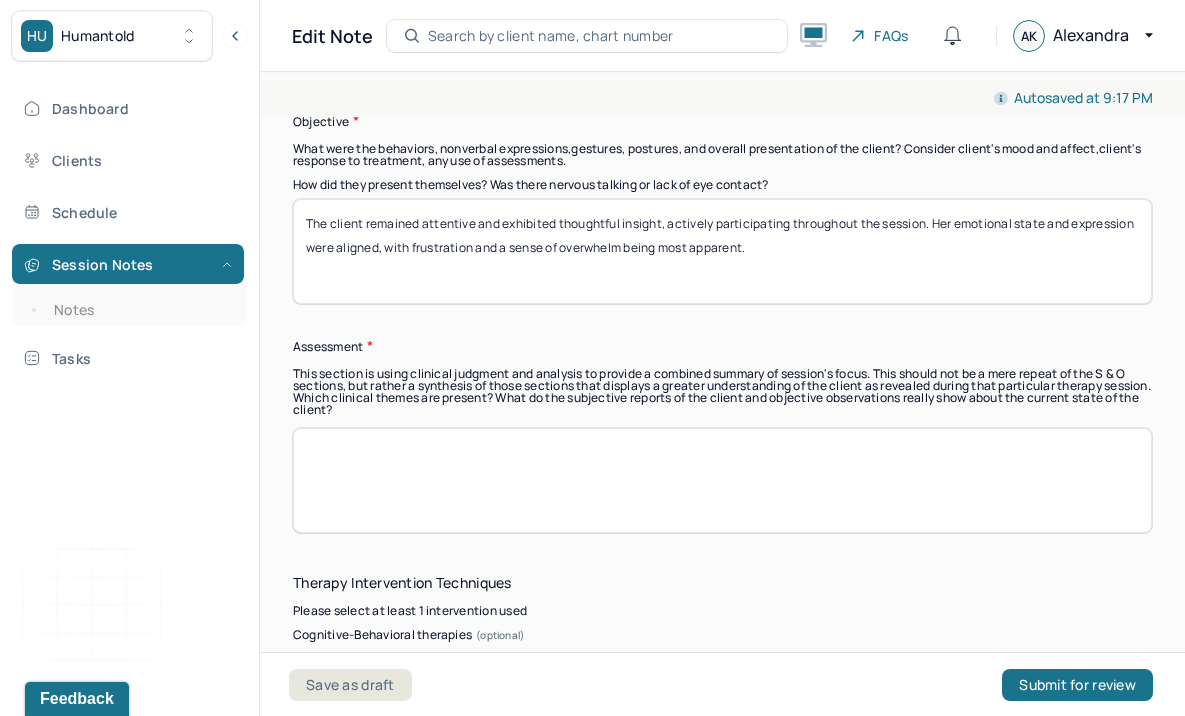 type on "The client remained attentive and exhibited thoughtful insight, actively participating throughout the session. Her emotional state and expression were aligned, with frustration and a sense of overwhelm being most apparent." 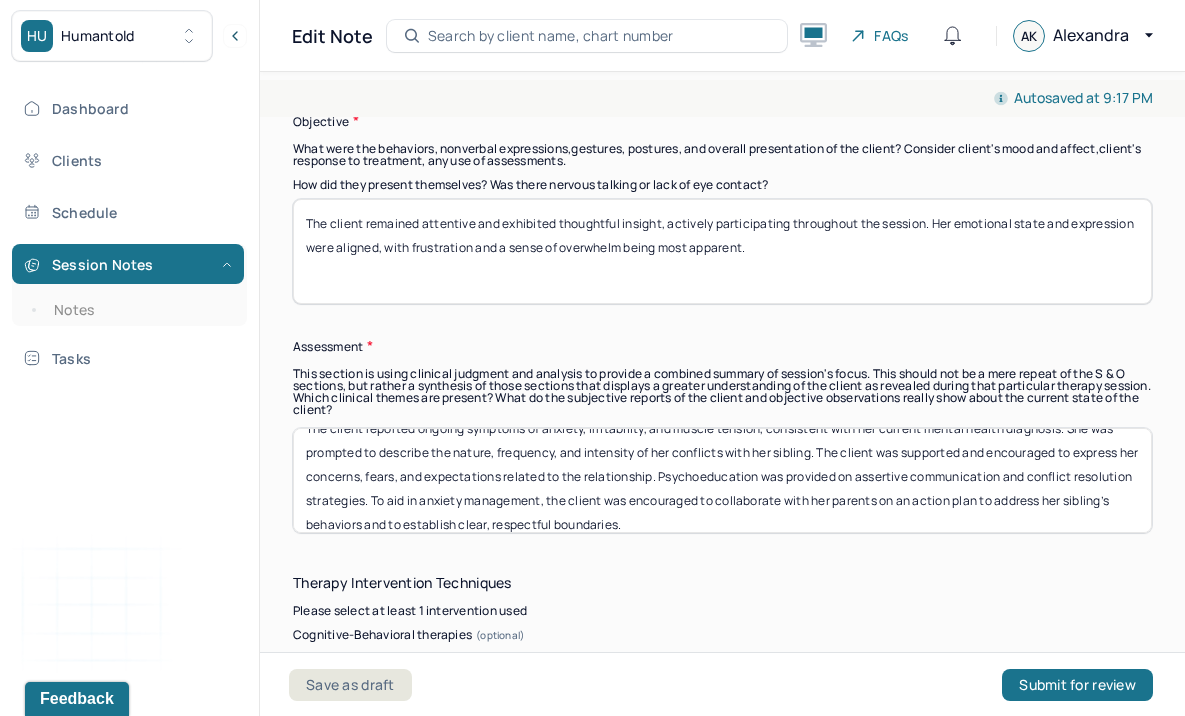 scroll, scrollTop: 0, scrollLeft: 0, axis: both 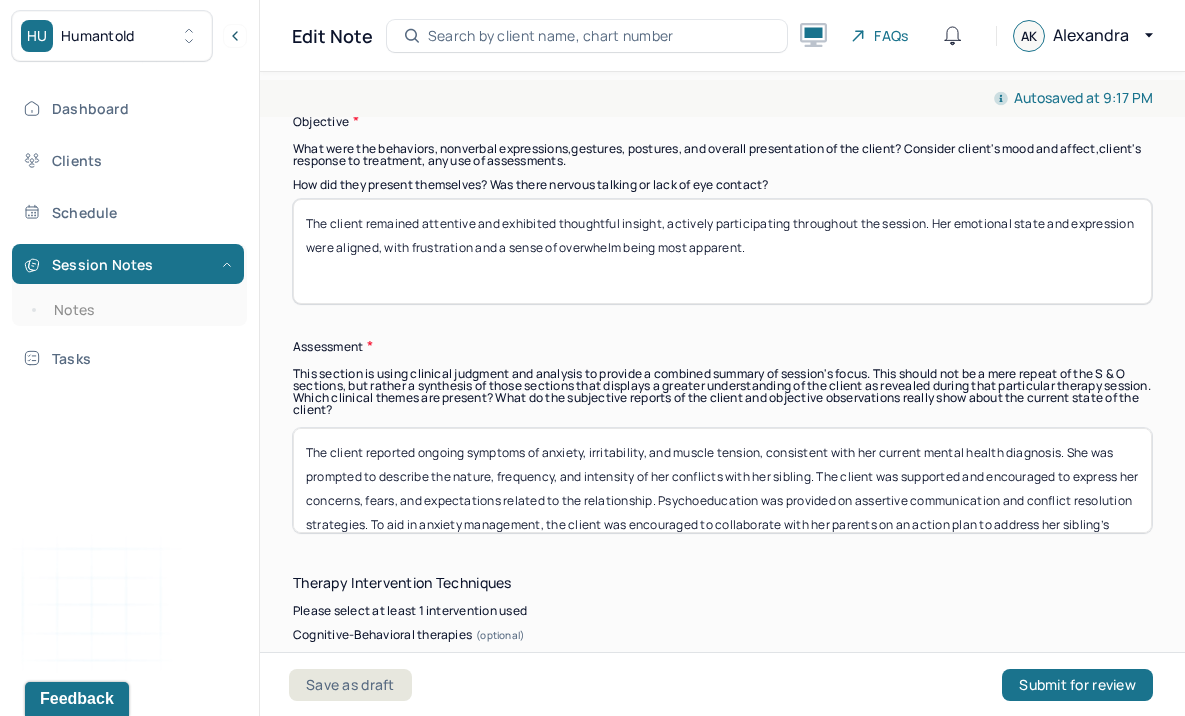 drag, startPoint x: 1071, startPoint y: 451, endPoint x: 734, endPoint y: 479, distance: 338.1612 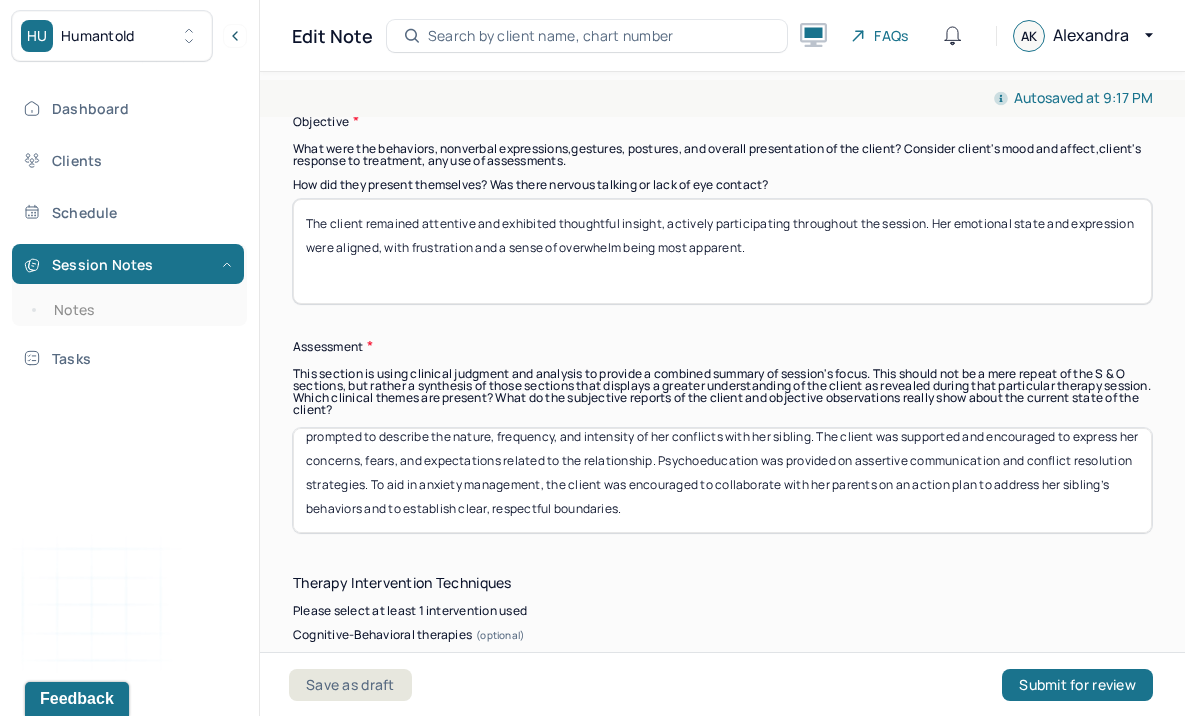 drag, startPoint x: 1073, startPoint y: 448, endPoint x: 432, endPoint y: 485, distance: 642.06696 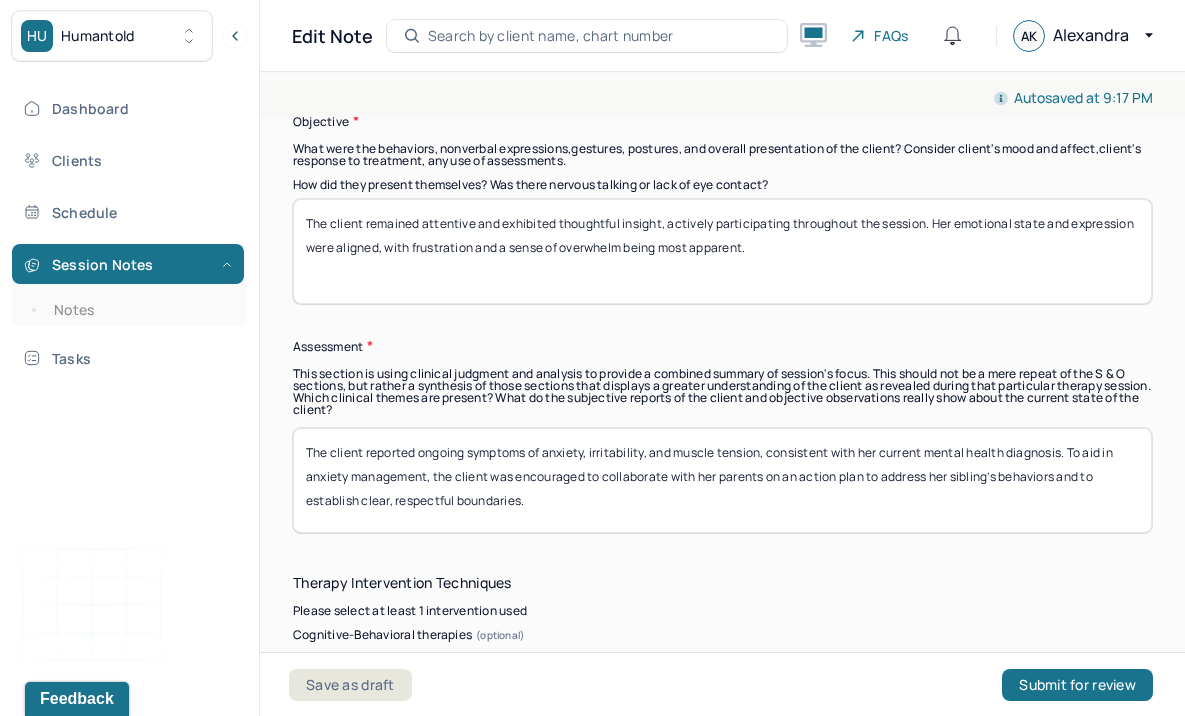 scroll, scrollTop: 0, scrollLeft: 0, axis: both 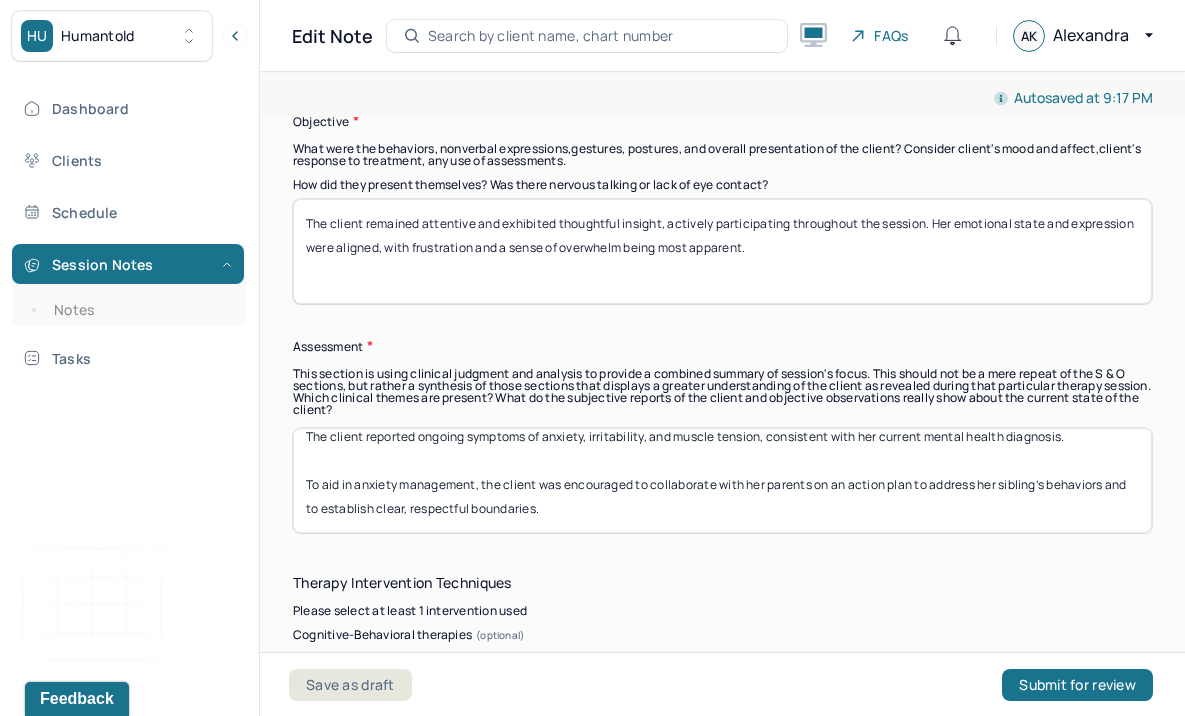 drag, startPoint x: 650, startPoint y: 498, endPoint x: 746, endPoint y: 558, distance: 113.20777 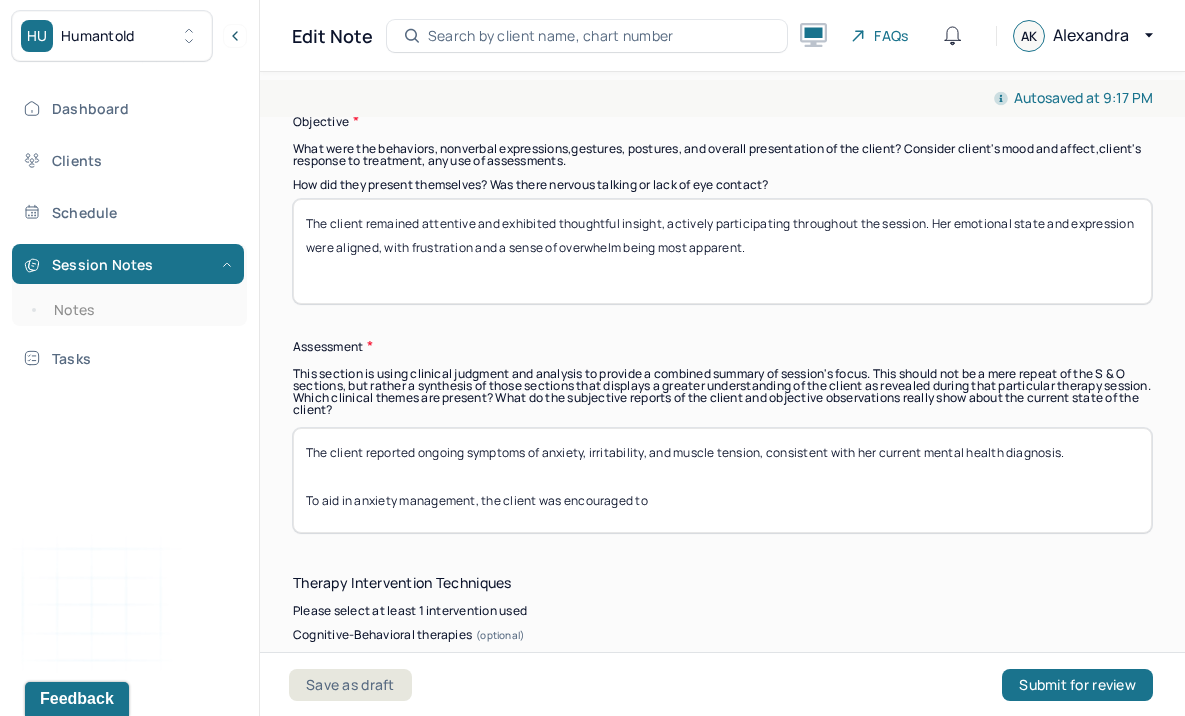 scroll, scrollTop: 0, scrollLeft: 0, axis: both 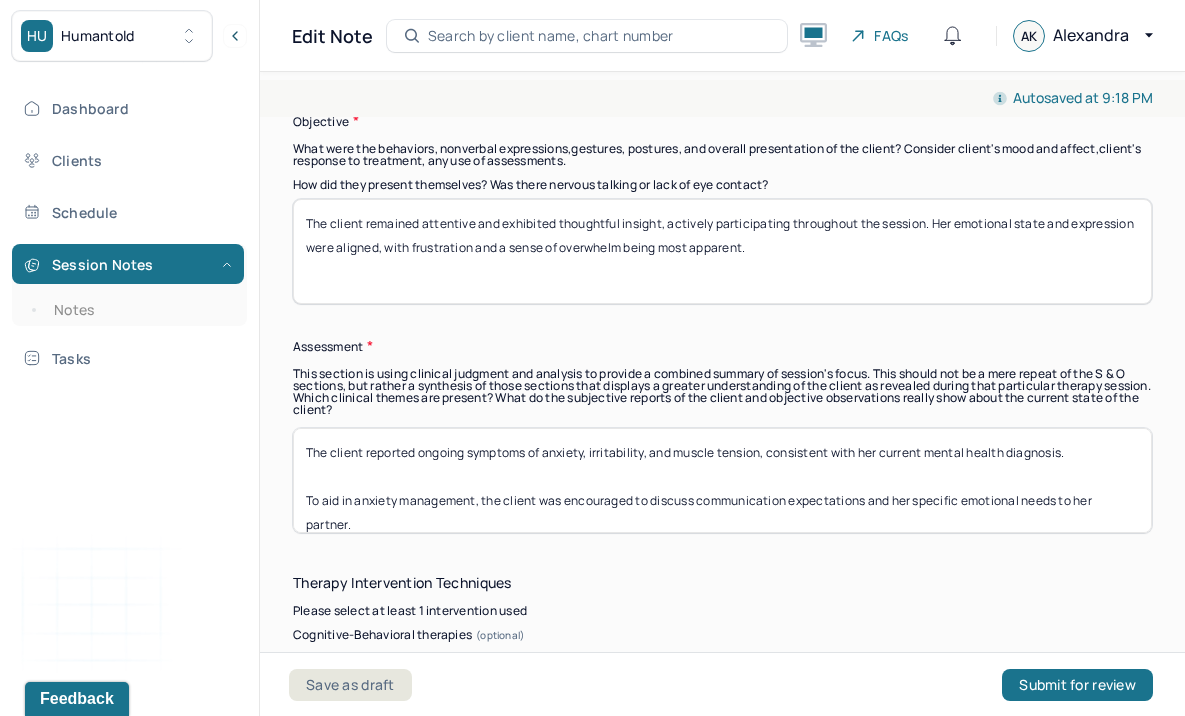 click on "The client reported ongoing symptoms of anxiety, irritability, and muscle tension, consistent with her current mental health diagnosis.
To aid in anxiety management, the client was encouraged to discuss communication expectations and her specific emotional needs to her partner." at bounding box center (722, 480) 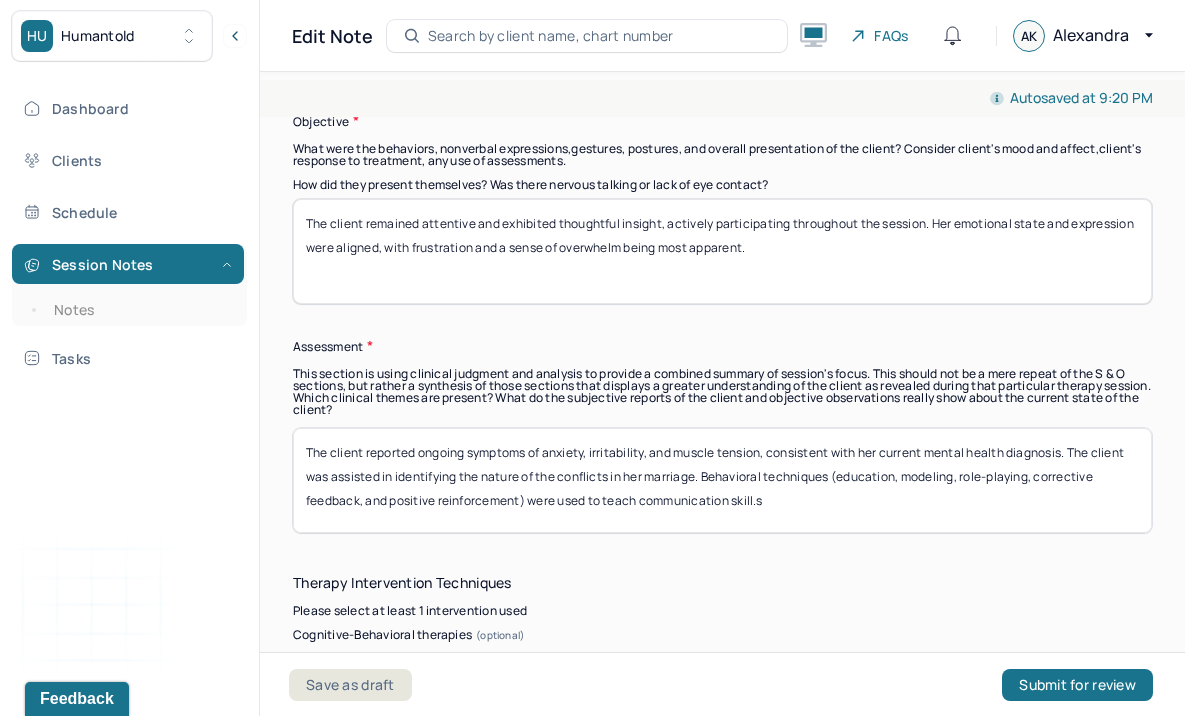 click on "The client reported ongoing symptoms of anxiety, irritability, and muscle tension, consistent with her current mental health diagnosis. The client was assisted in identifying the nature of the conflicts in her marriage. Behavioral techniques (education, modeling, role-playing, corrective feedback, and positive reinforcement) were used to teach communication skill.s
To aid in anxiety management, the client was encouraged to discuss communication expectations and her specific emotional needs to her partner." at bounding box center (722, 480) 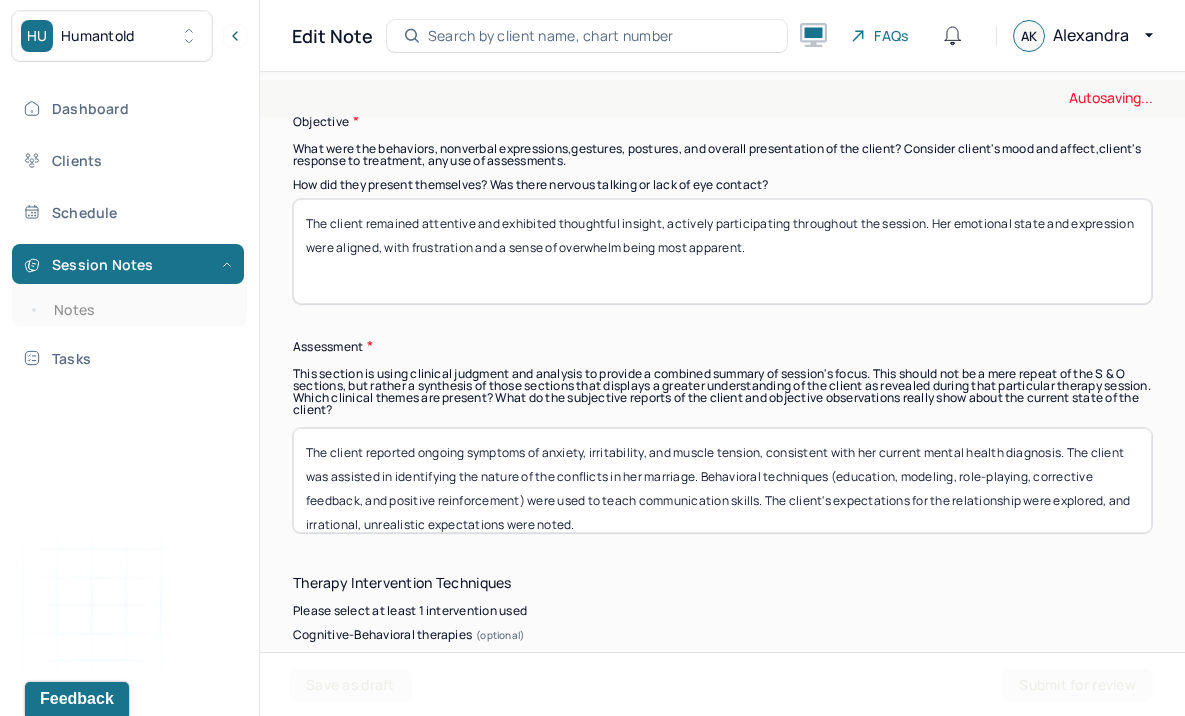 scroll, scrollTop: 88, scrollLeft: 0, axis: vertical 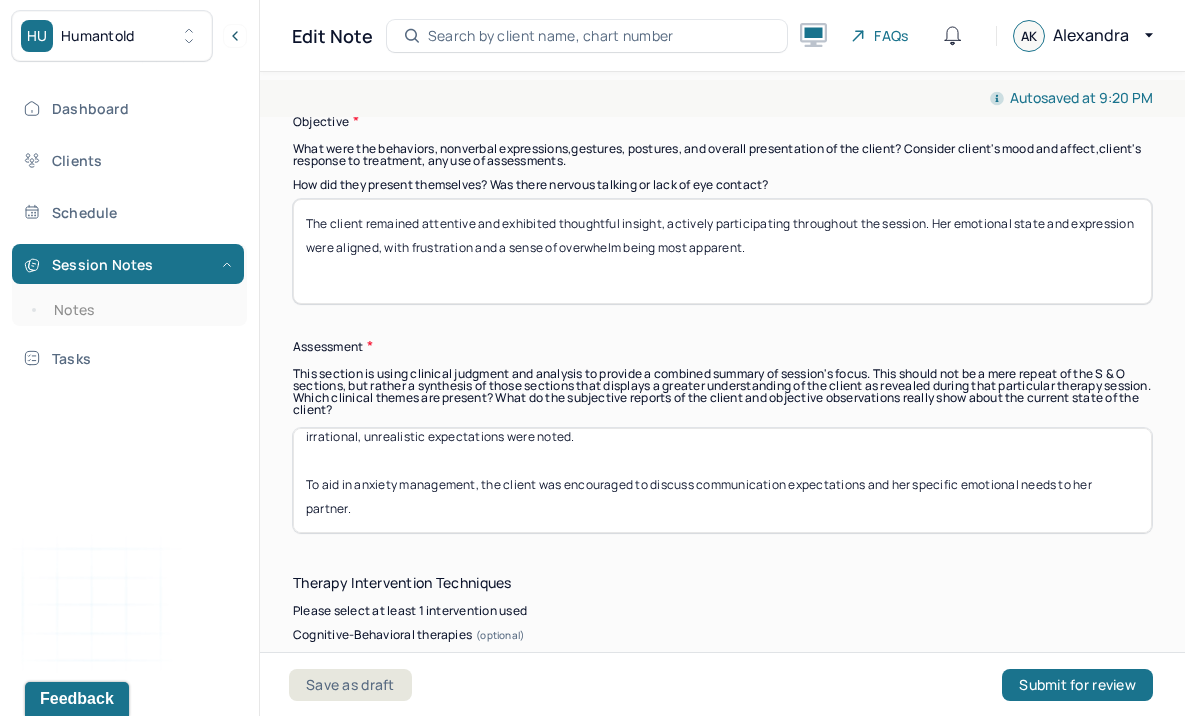 click on "The client reported ongoing symptoms of anxiety, irritability, and muscle tension, consistent with her current mental health diagnosis. The client was assisted in identifying the nature of the conflicts in her marriage. Behavioral techniques (education, modeling, role-playing, corrective feedback, and positive reinforcement) were used to teach communication skills. The client's expectations for the relationship were explored, and irrational, unrealistic expectations were noted.
To aid in anxiety management, the client was encouraged to discuss communication expectations and her specific emotional needs to her partner." at bounding box center (722, 480) 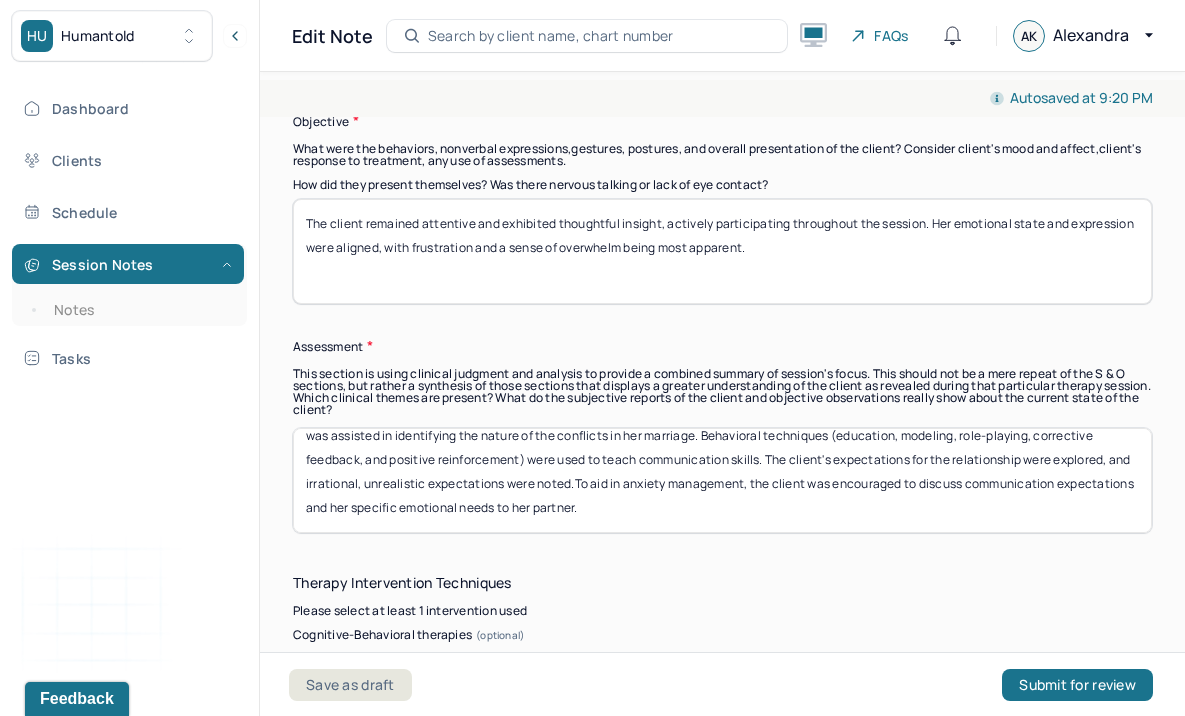 scroll, scrollTop: 40, scrollLeft: 0, axis: vertical 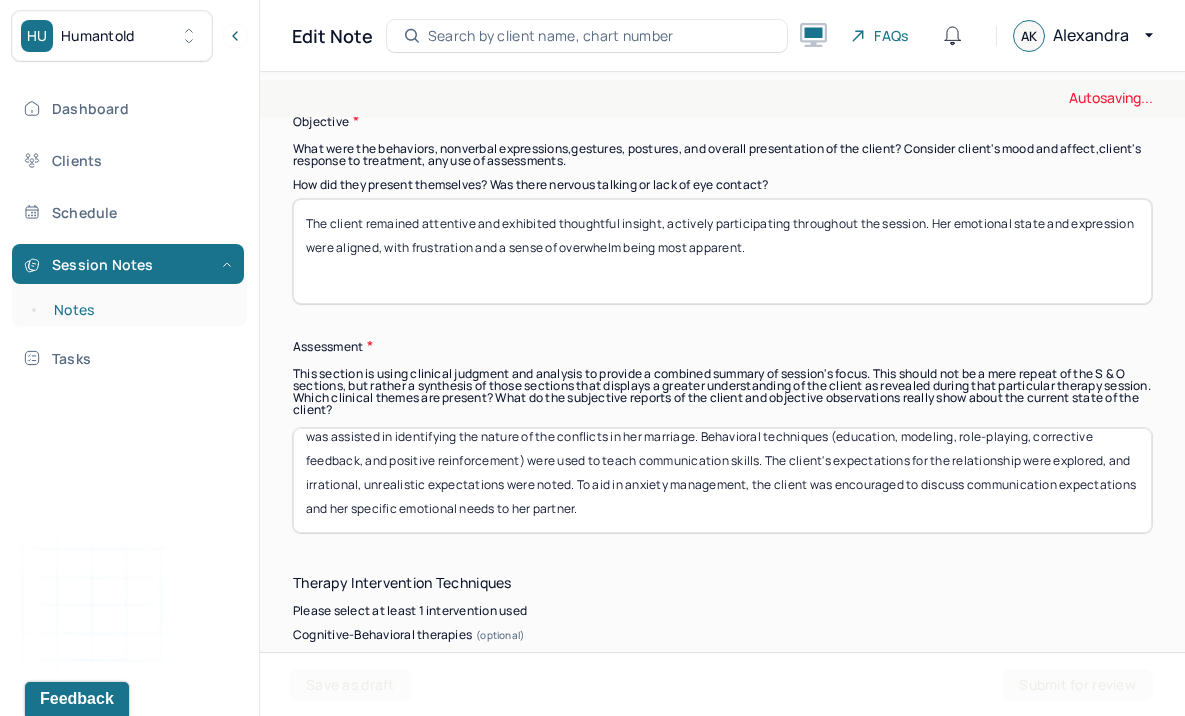 drag, startPoint x: 626, startPoint y: 505, endPoint x: 232, endPoint y: 321, distance: 434.8471 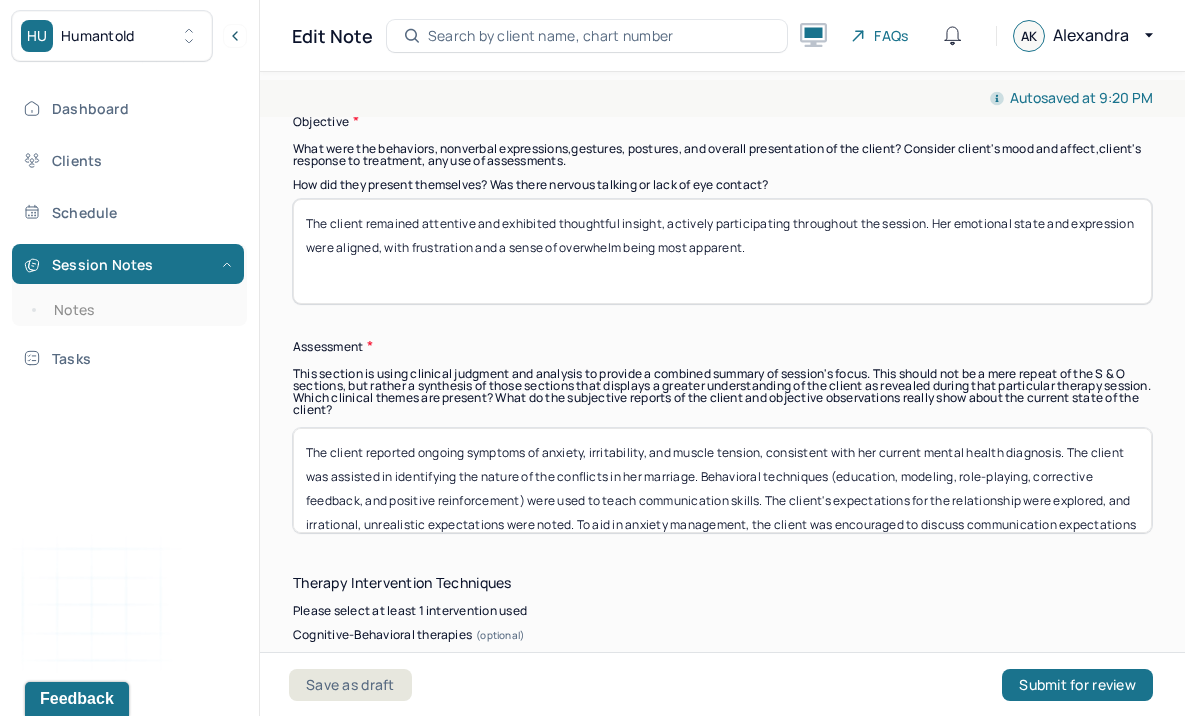 scroll, scrollTop: 2, scrollLeft: 0, axis: vertical 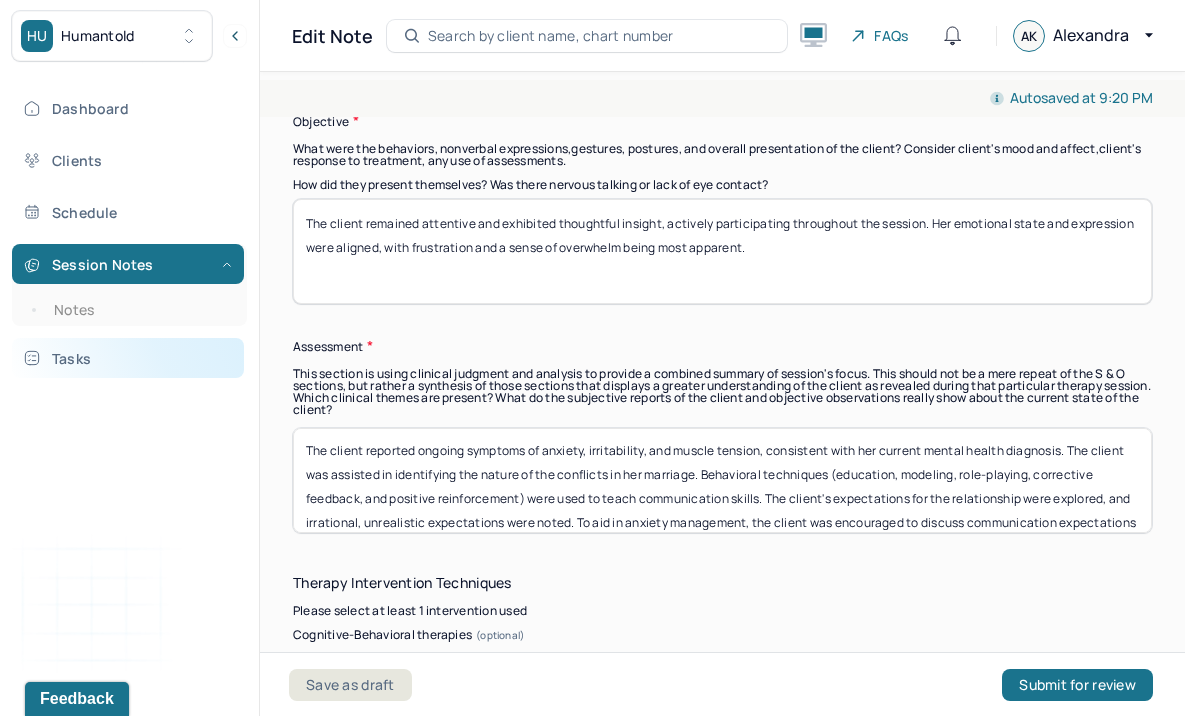 type on "The client reported ongoing symptoms of anxiety, irritability, and muscle tension, consistent with her current mental health diagnosis. The client was assisted in identifying the nature of the conflicts in her marriage. Behavioral techniques (education, modeling, role-playing, corrective feedback, and positive reinforcement) were used to teach communication skills. The client's expectations for the relationship were explored, and irrational, unrealistic expectations were noted. To aid in anxiety management, the client was encouraged to discuss communication expectations and her specific emotional needs to her partner." 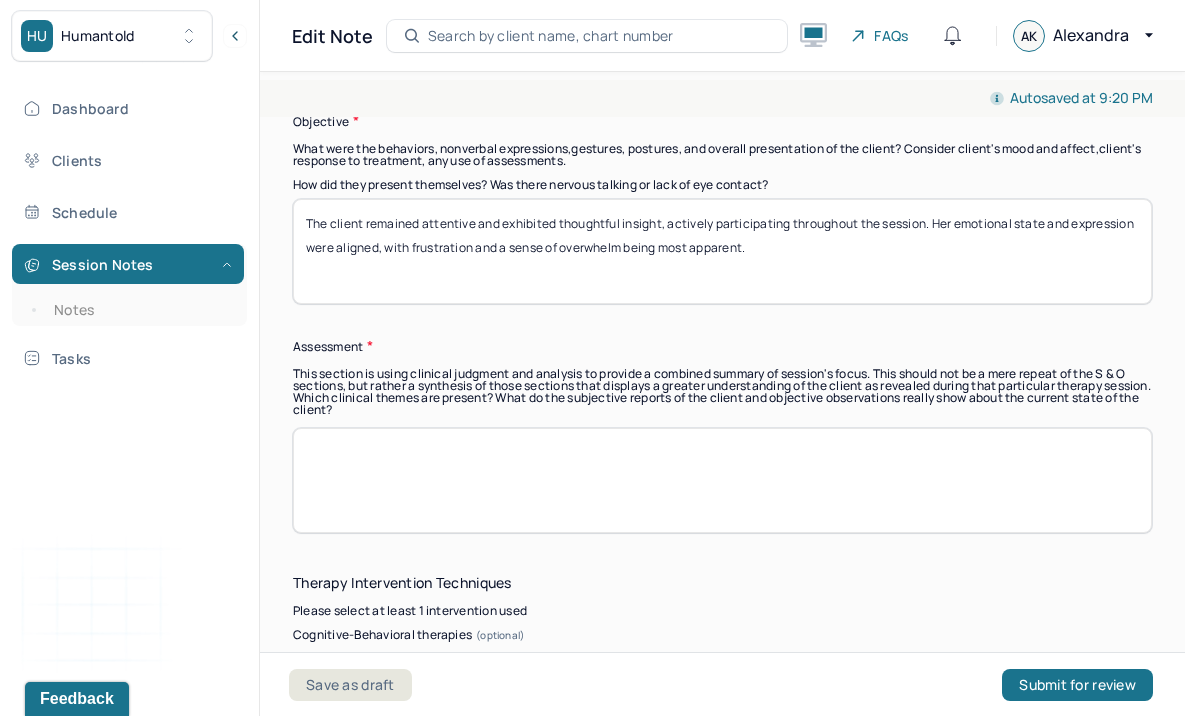 scroll, scrollTop: 0, scrollLeft: 0, axis: both 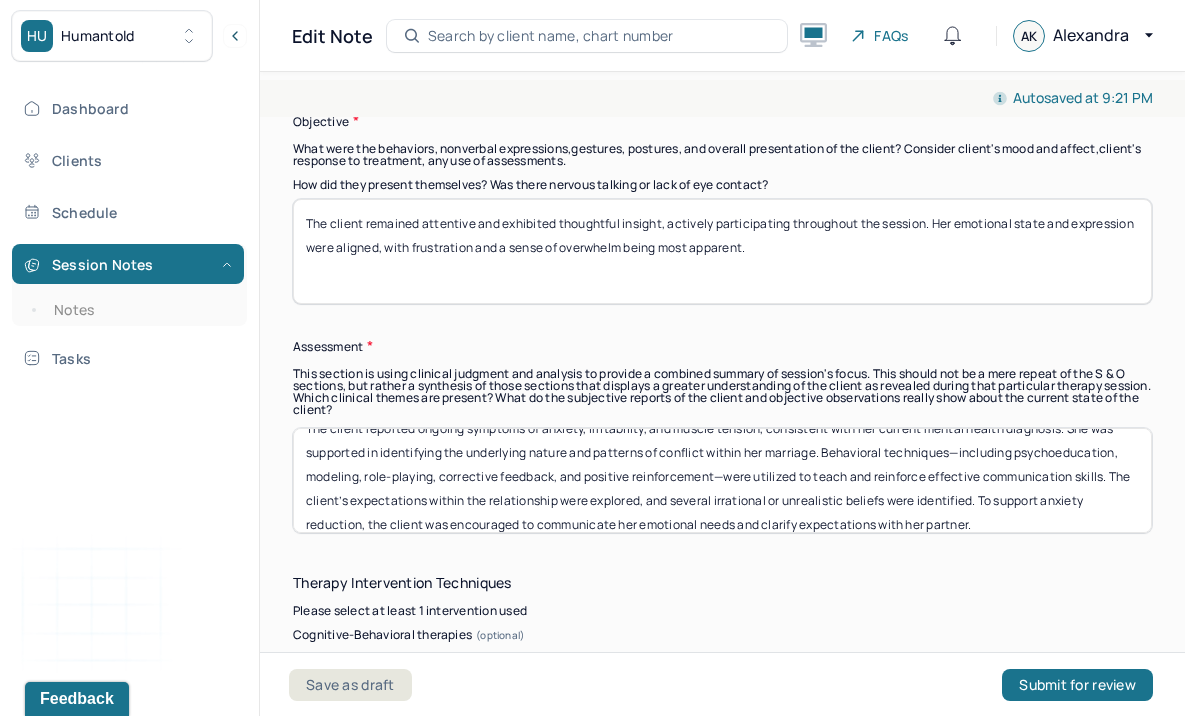 click on "The client reported ongoing symptoms of anxiety, irritability, and muscle tension, consistent with her current mental health diagnosis. She was supported in identifying the underlying nature and patterns of conflict within her marriage. Behavioral techniques—including psychoeducation, modeling, role-playing, corrective feedback, and positive reinforcement—were utilized to teach and reinforce effective communication skills. The client’s expectations within the relationship were explored, and several irrational or unrealistic beliefs were identified. To support anxiety reduction, the client was encouraged to communicate her emotional needs and clarify expectations with her partner." at bounding box center [722, 480] 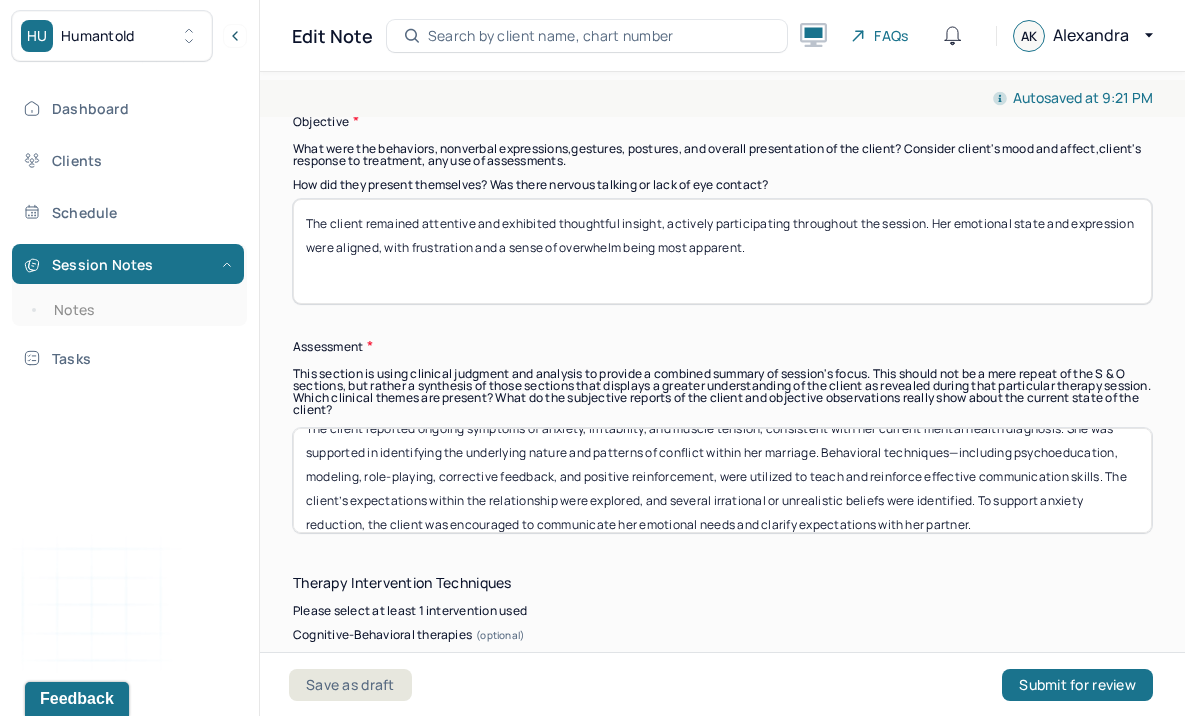 scroll, scrollTop: 21, scrollLeft: 0, axis: vertical 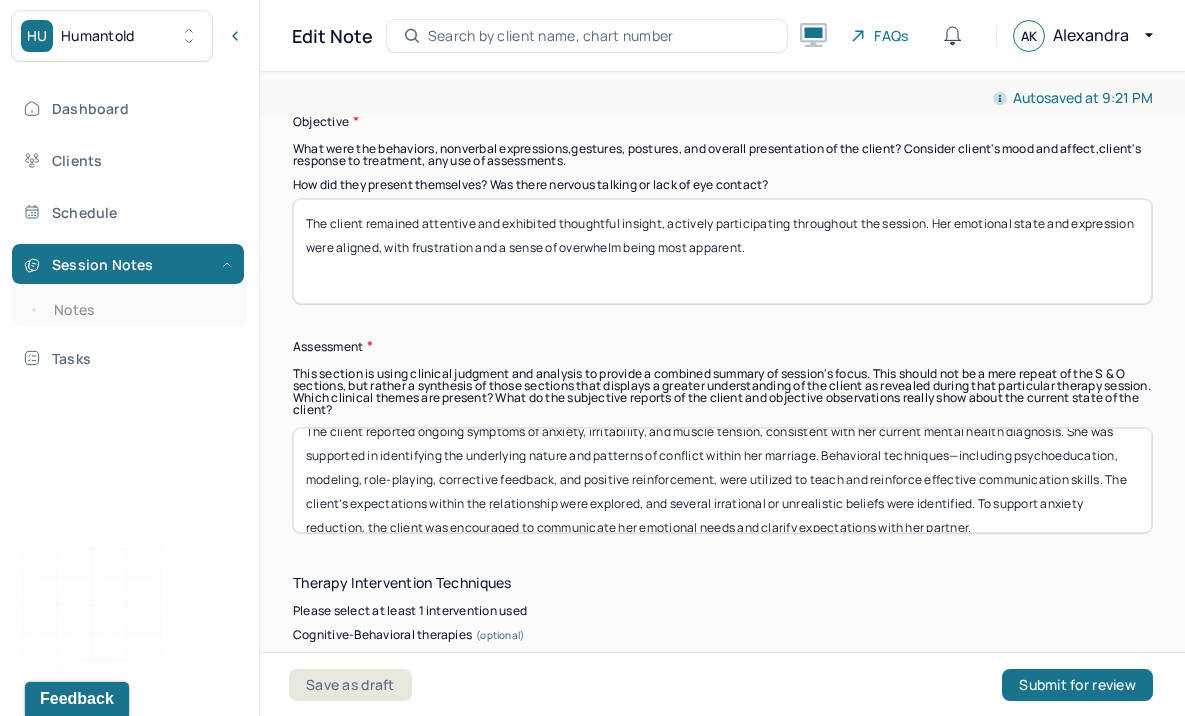click on "The client reported ongoing symptoms of anxiety, irritability, and muscle tension, consistent with her current mental health diagnosis. She was supported in identifying the underlying nature and patterns of conflict within her marriage. Behavioral techniques—including psychoeducation, modeling, role-playing, corrective feedback, and positive reinforcement, were utilized to teach and reinforce effective communication skills. The client’s expectations within the relationship were explored, and several irrational or unrealistic beliefs were identified. To support anxiety reduction, the client was encouraged to communicate her emotional needs and clarify expectations with her partner." at bounding box center [722, 480] 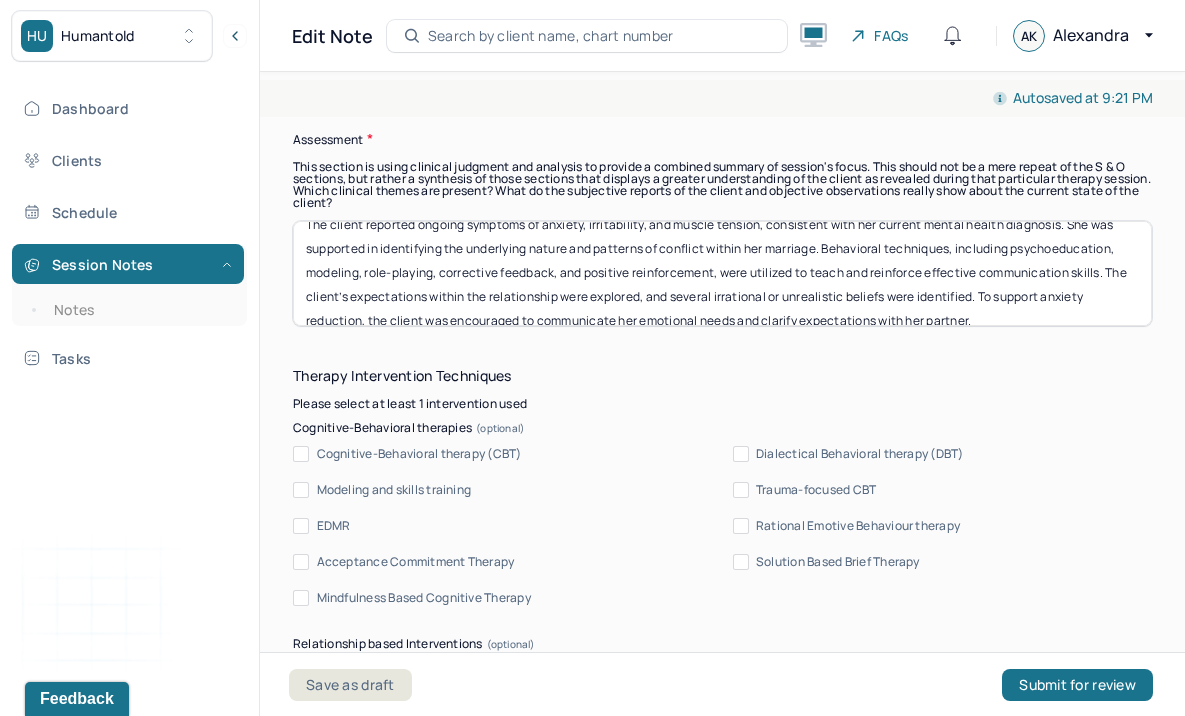 scroll, scrollTop: 1815, scrollLeft: 0, axis: vertical 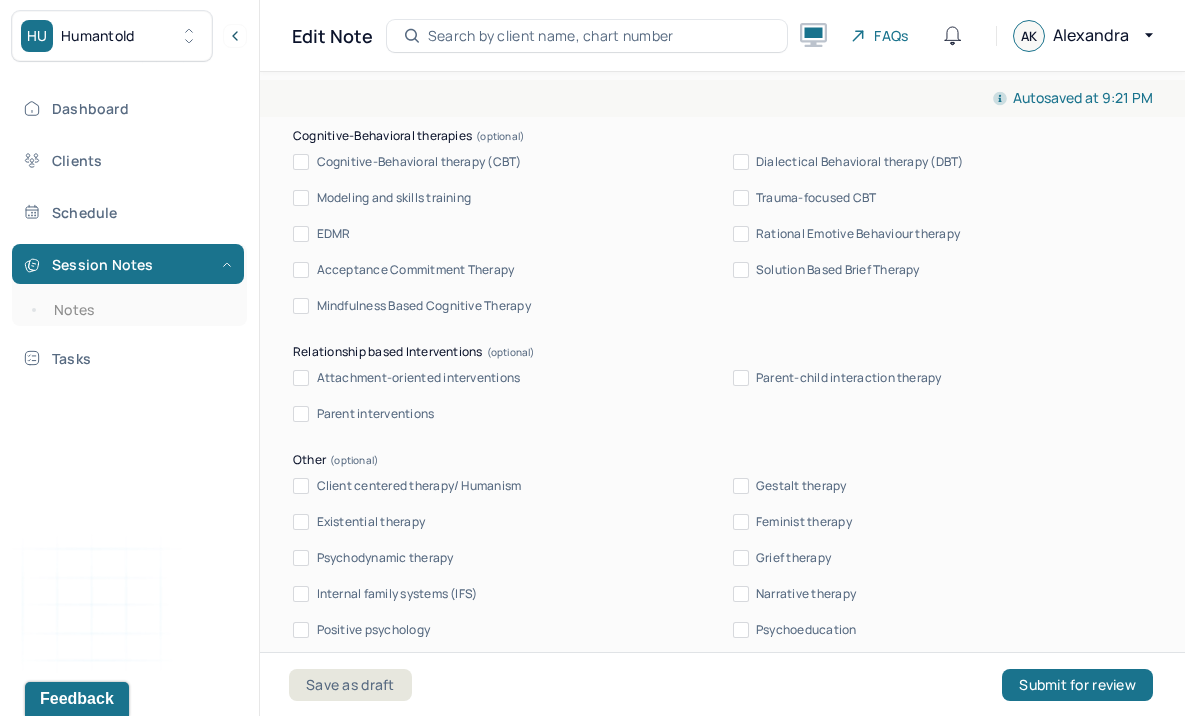 type on "The client reported ongoing symptoms of anxiety, irritability, and muscle tension, consistent with her current mental health diagnosis. She was supported in identifying the underlying nature and patterns of conflict within her marriage. Behavioral techniques, including psychoeducation, modeling, role-playing, corrective feedback, and positive reinforcement, were utilized to teach and reinforce effective communication skills. The client’s expectations within the relationship were explored, and several irrational or unrealistic beliefs were identified. To support anxiety reduction, the client was encouraged to communicate her emotional needs and clarify expectations with her partner." 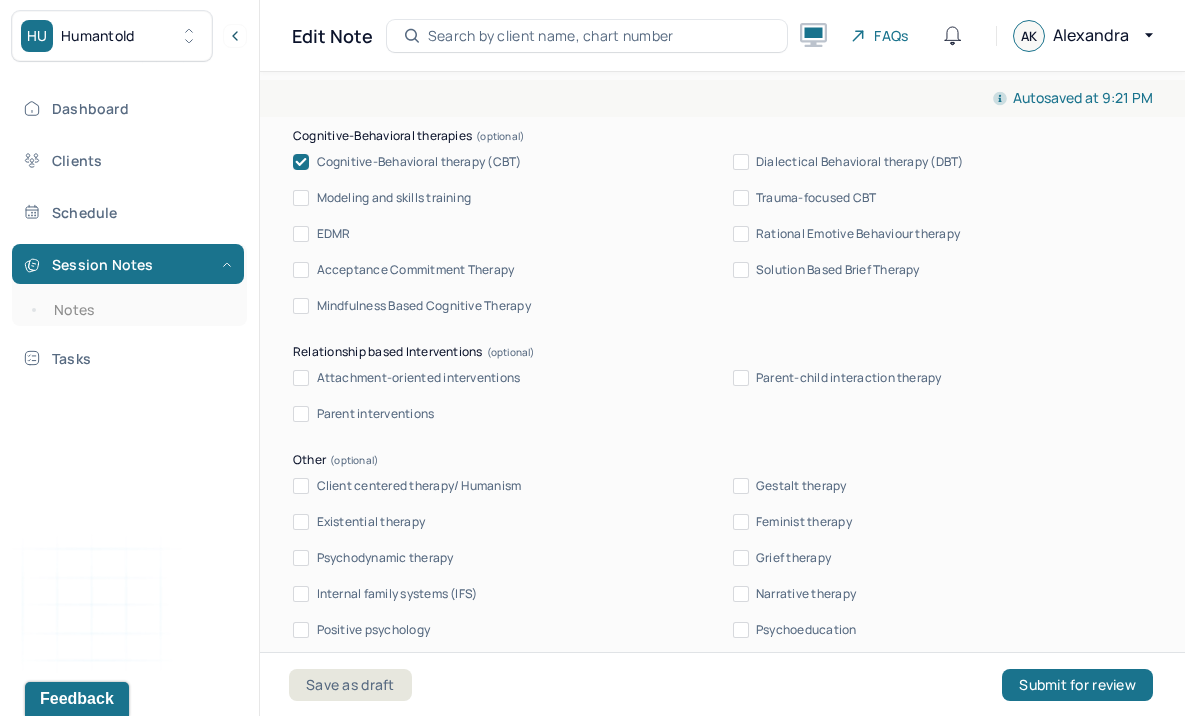 click on "Mindfulness Based Cognitive Therapy" at bounding box center (301, 306) 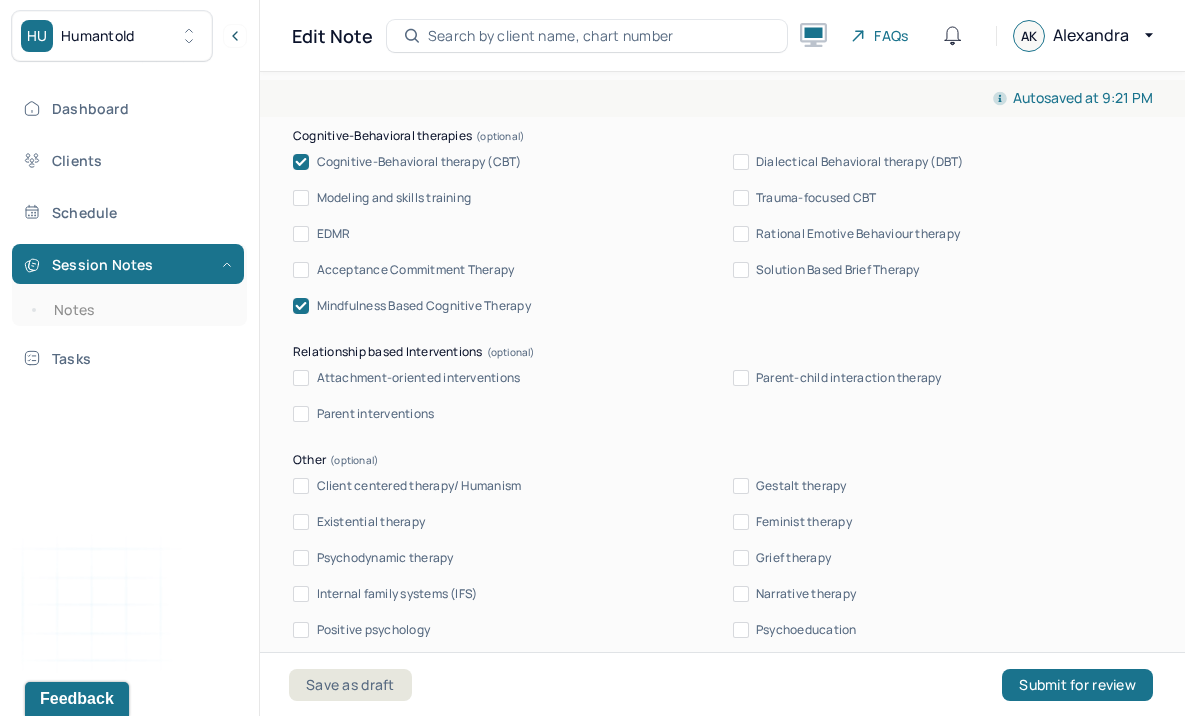 click on "Dialectical Behavioral therapy (DBT)" at bounding box center [741, 162] 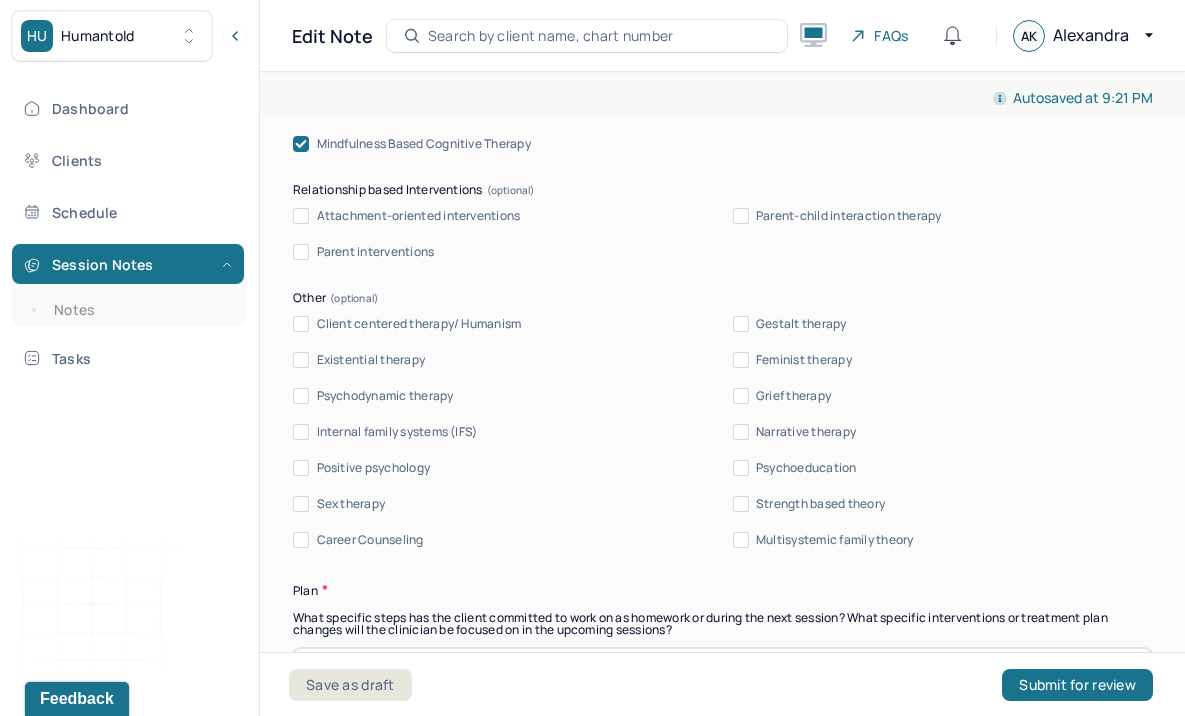 scroll, scrollTop: 2260, scrollLeft: 0, axis: vertical 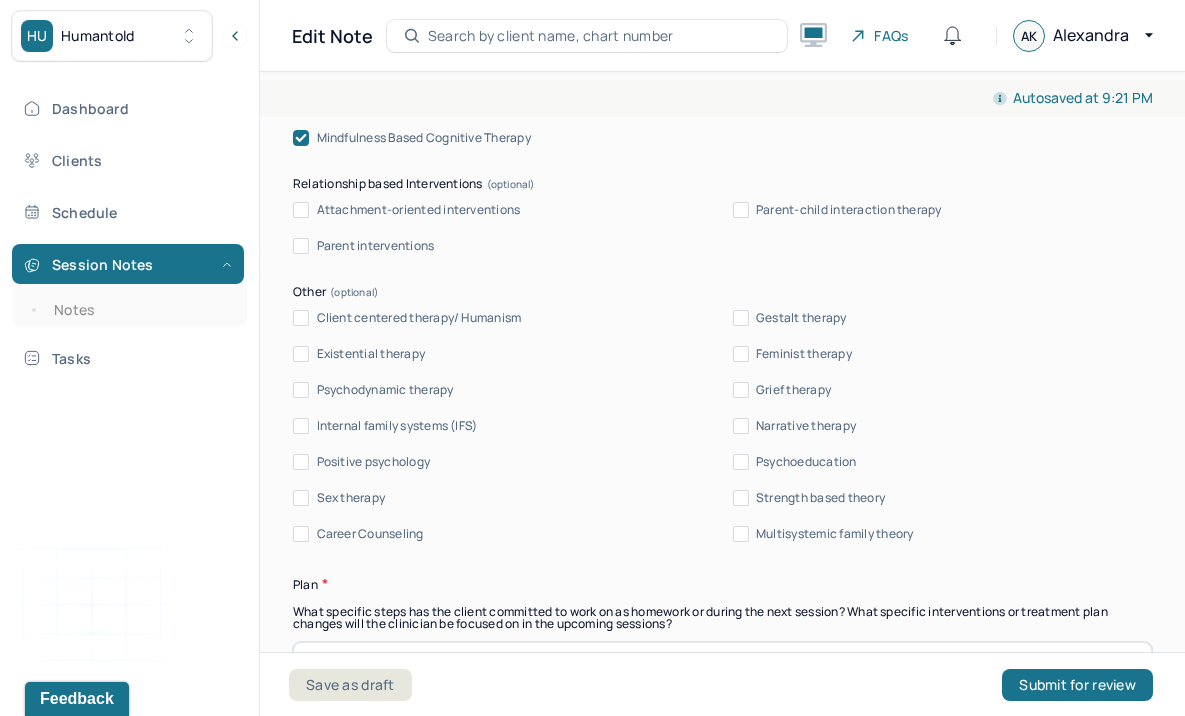 click on "Client centered therapy/ Humanism" at bounding box center [301, 318] 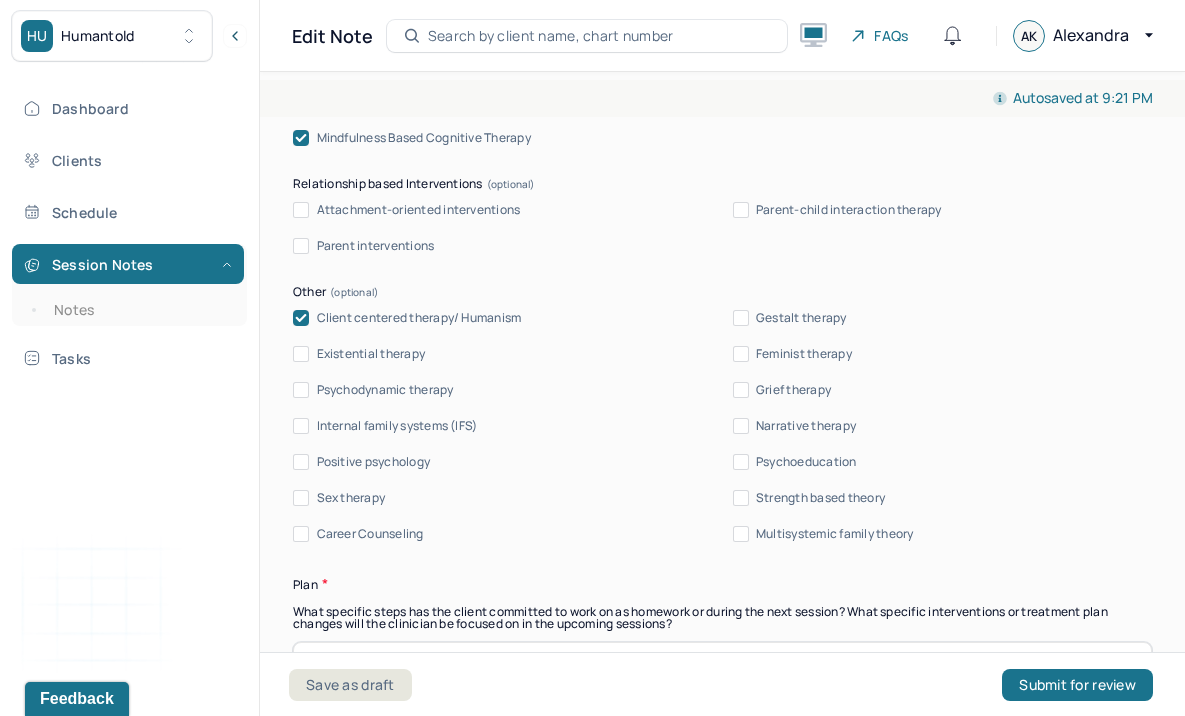 click on "Psychodynamic therapy" at bounding box center [301, 390] 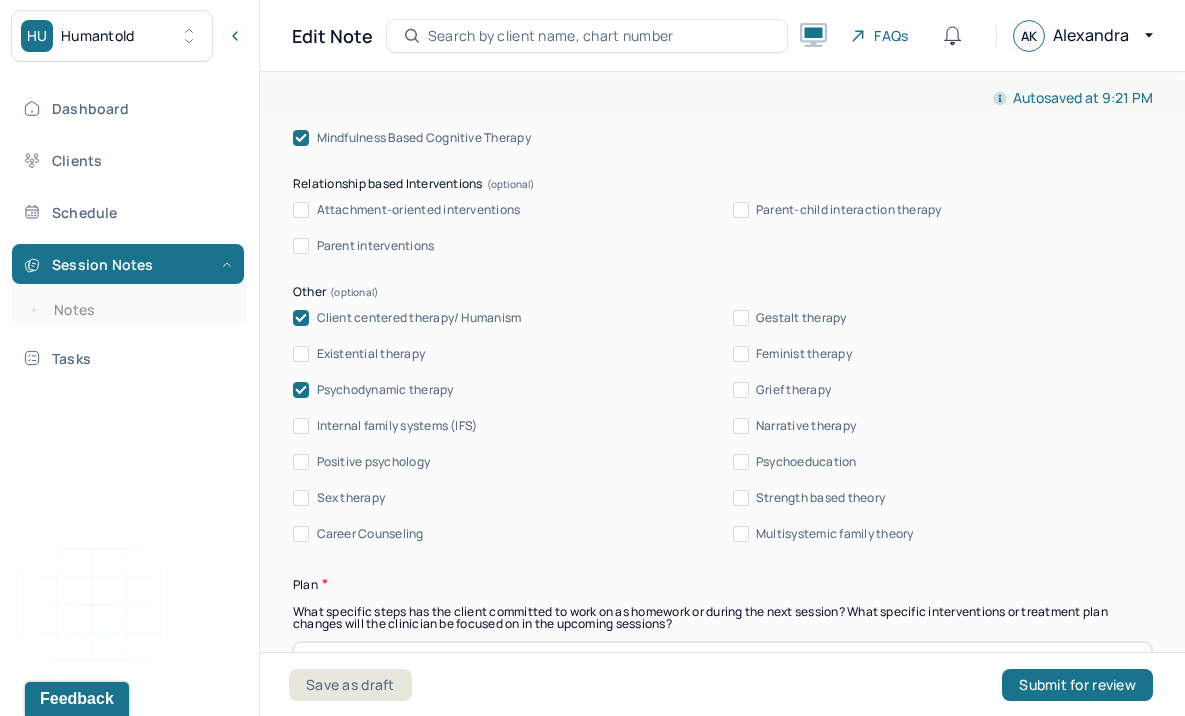 click on "Strength based theory" at bounding box center [741, 498] 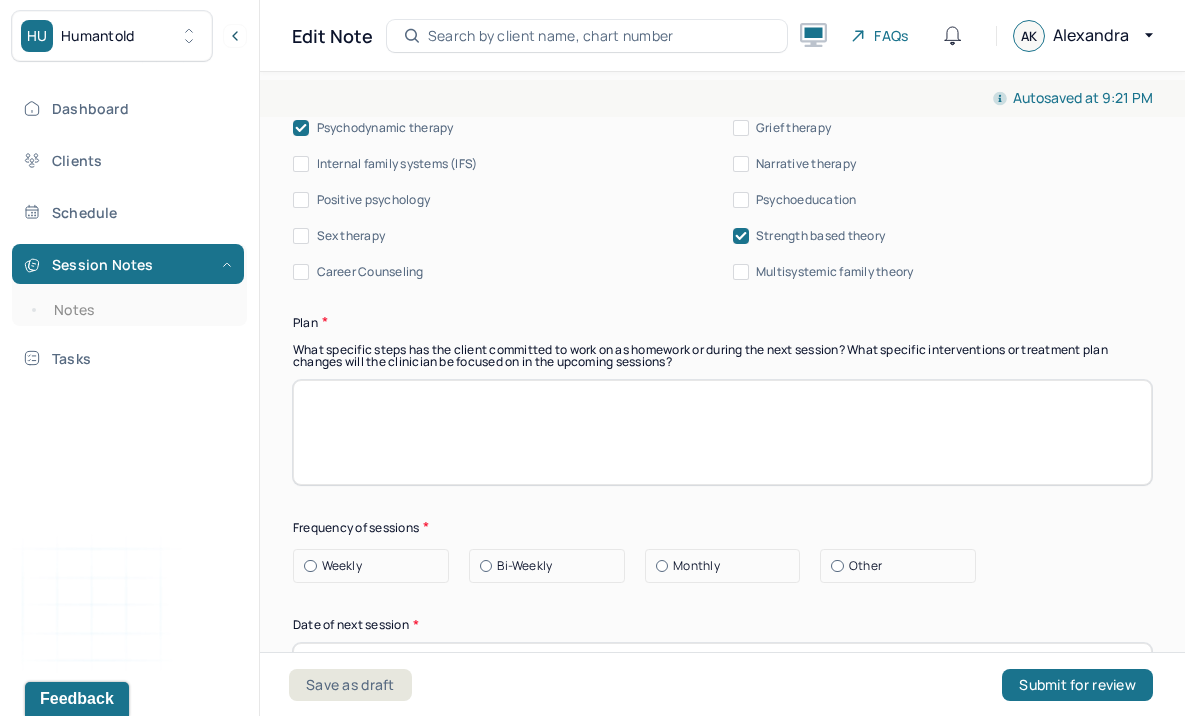 scroll, scrollTop: 2525, scrollLeft: 0, axis: vertical 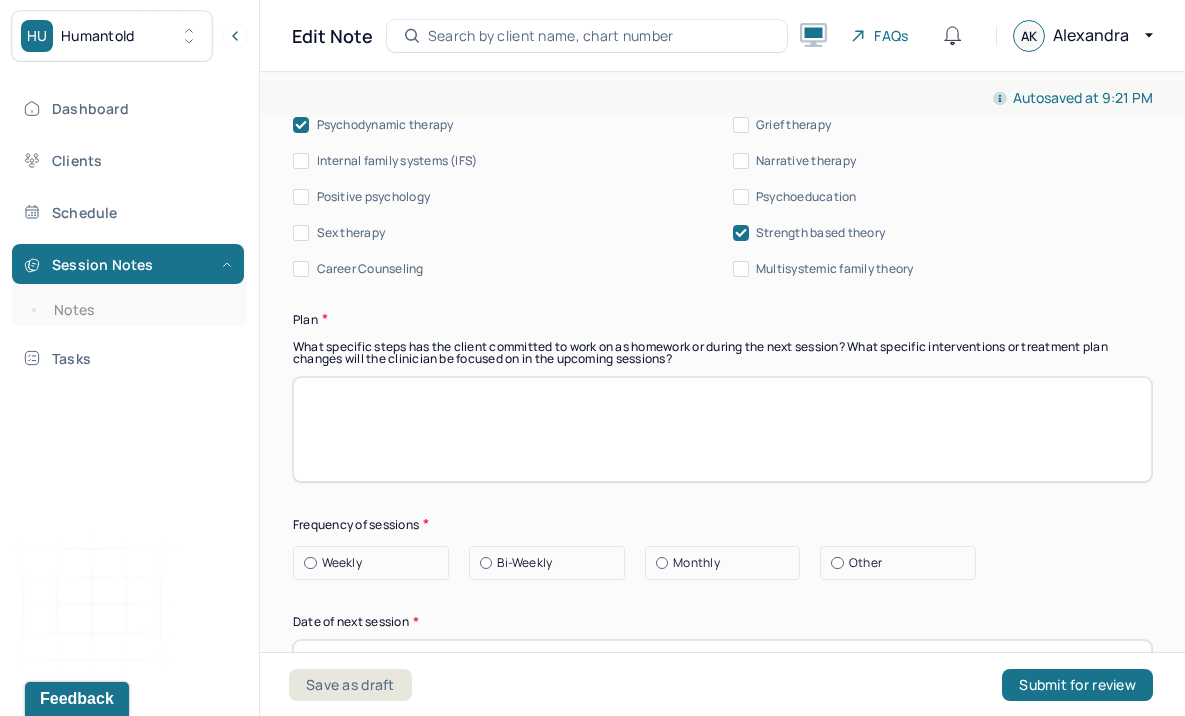 click at bounding box center (722, 429) 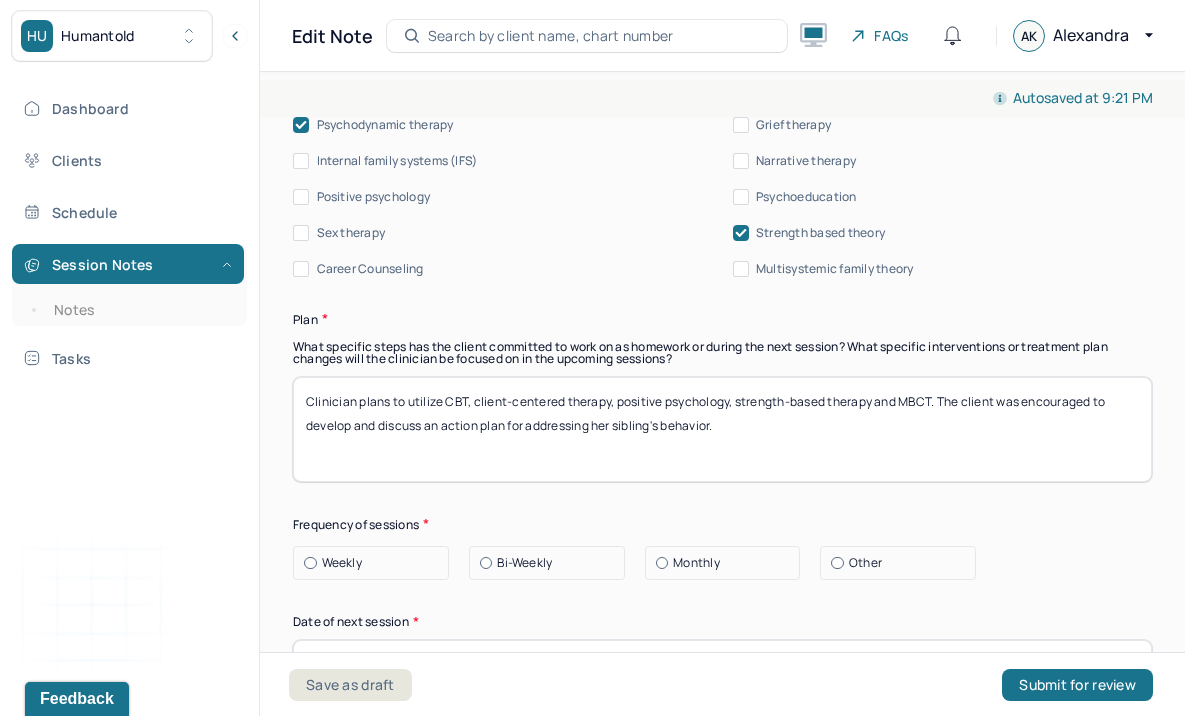 click on "Clinician plans to utilize CBT, client-centered therapy, positive psychology, strength-based therapy and MBCT. The client was encouraged to develop and discuss an action plan for addressing her sibling's behavior." at bounding box center [722, 429] 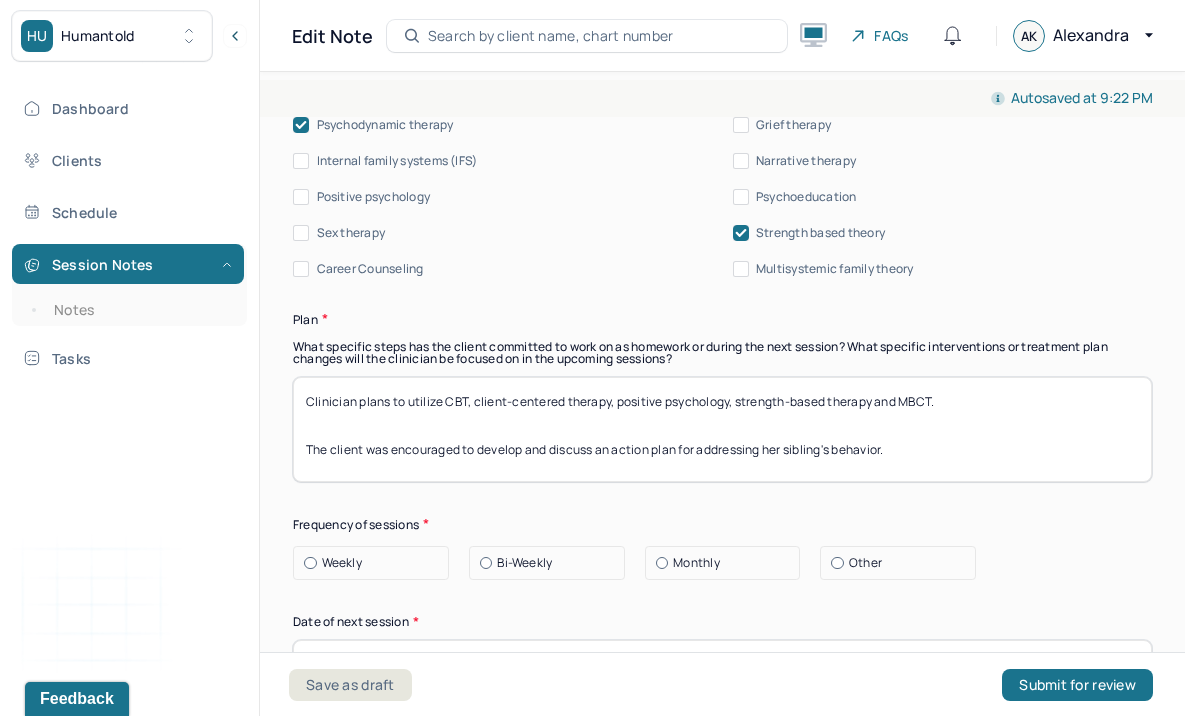 drag, startPoint x: 917, startPoint y: 447, endPoint x: 474, endPoint y: 439, distance: 443.07224 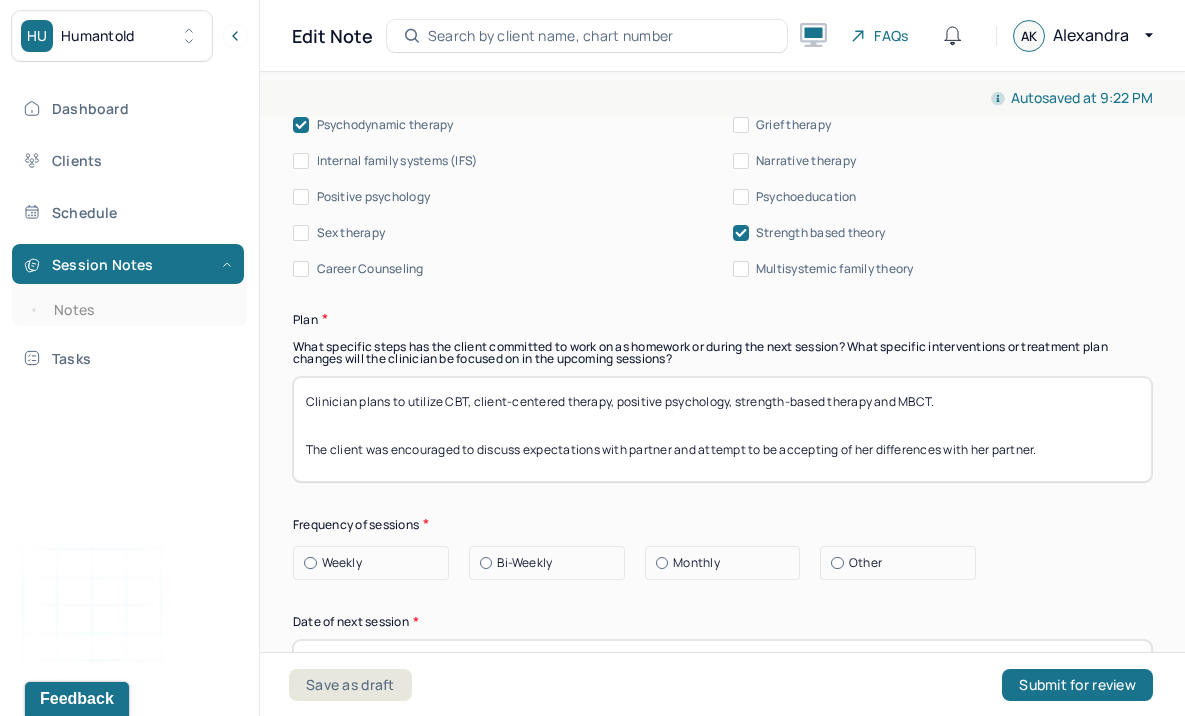 drag, startPoint x: 1066, startPoint y: 445, endPoint x: 246, endPoint y: 440, distance: 820.01526 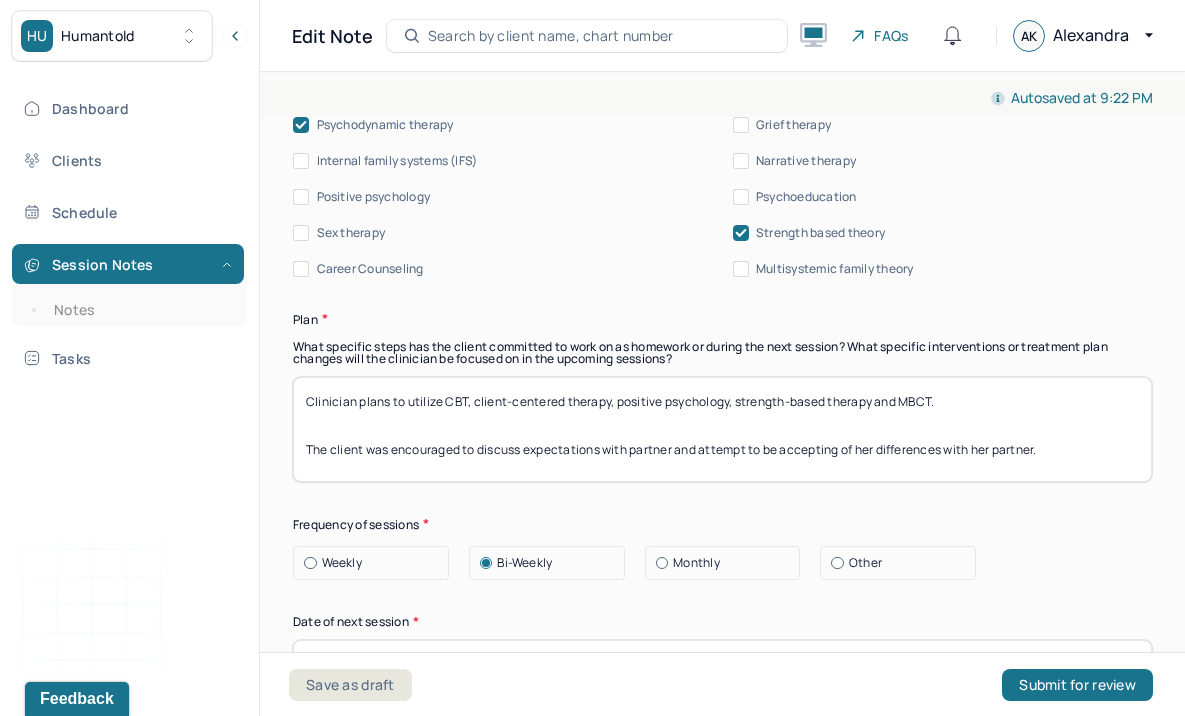 click on "Clinician plans to utilize CBT, client-centered therapy, positive psychology, strength-based therapy and MBCT.
The client was encouraged to discuss expectations with partner and attempt to be accepting of her differences with her partner." at bounding box center (722, 429) 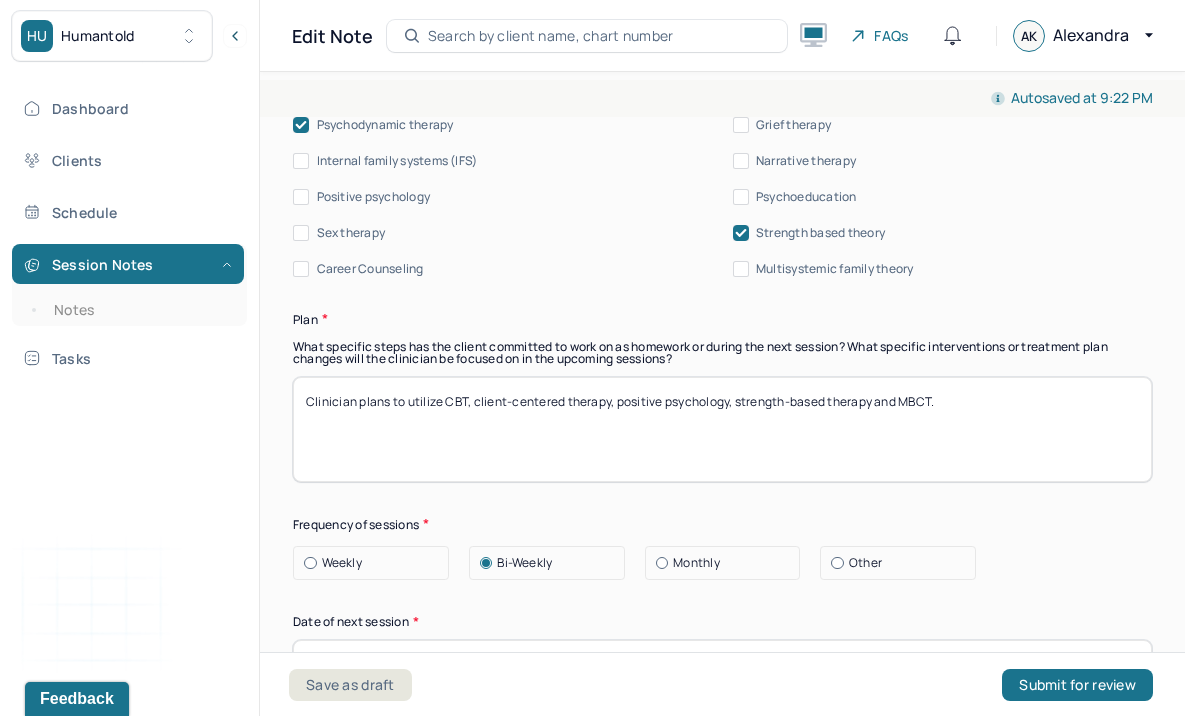 paste on "The client was encouraged to communicate her expectations to her partner and to work toward accepting their differences." 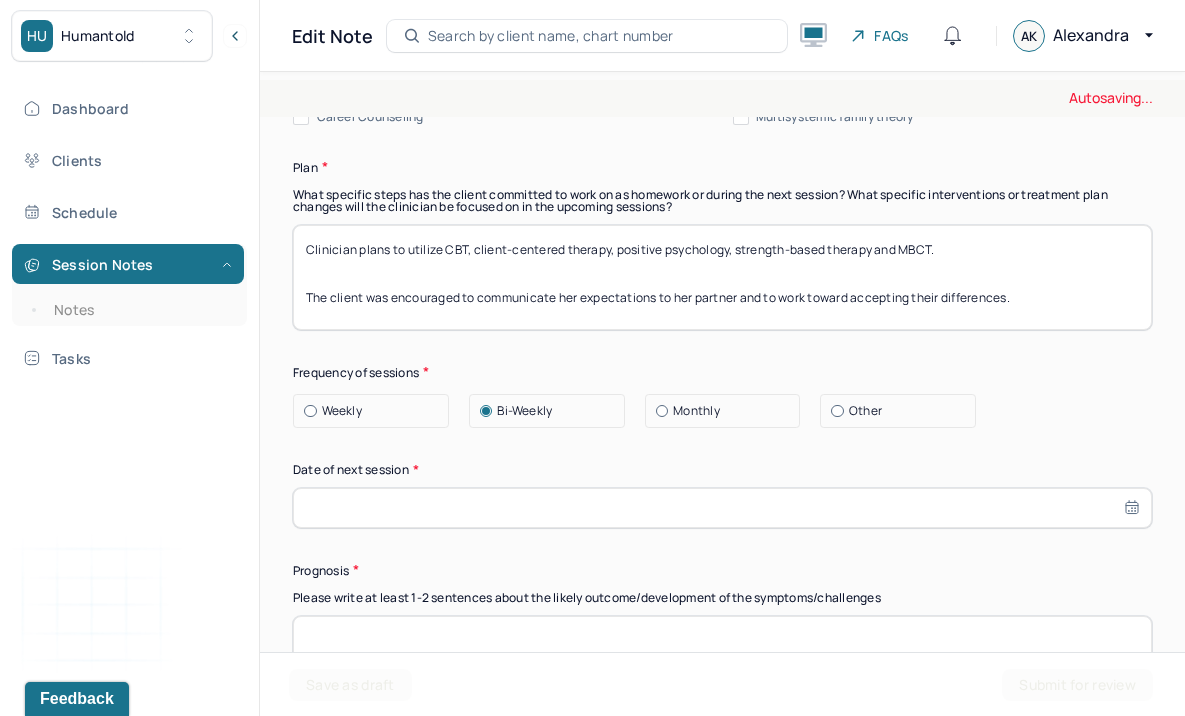 scroll, scrollTop: 2678, scrollLeft: 0, axis: vertical 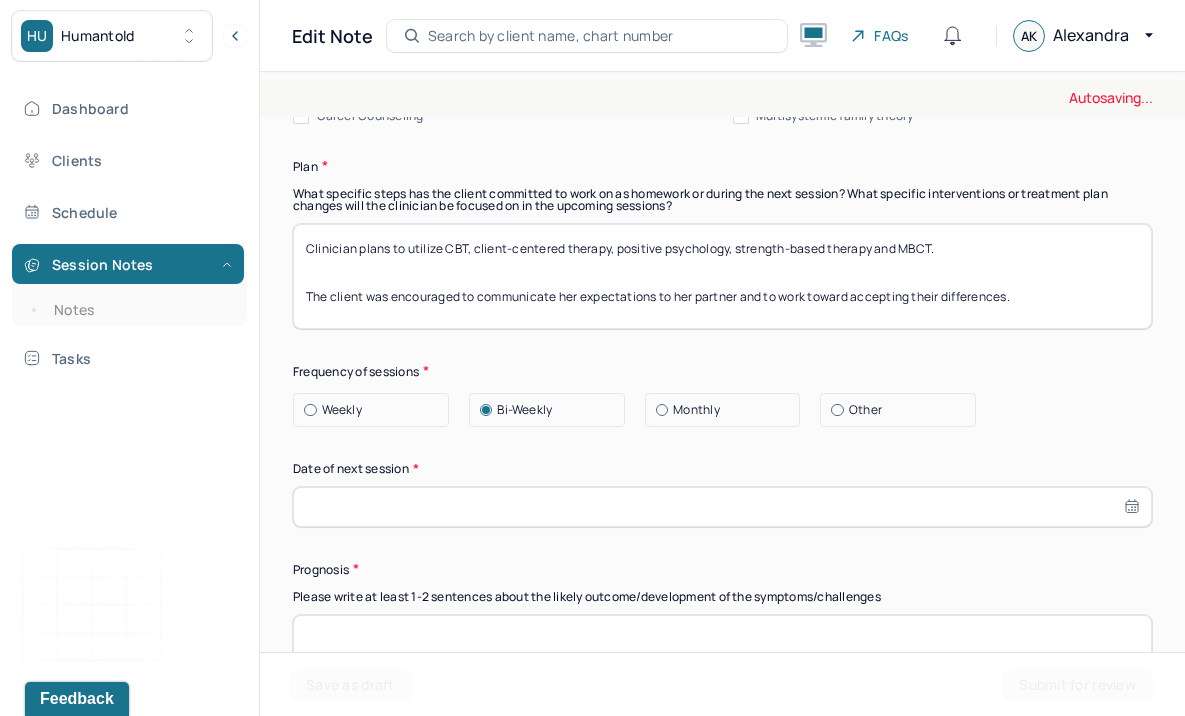 type on "Clinician plans to utilize CBT, client-centered therapy, positive psychology, strength-based therapy and MBCT.
The client was encouraged to communicate her expectations to her partner and to work toward accepting their differences." 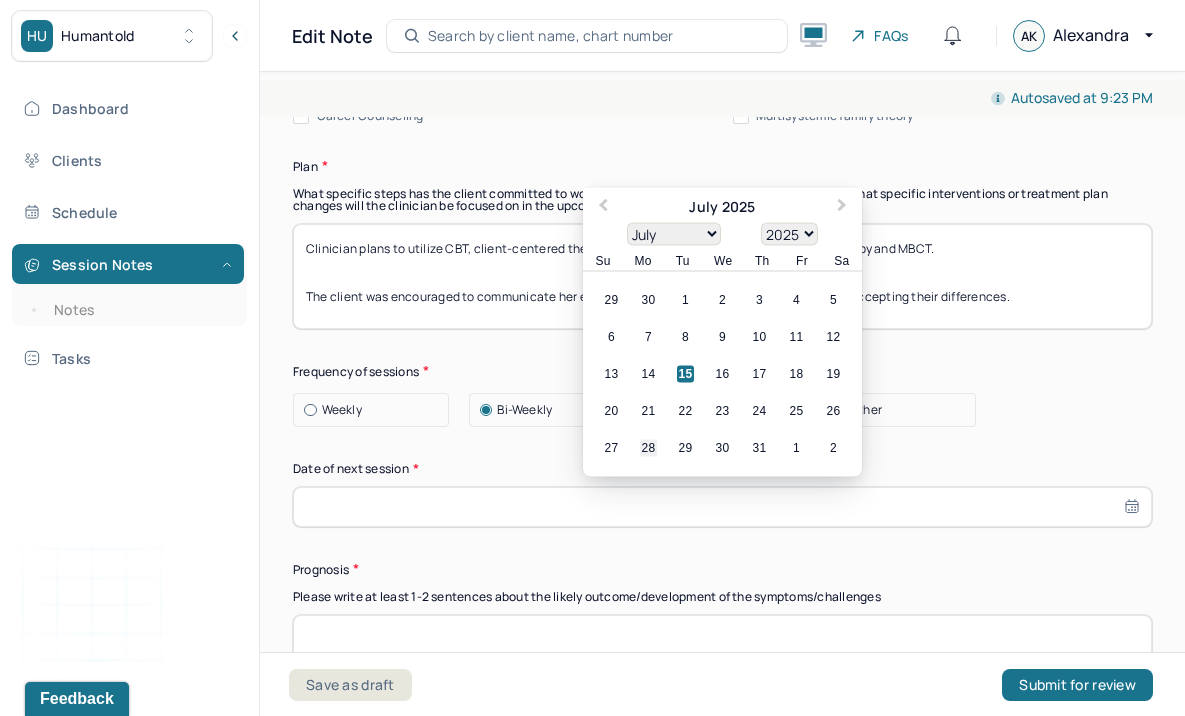 click on "28" at bounding box center [648, 447] 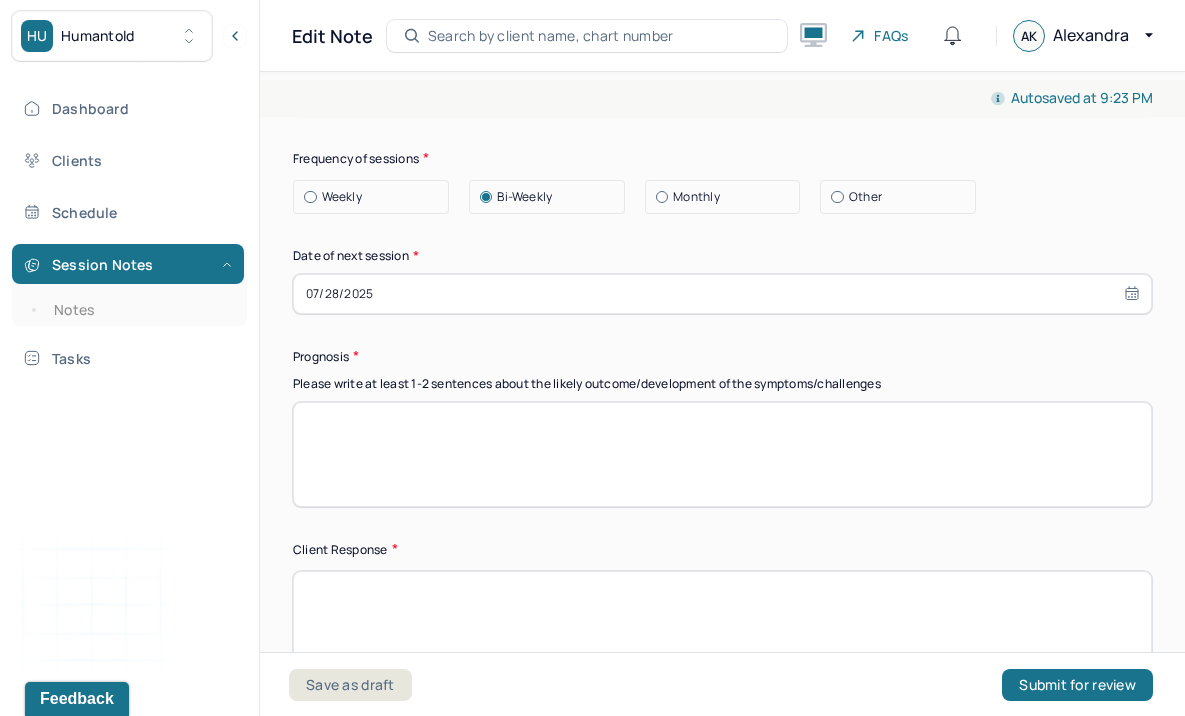 scroll, scrollTop: 2901, scrollLeft: 0, axis: vertical 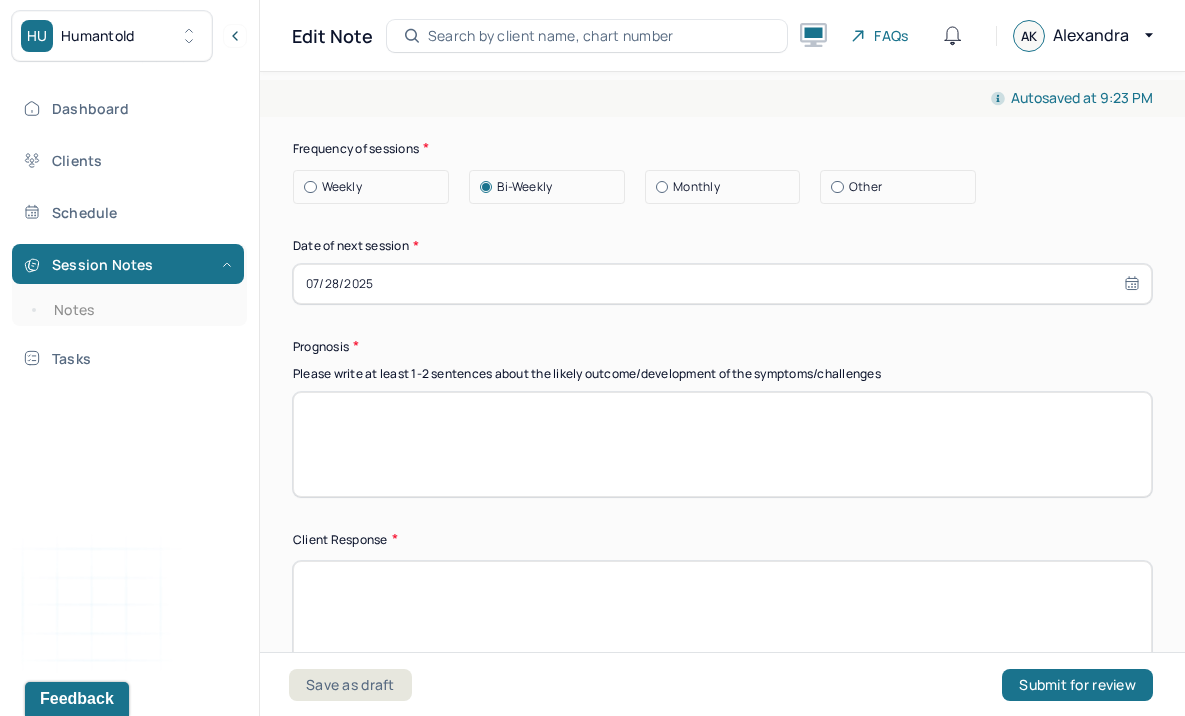 select on "6" 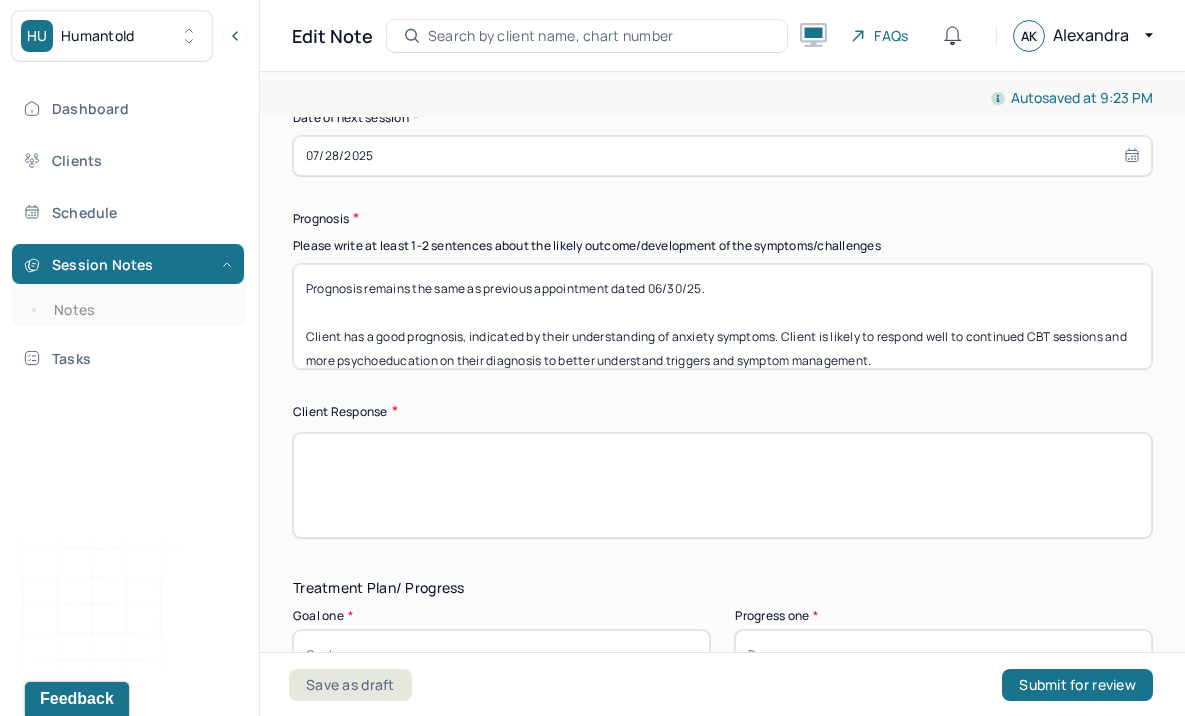 scroll, scrollTop: 4087, scrollLeft: 0, axis: vertical 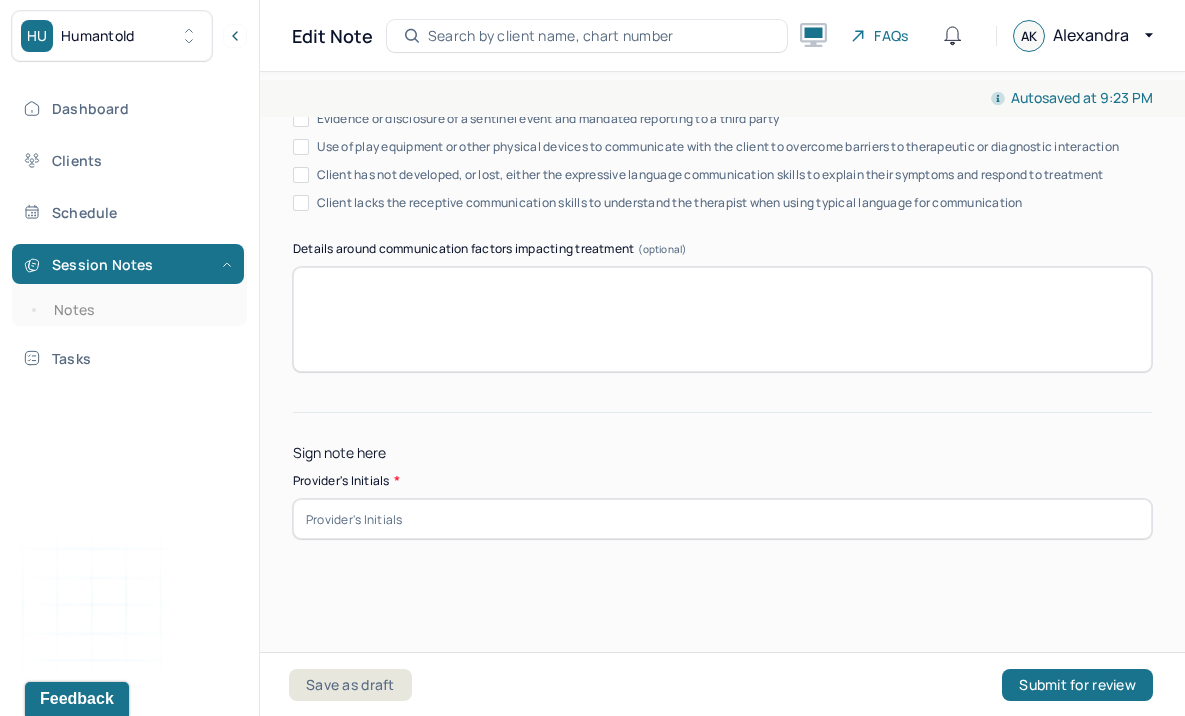 type on "Prognosis remains the same as previous appointment dated 06/30/25.
Client has a good prognosis, indicated by their understanding of anxiety symptoms. Client is likely to respond well to continued CBT sessions and more psychoeducation on their diagnosis to better understand triggers and symptom management." 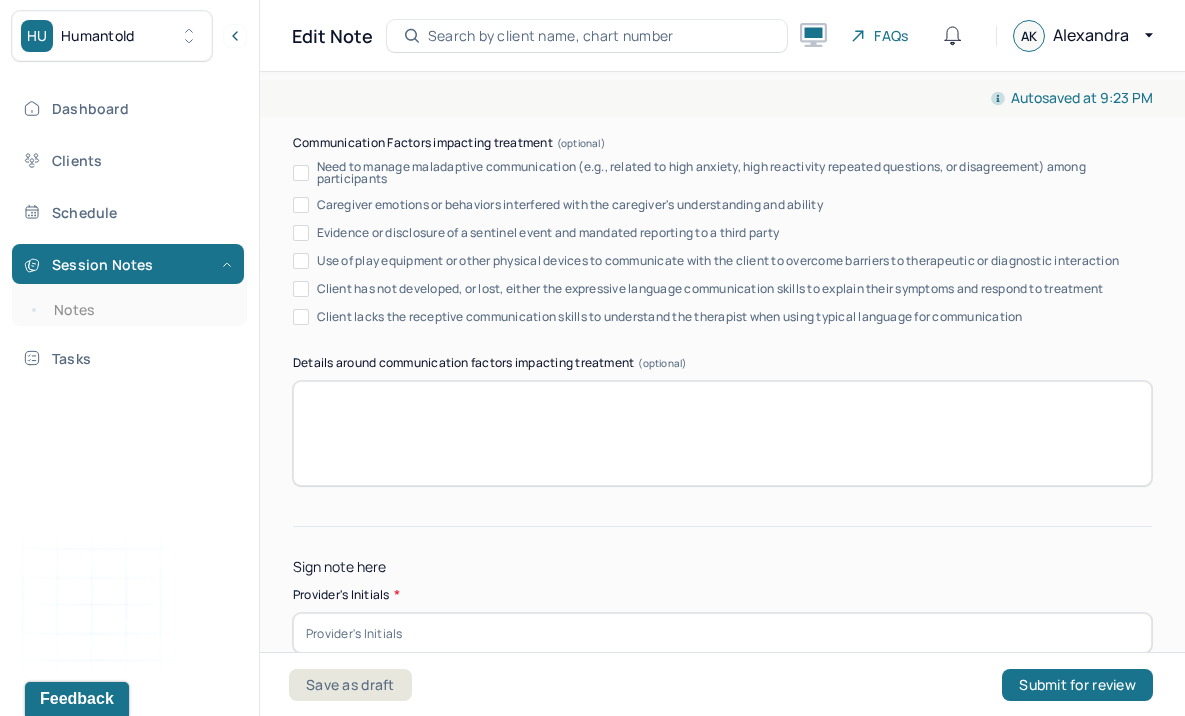 scroll, scrollTop: 3978, scrollLeft: 0, axis: vertical 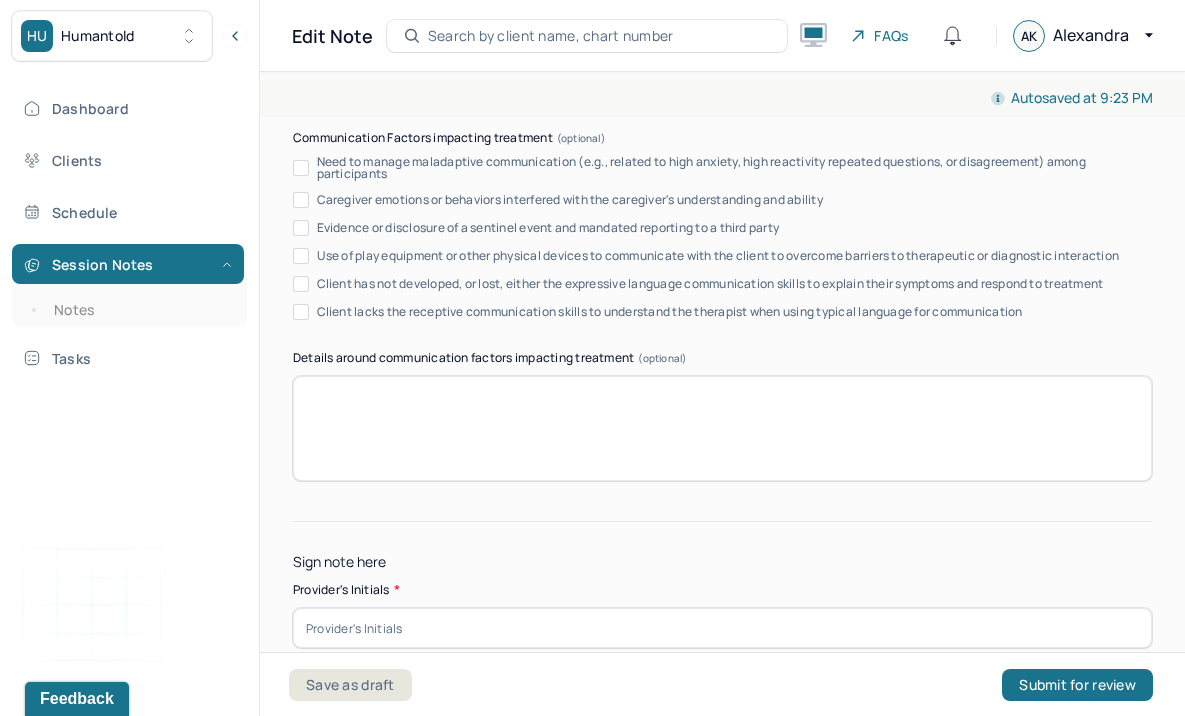 click at bounding box center [722, 428] 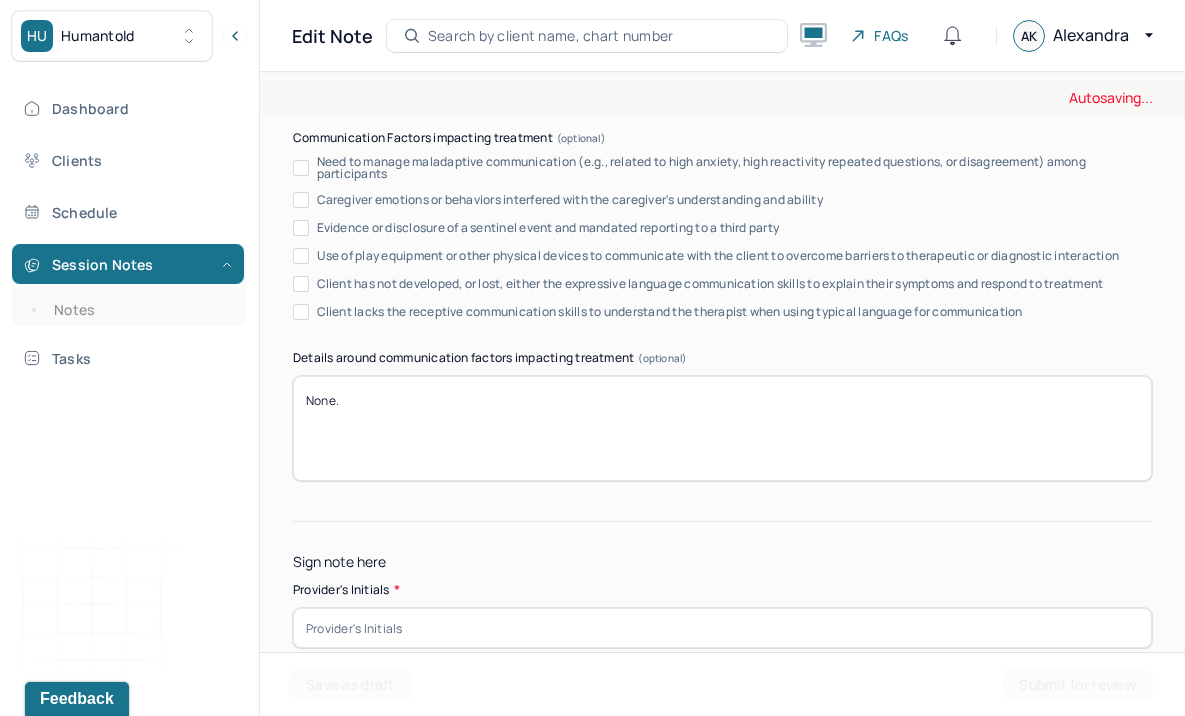 type on "None." 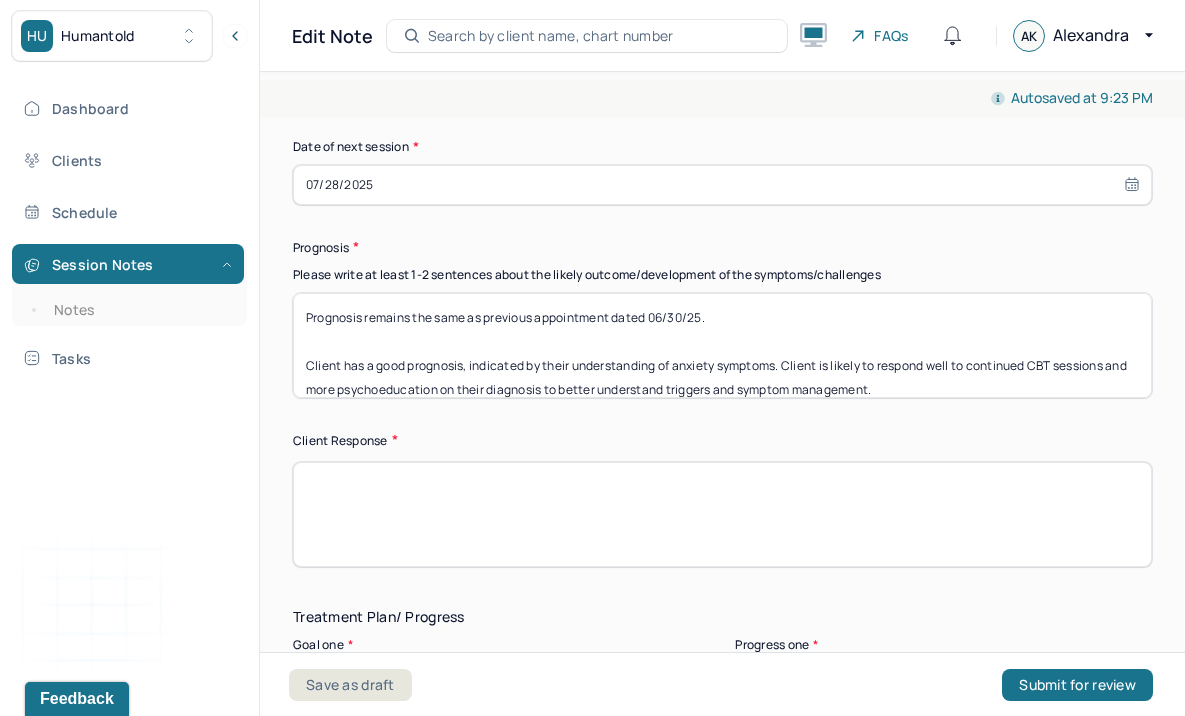 scroll, scrollTop: 3002, scrollLeft: 0, axis: vertical 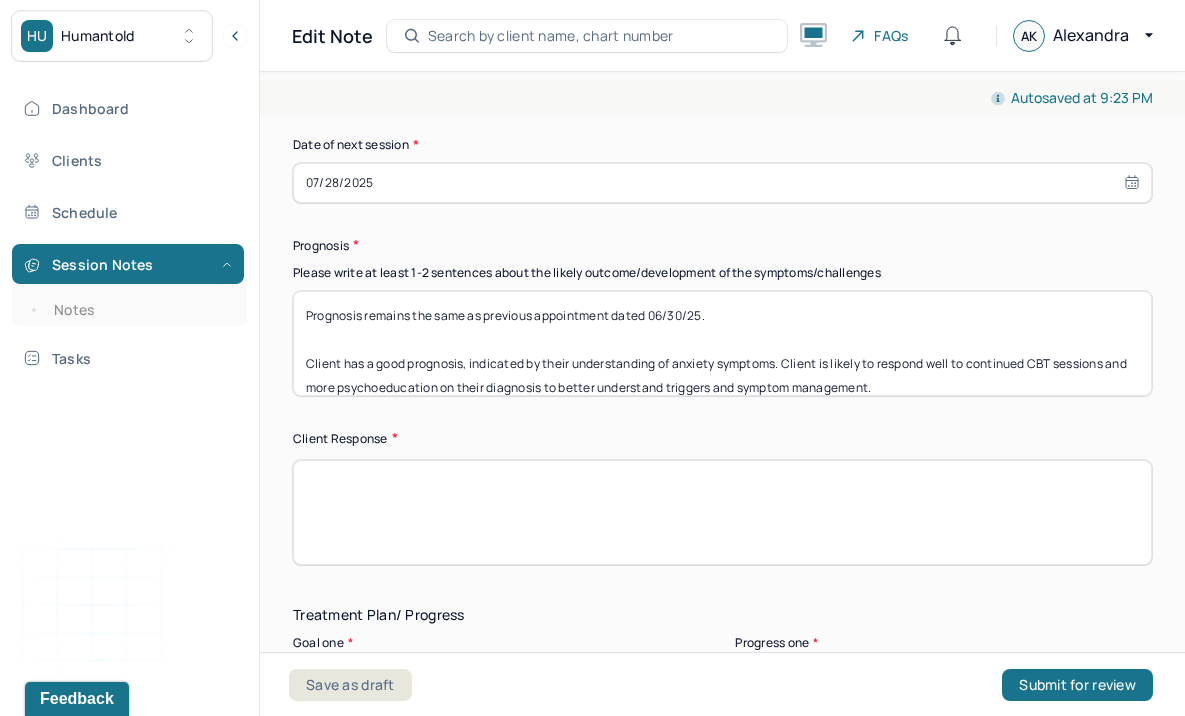 type on "ALK" 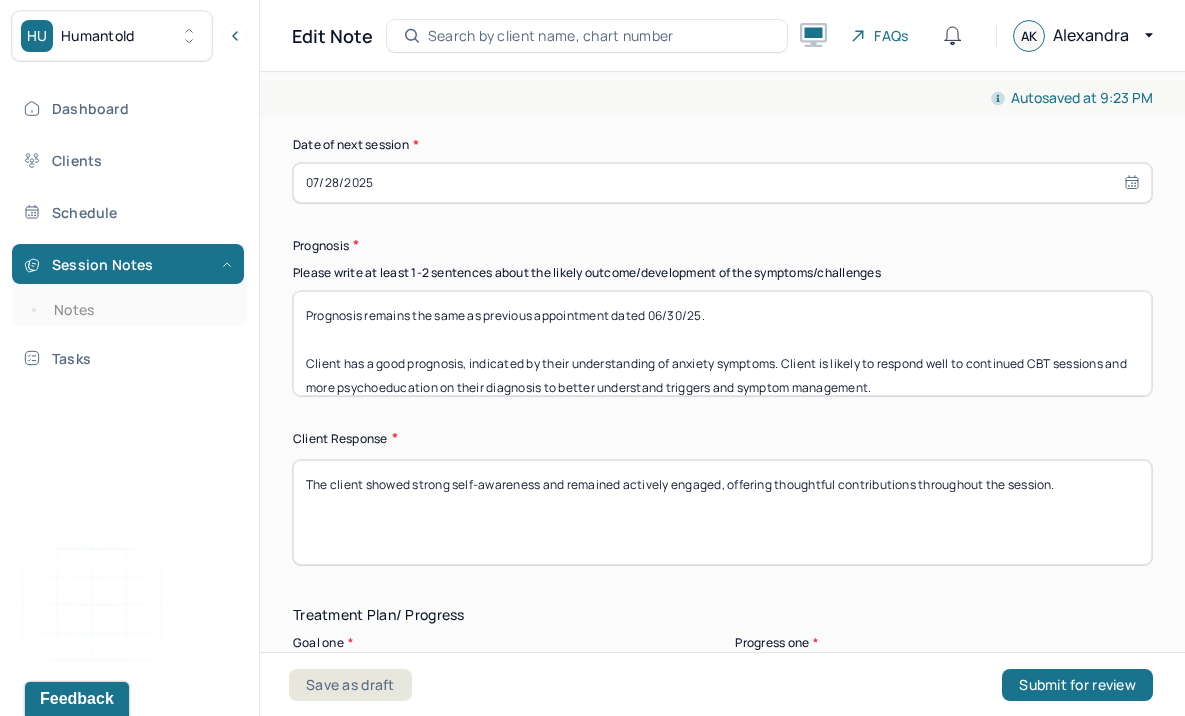 click on "The client showed strong self-awareness and remained actively engaged, offering thoughtful contributions throughout the session." at bounding box center (722, 512) 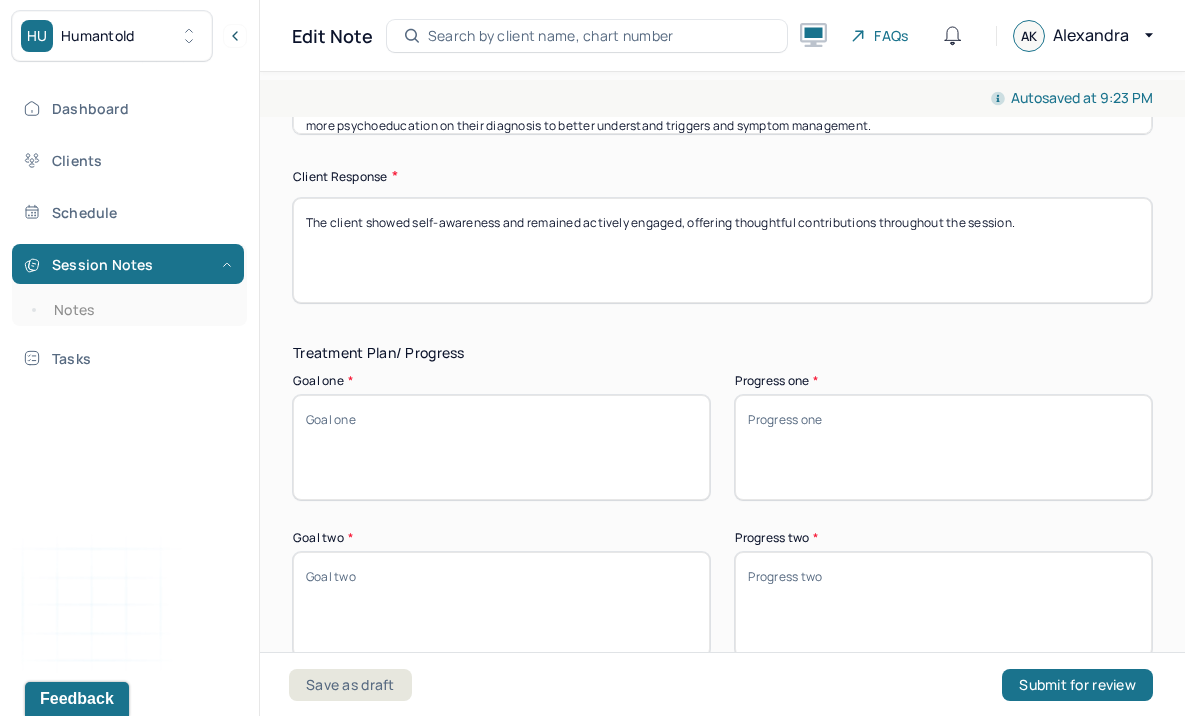scroll, scrollTop: 3315, scrollLeft: 0, axis: vertical 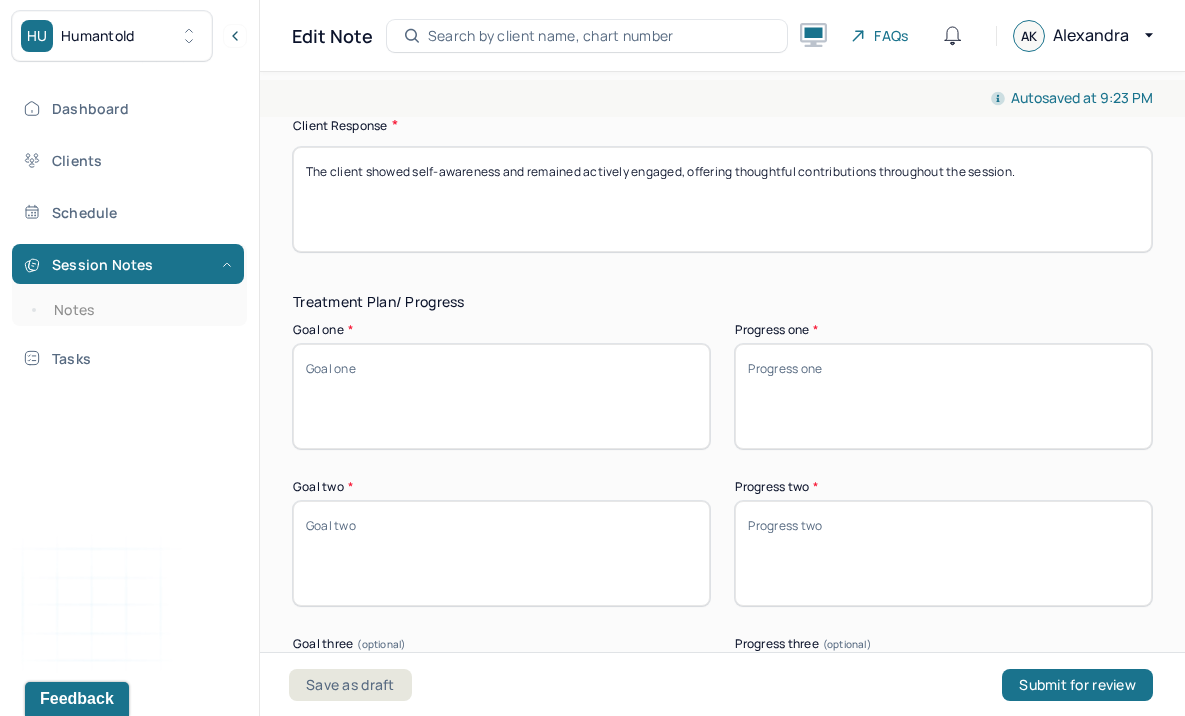 type on "The client showed self-awareness and remained actively engaged, offering thoughtful contributions throughout the session." 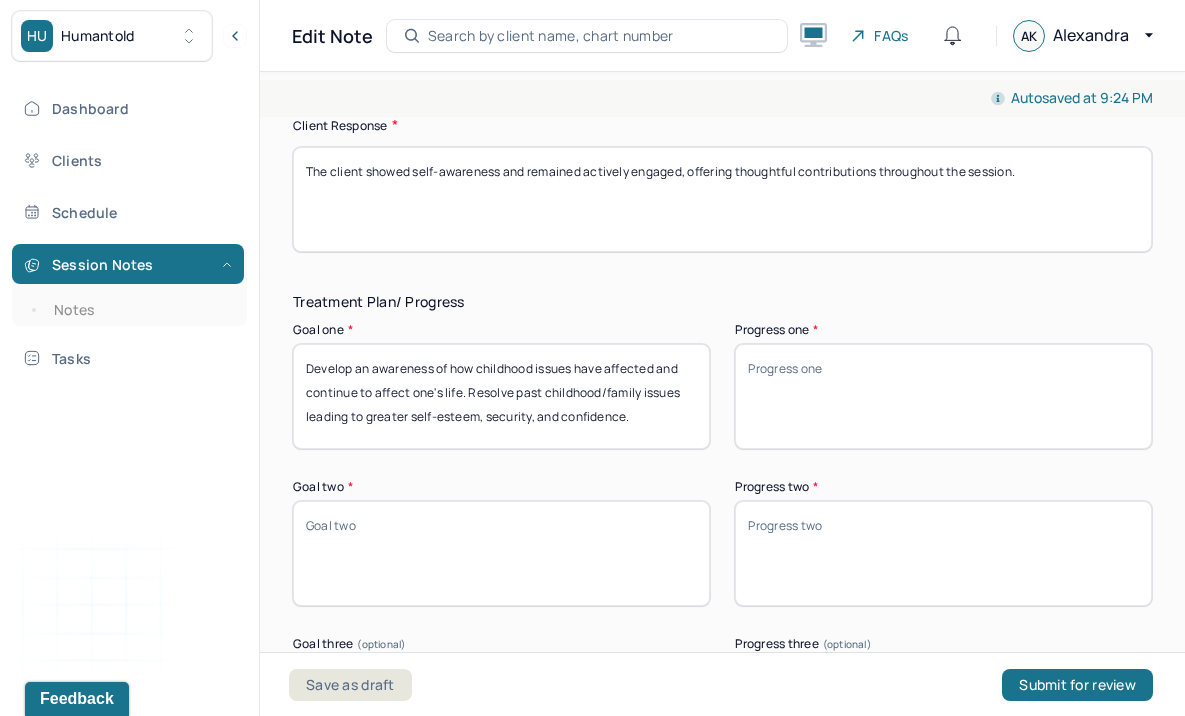 type on "Develop an awareness of how childhood issues have affected and continue to affect one's life. Resolve past childhood/family issues leading to greater self-esteem, security, and confidence." 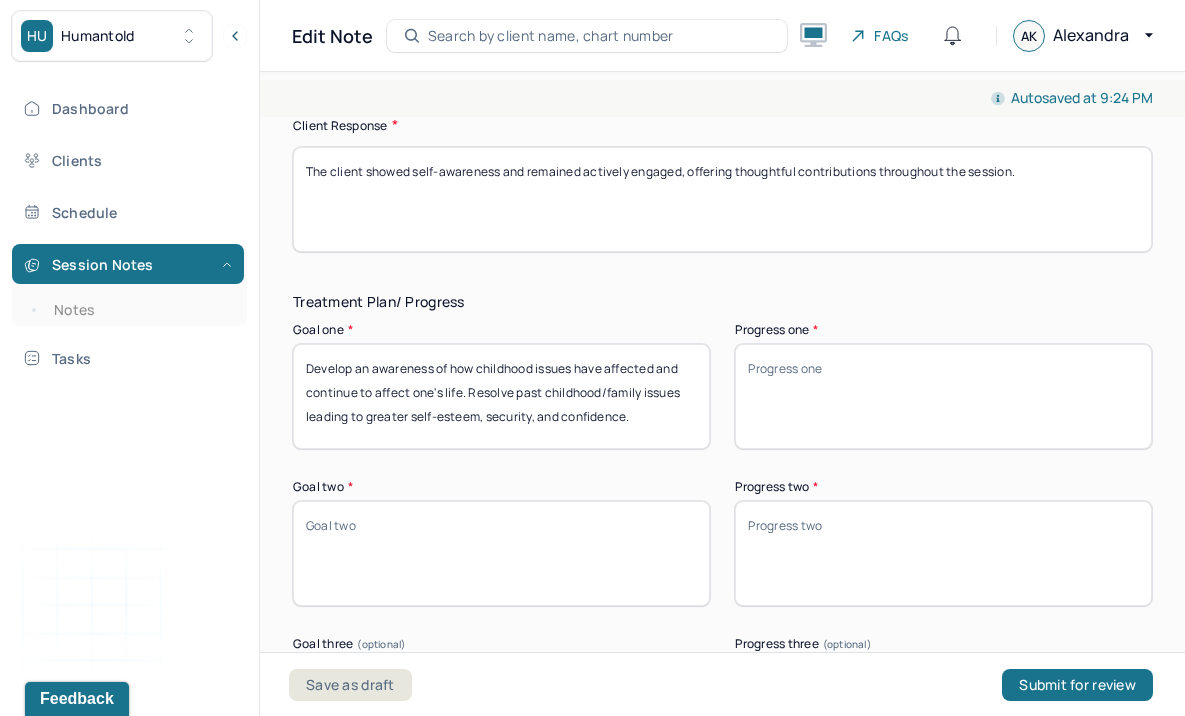 click on "Goal two *" at bounding box center (501, 553) 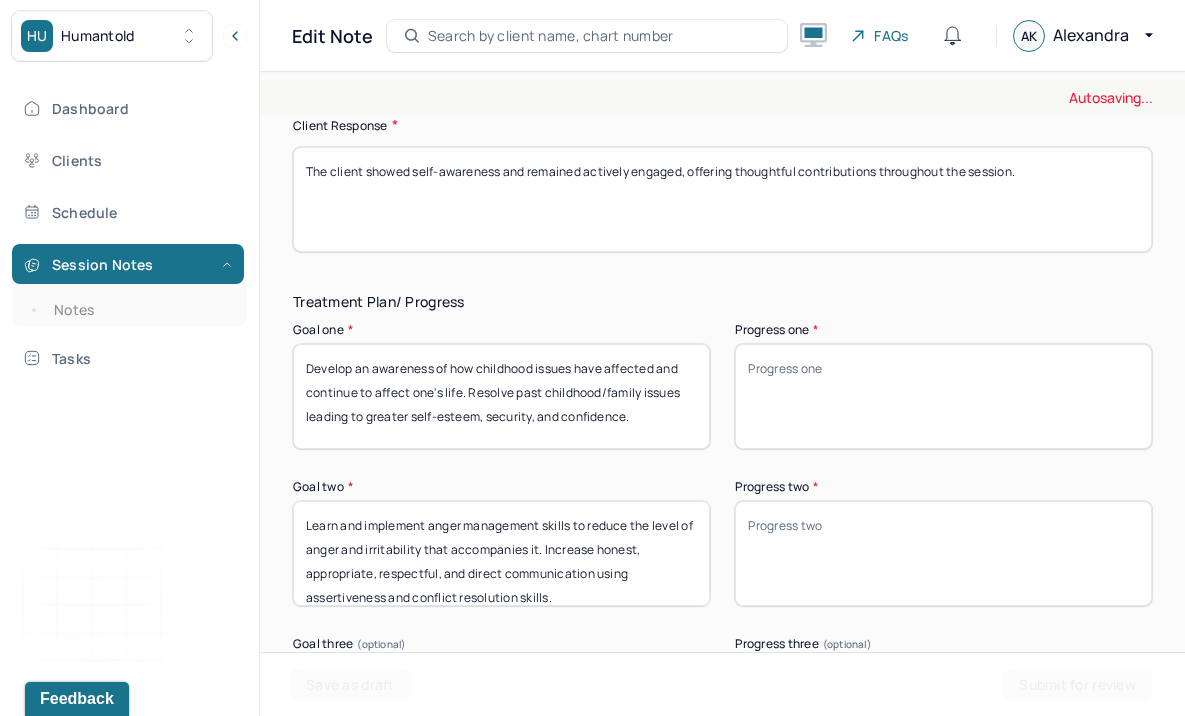 type on "Learn and implement anger management skills to reduce the level of anger and irritability that accompanies it. Increase honest, appropriate, respectful, and direct communication using assertiveness and conflict resolution skills." 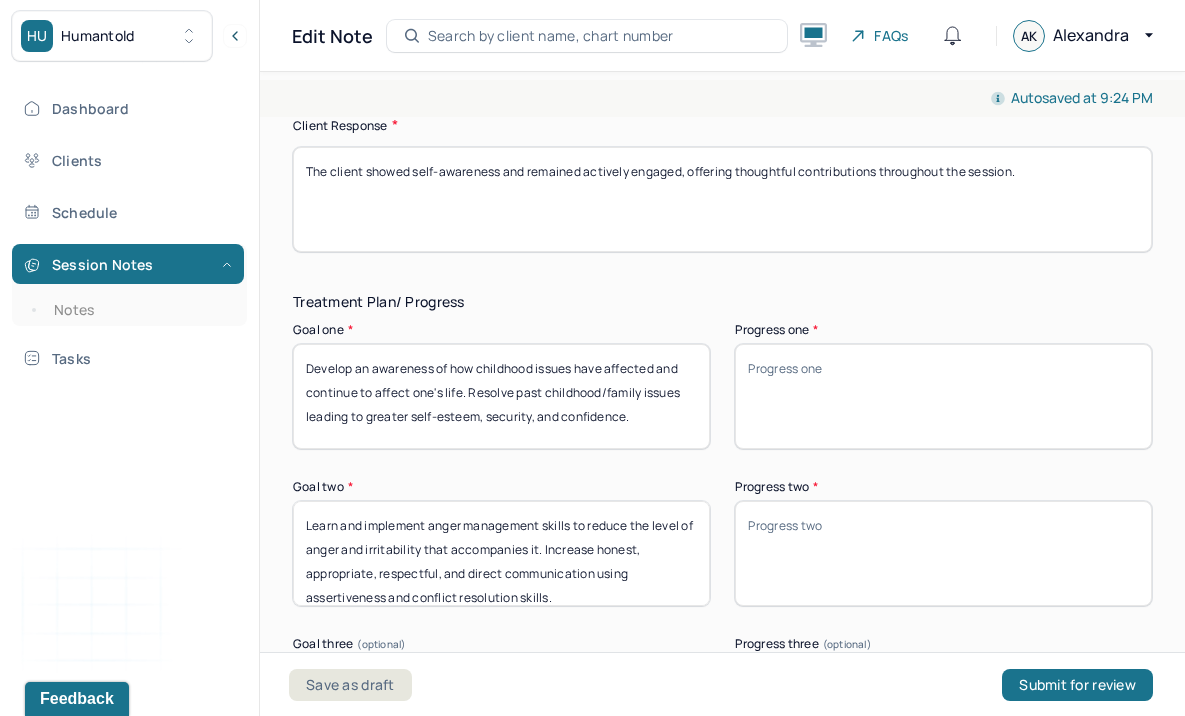 scroll, scrollTop: 16, scrollLeft: 0, axis: vertical 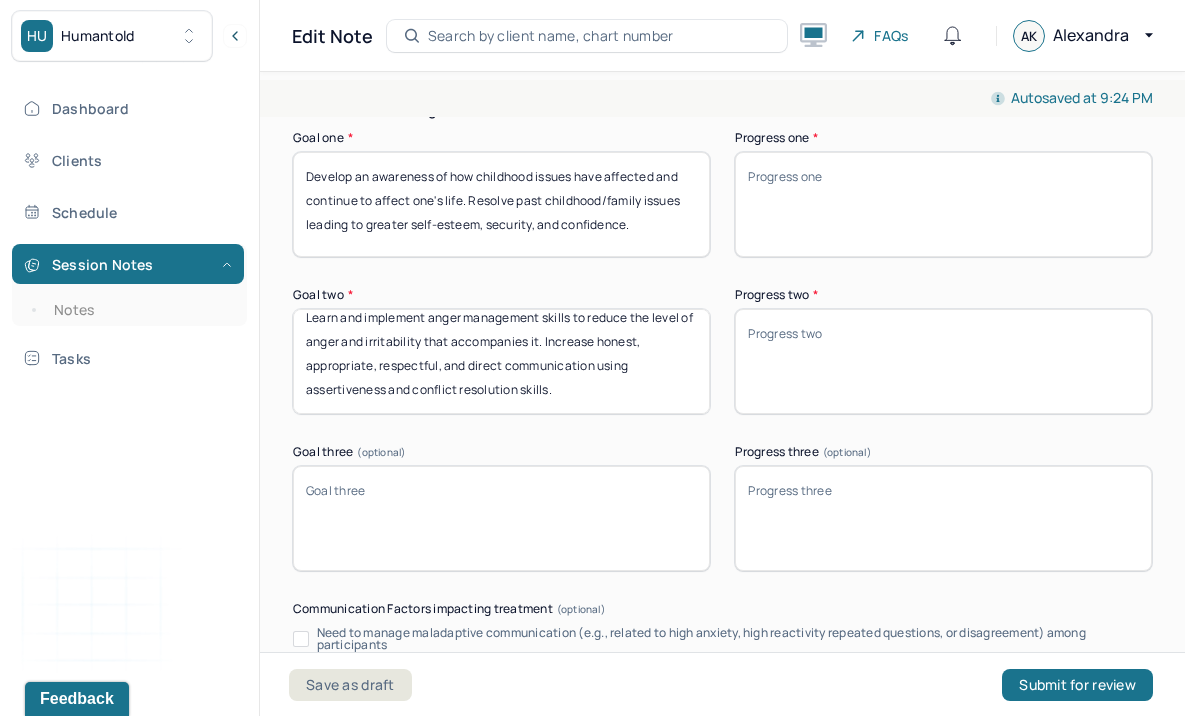 click on "Goal three (optional)" at bounding box center [501, 518] 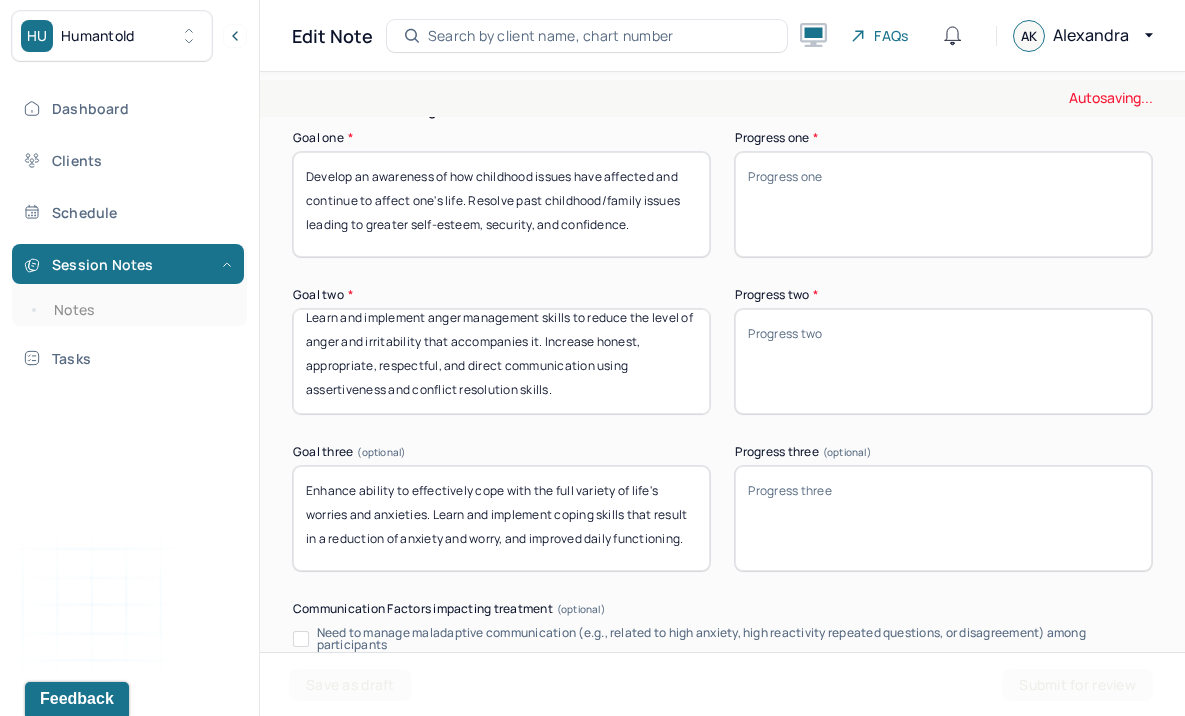 type on "Enhance ability to effectively cope with the full variety of life's worries and anxieties. Learn and implement coping skills that result in a reduction of anxiety and worry, and improved daily functioning." 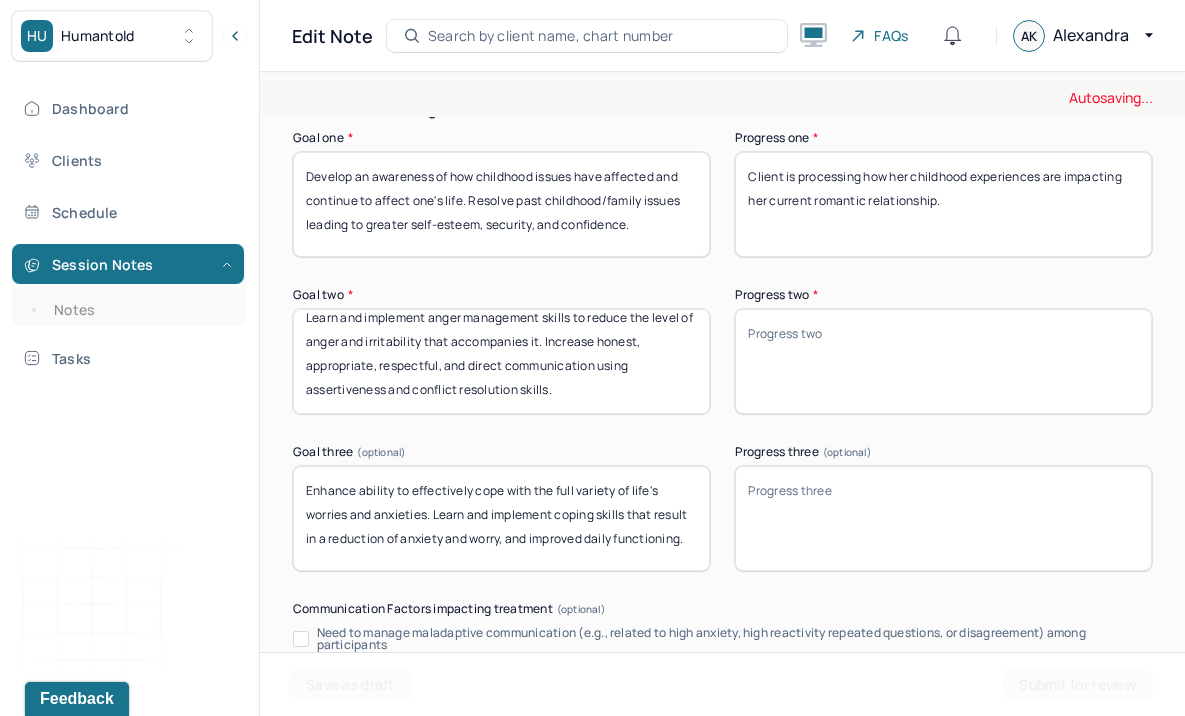 drag, startPoint x: 1065, startPoint y: 192, endPoint x: 641, endPoint y: 106, distance: 432.6338 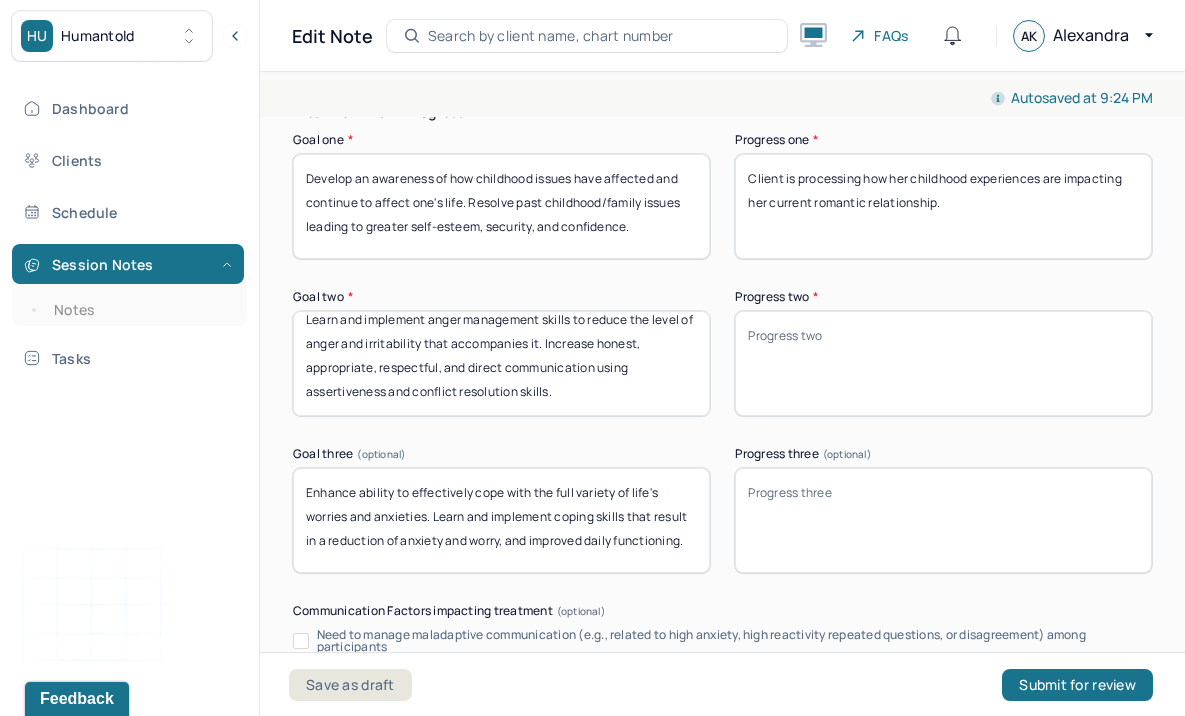 type on "Client is processing how her childhood experiences are impacting her current romantic relationship." 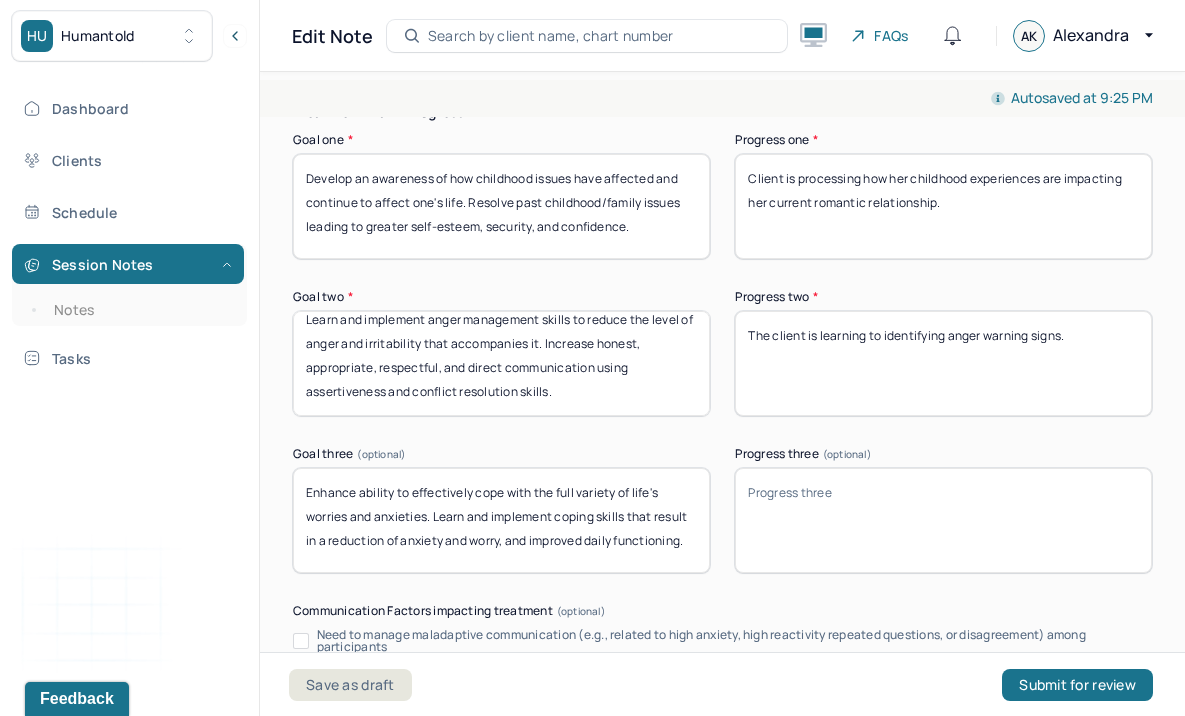 drag, startPoint x: 1100, startPoint y: 336, endPoint x: 616, endPoint y: 304, distance: 485.0567 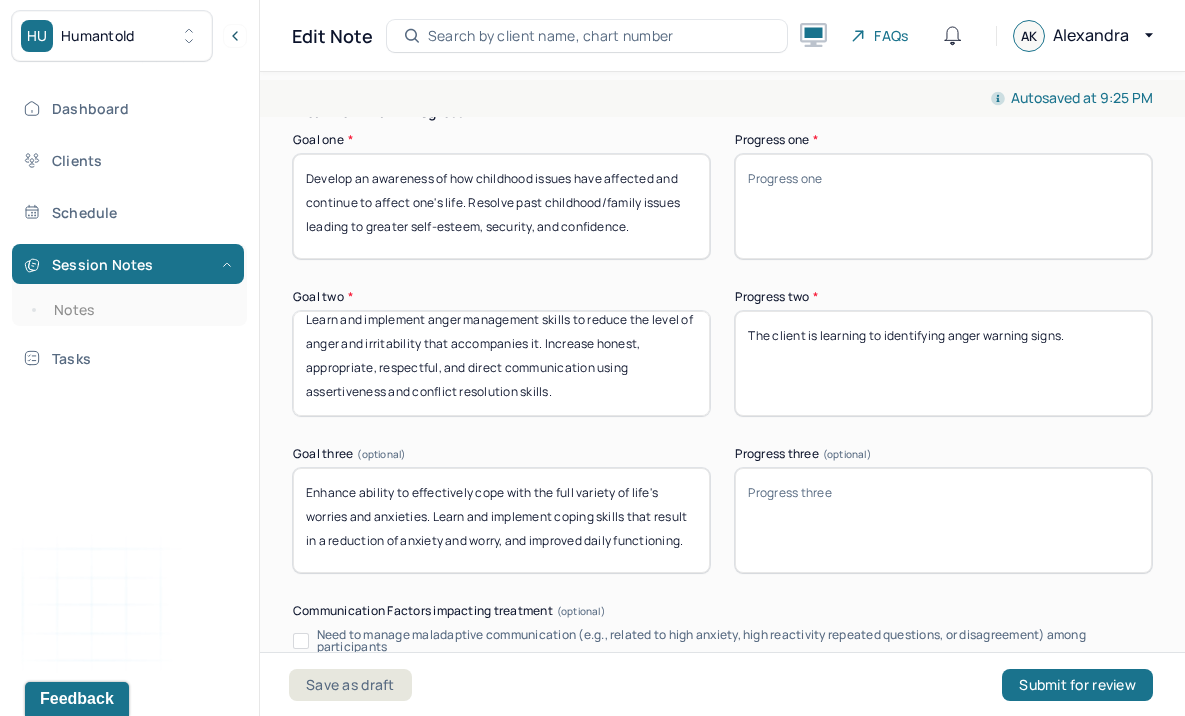 paste on "The client is exploring how childhood experiences are influencing dynamics in her current romantic relationship." 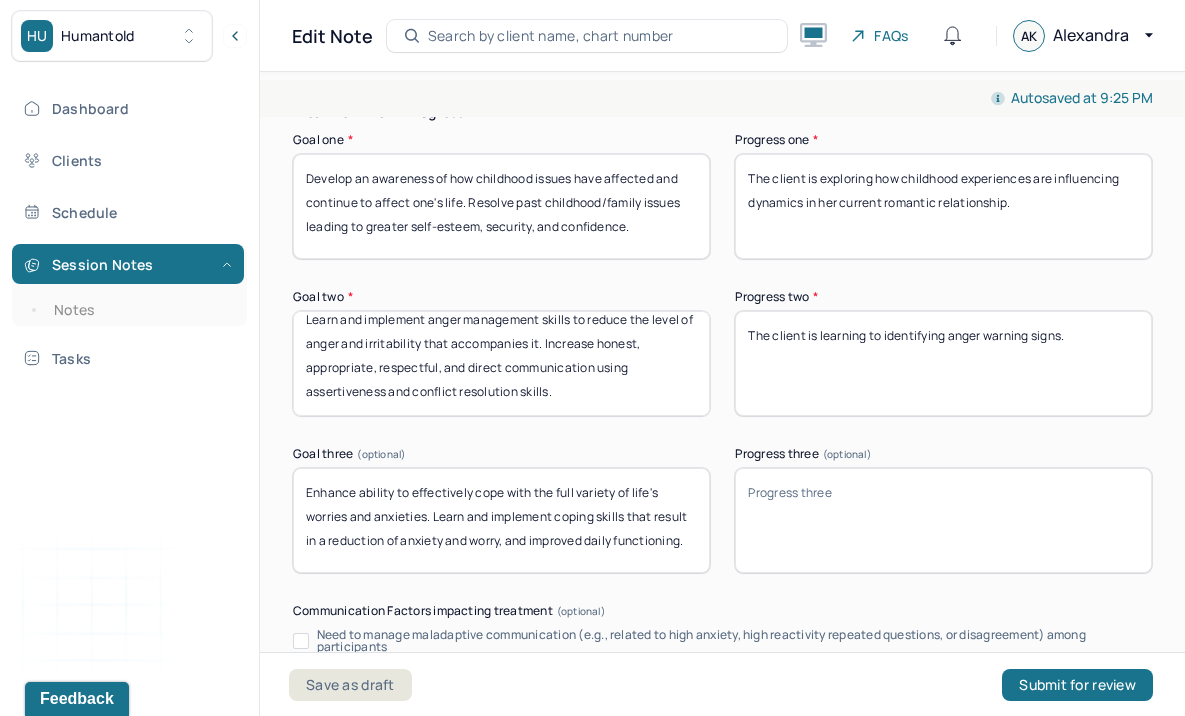 type on "The client is exploring how childhood experiences are influencing dynamics in her current romantic relationship." 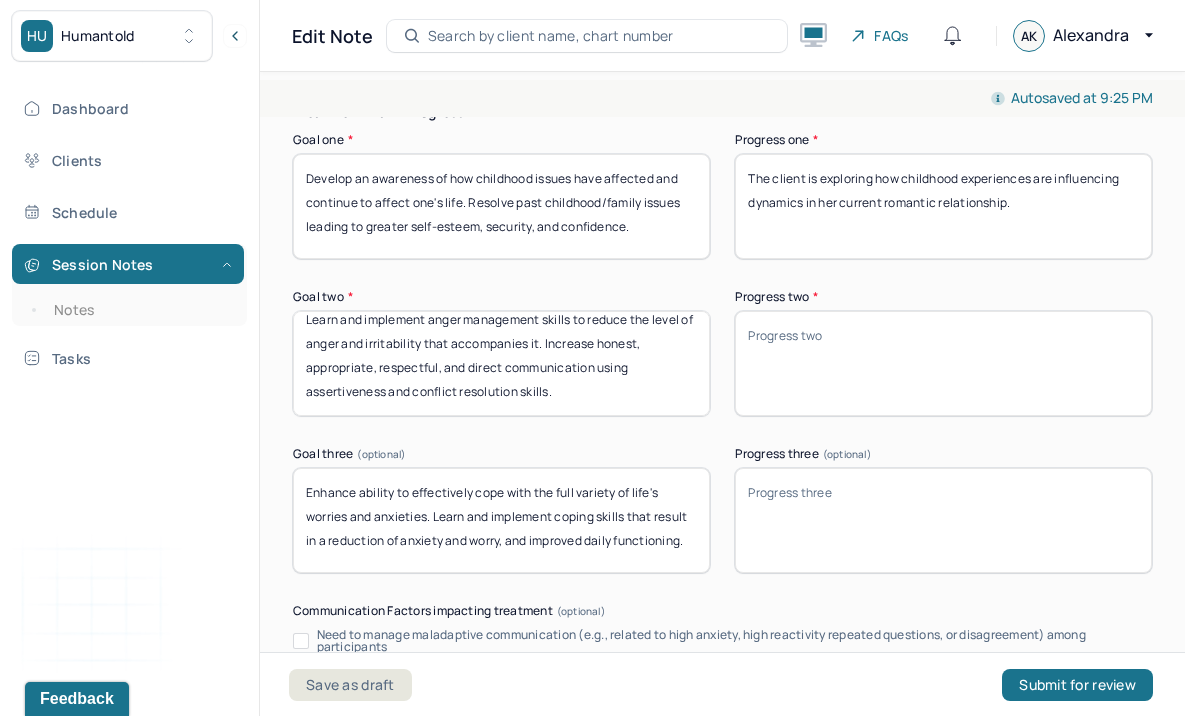 paste on "The client is learning to identify early warning signs of anger." 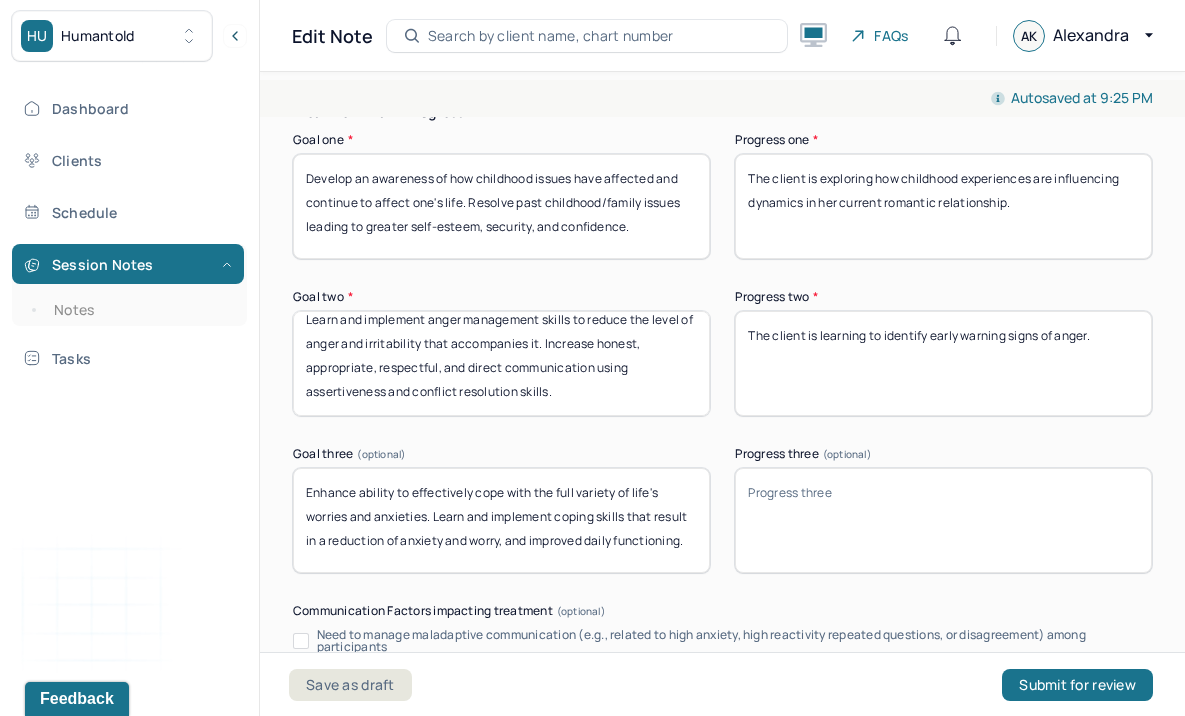type on "The client is learning to identify early warning signs of anger." 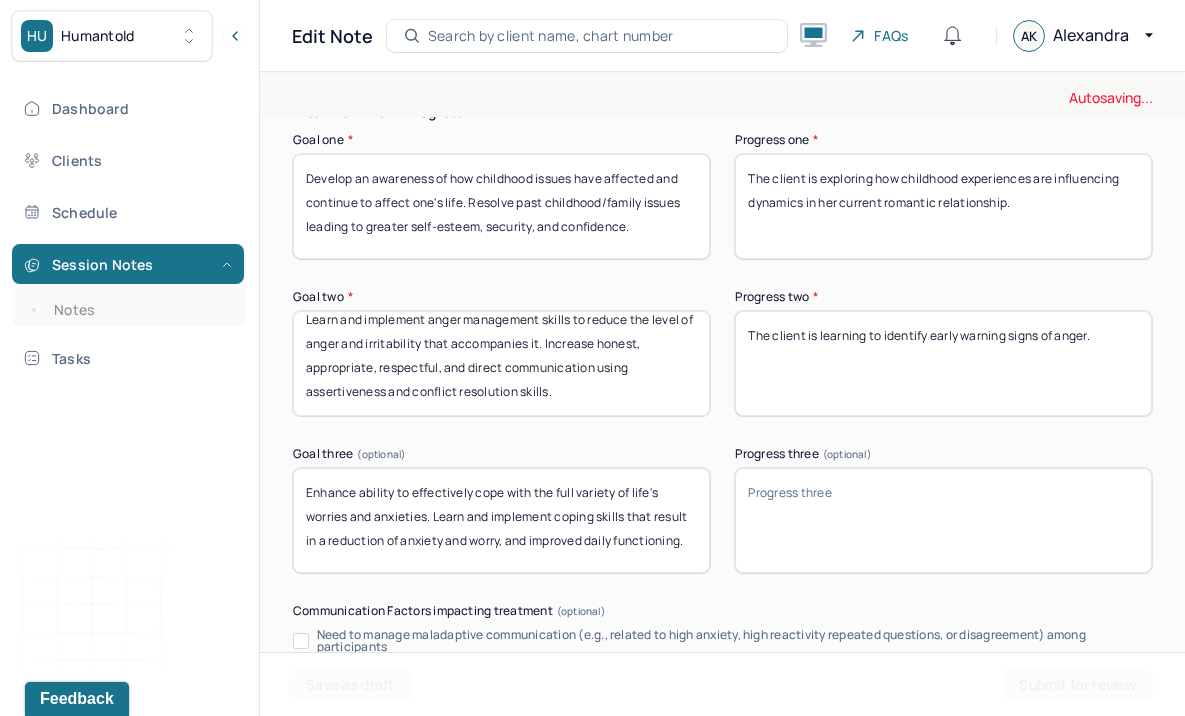 type on "C" 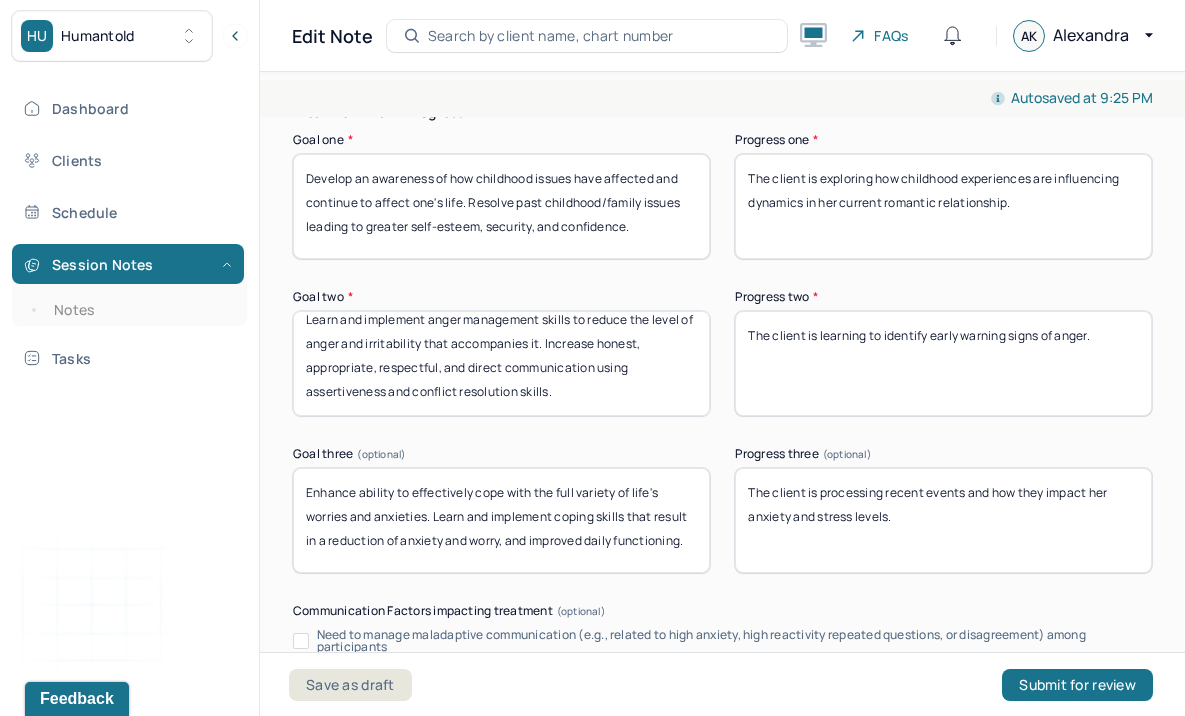 drag, startPoint x: 962, startPoint y: 521, endPoint x: 664, endPoint y: 422, distance: 314.01434 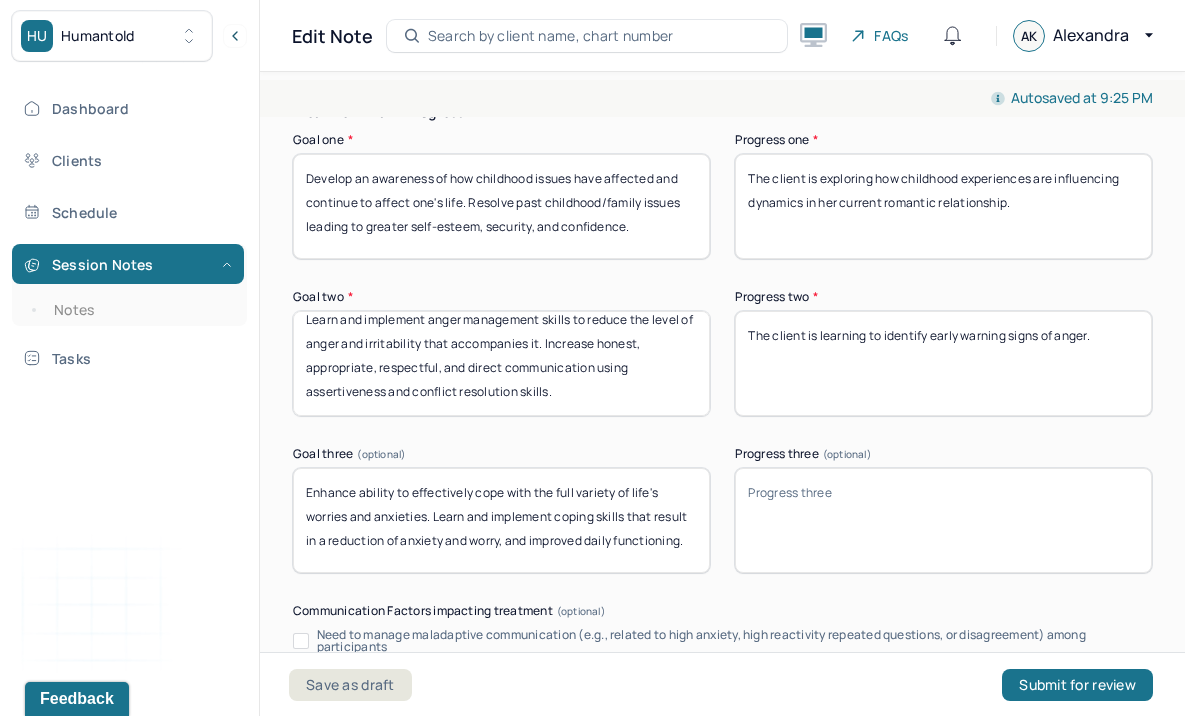 paste on "The client is exploring how recent events have contributed to heightened anxiety and stress" 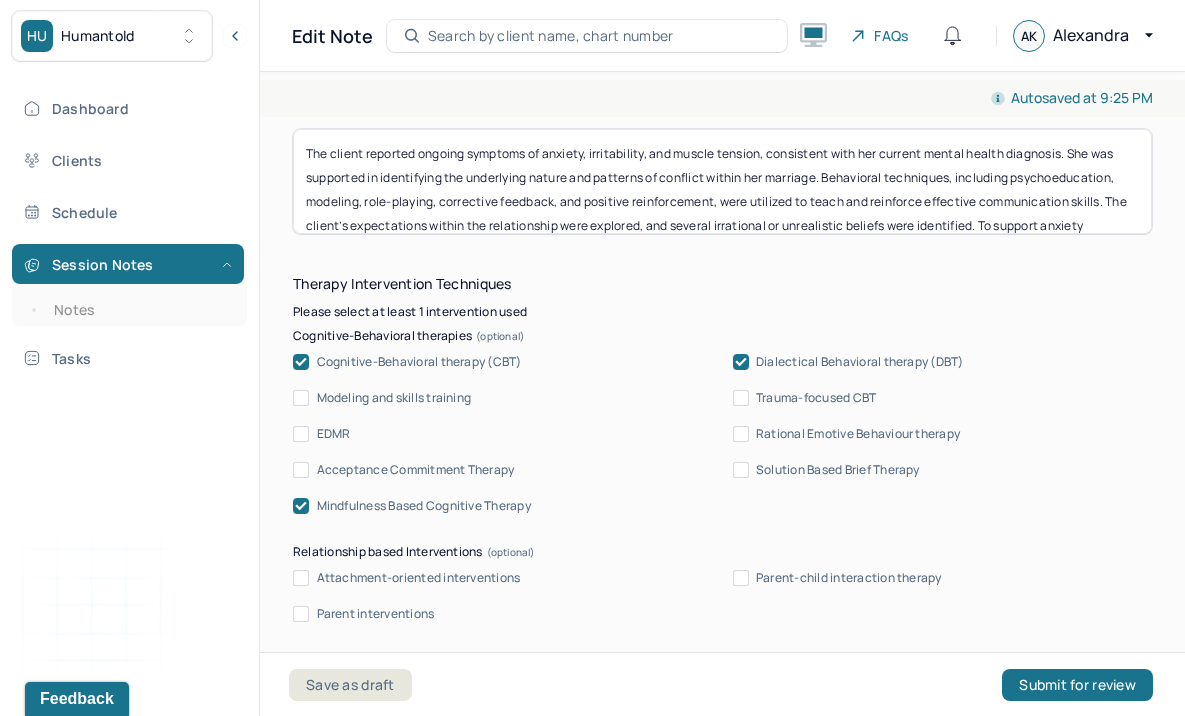 scroll, scrollTop: 1706, scrollLeft: 0, axis: vertical 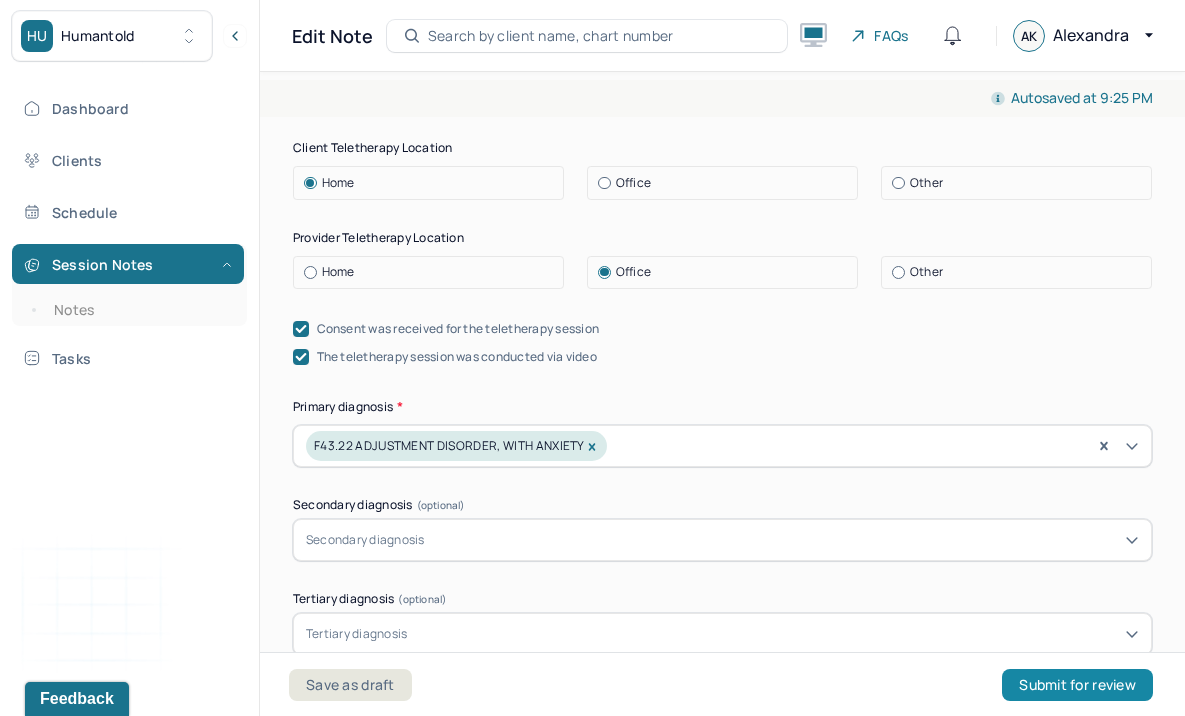 type on "The client is exploring how recent events have contributed to heightened anxiety and stress" 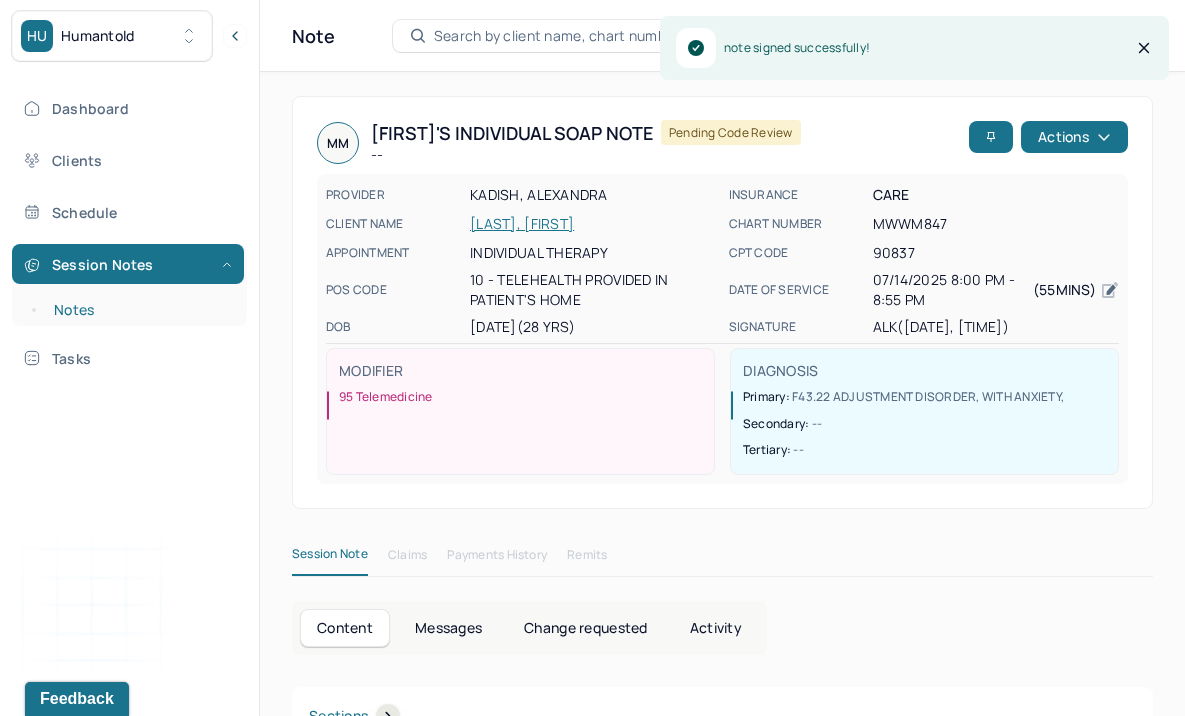 click on "Notes" at bounding box center (139, 310) 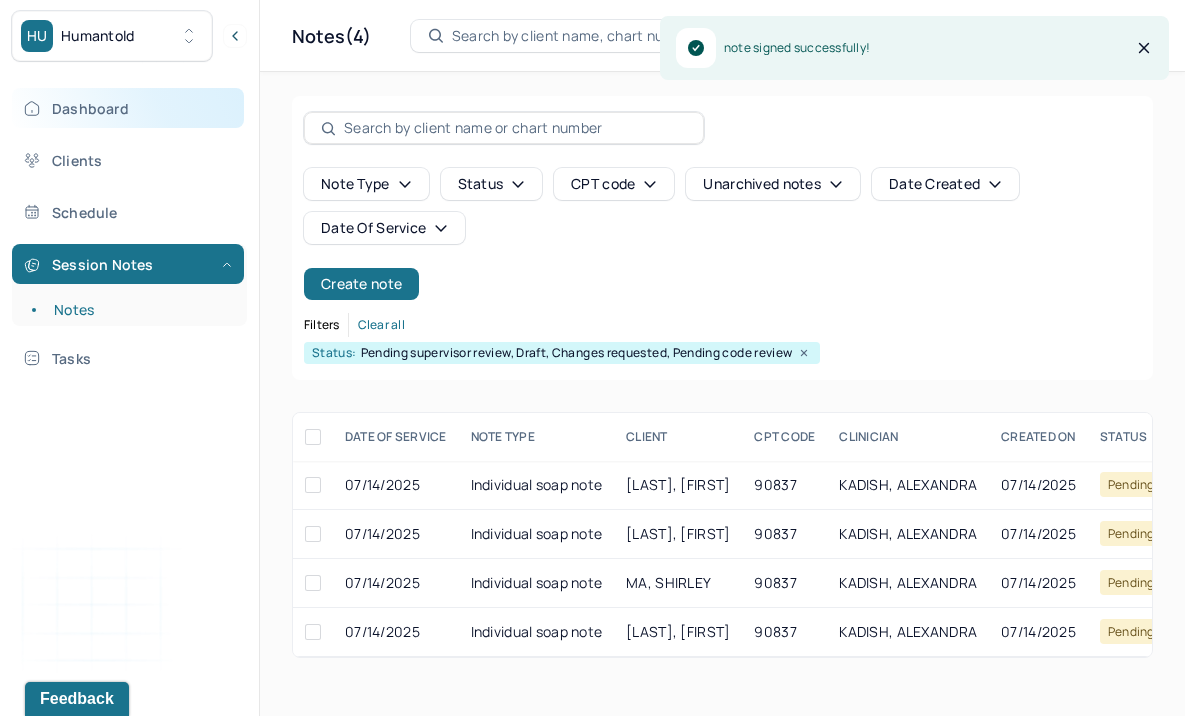 click on "Dashboard" at bounding box center (128, 108) 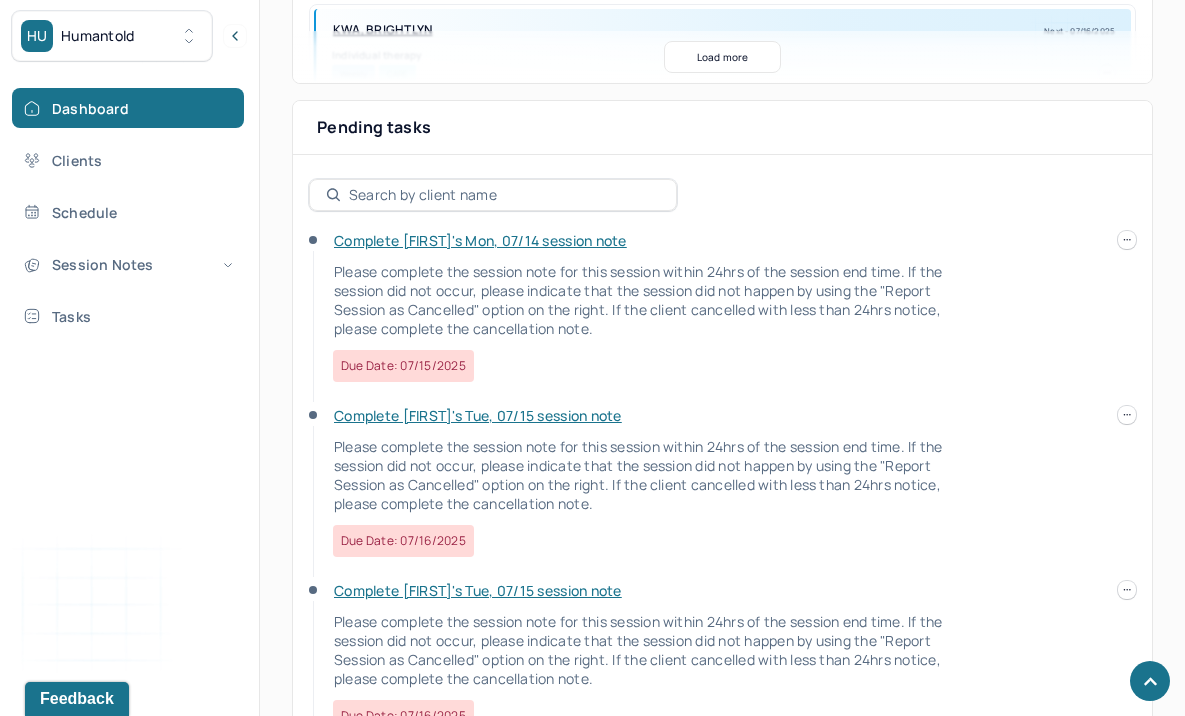 scroll, scrollTop: 656, scrollLeft: 0, axis: vertical 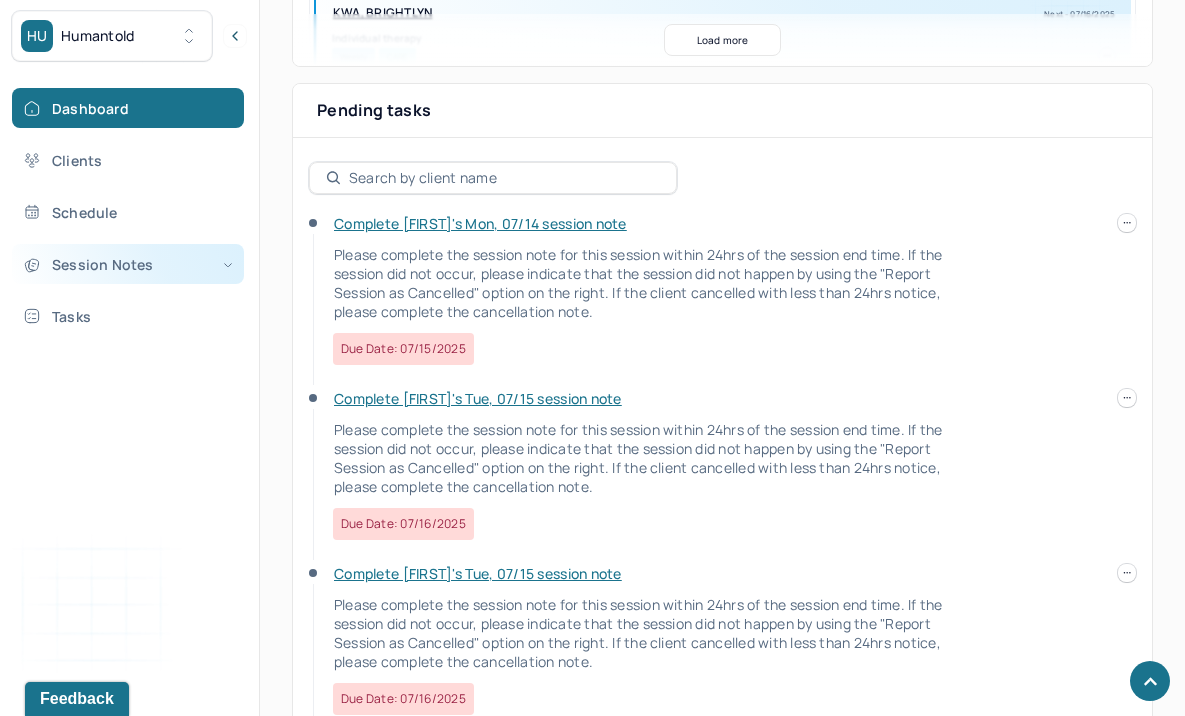 click on "Session Notes" at bounding box center (128, 264) 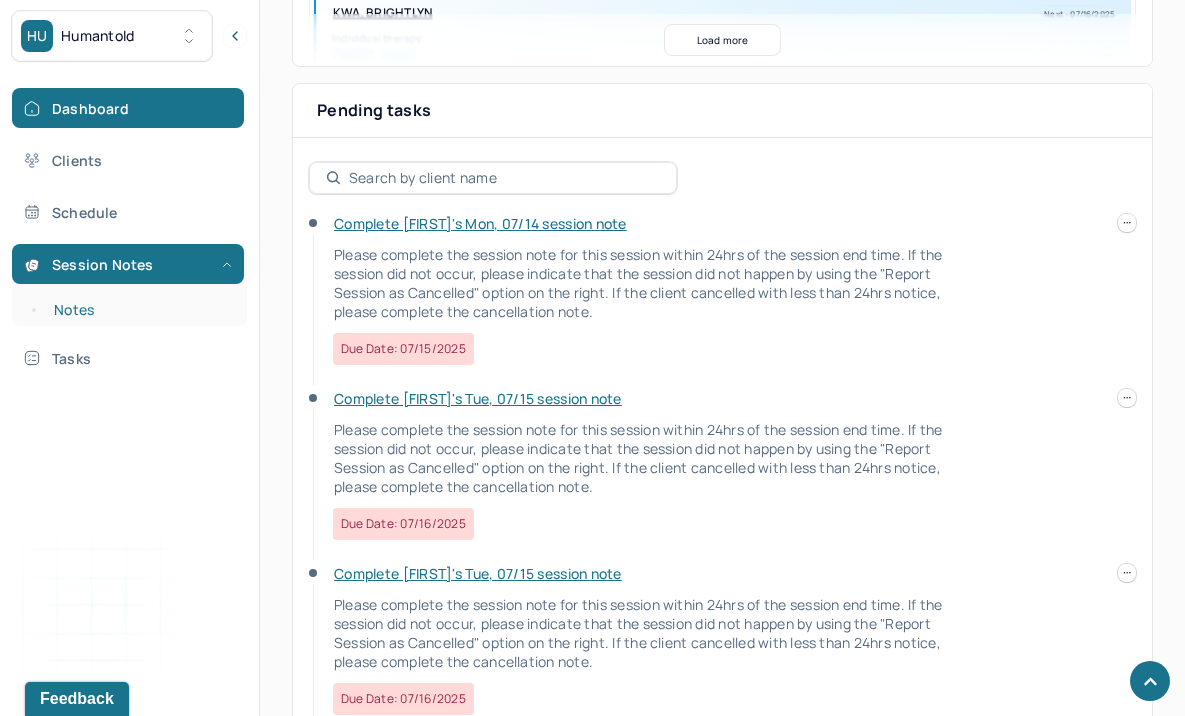 click on "Notes" at bounding box center [139, 310] 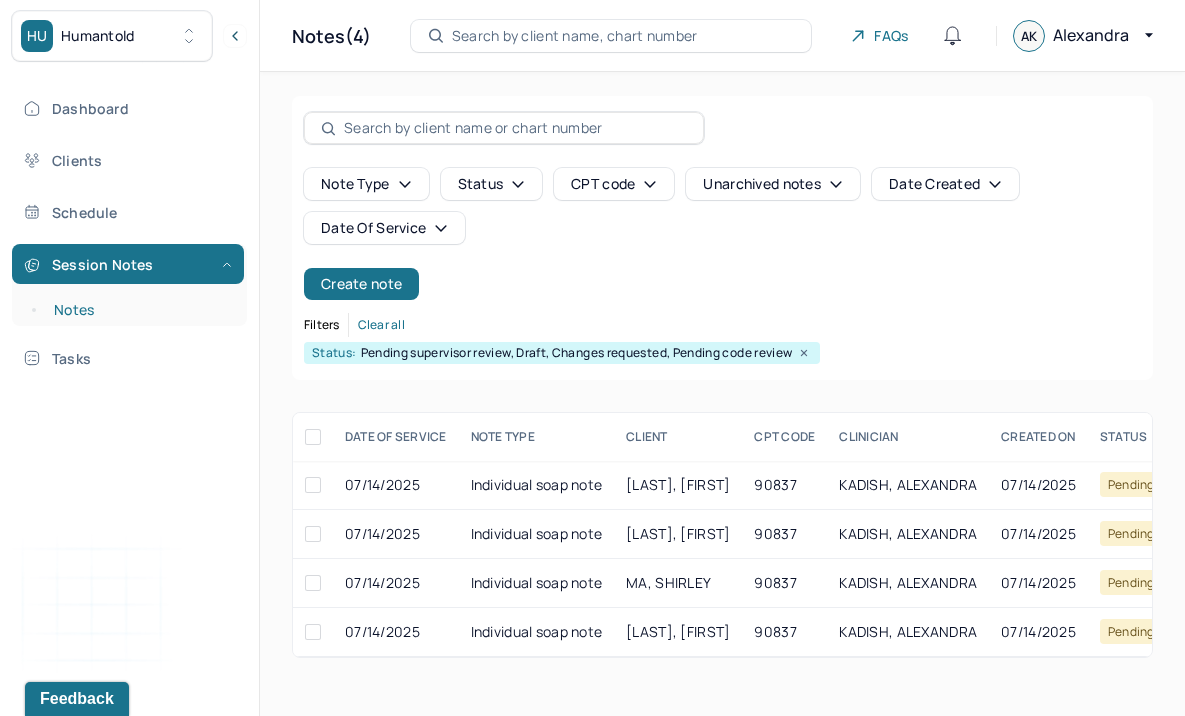 scroll, scrollTop: 0, scrollLeft: 0, axis: both 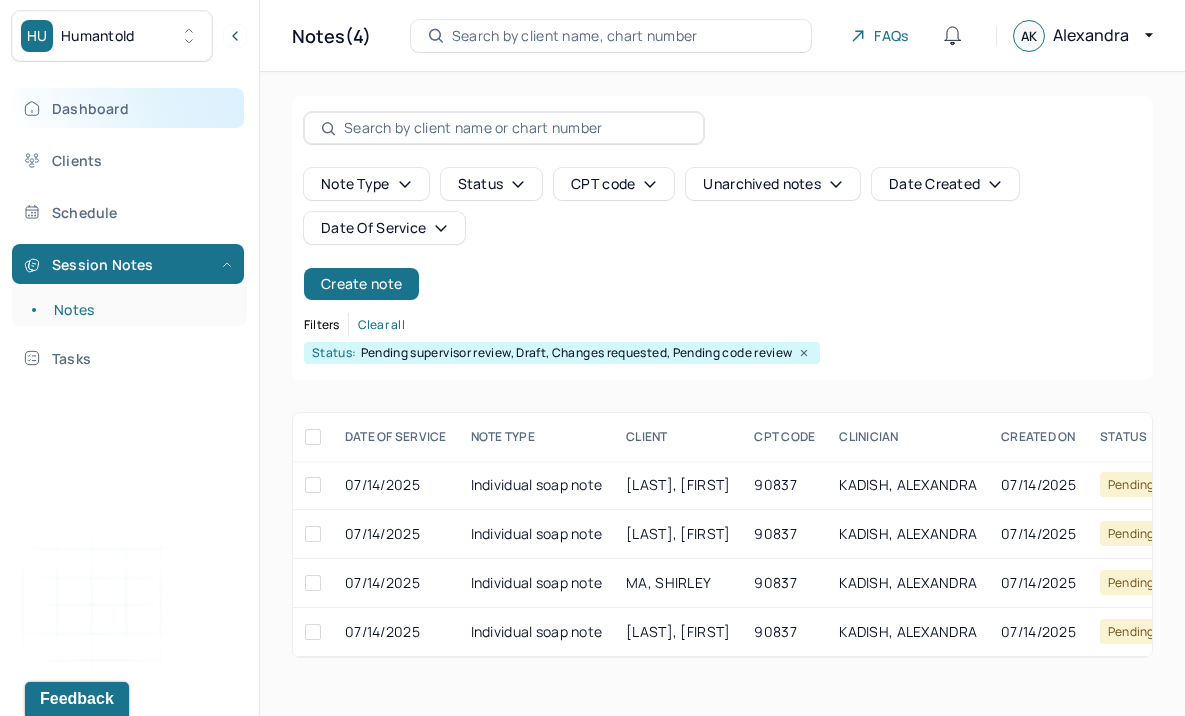 click on "Dashboard" at bounding box center (128, 108) 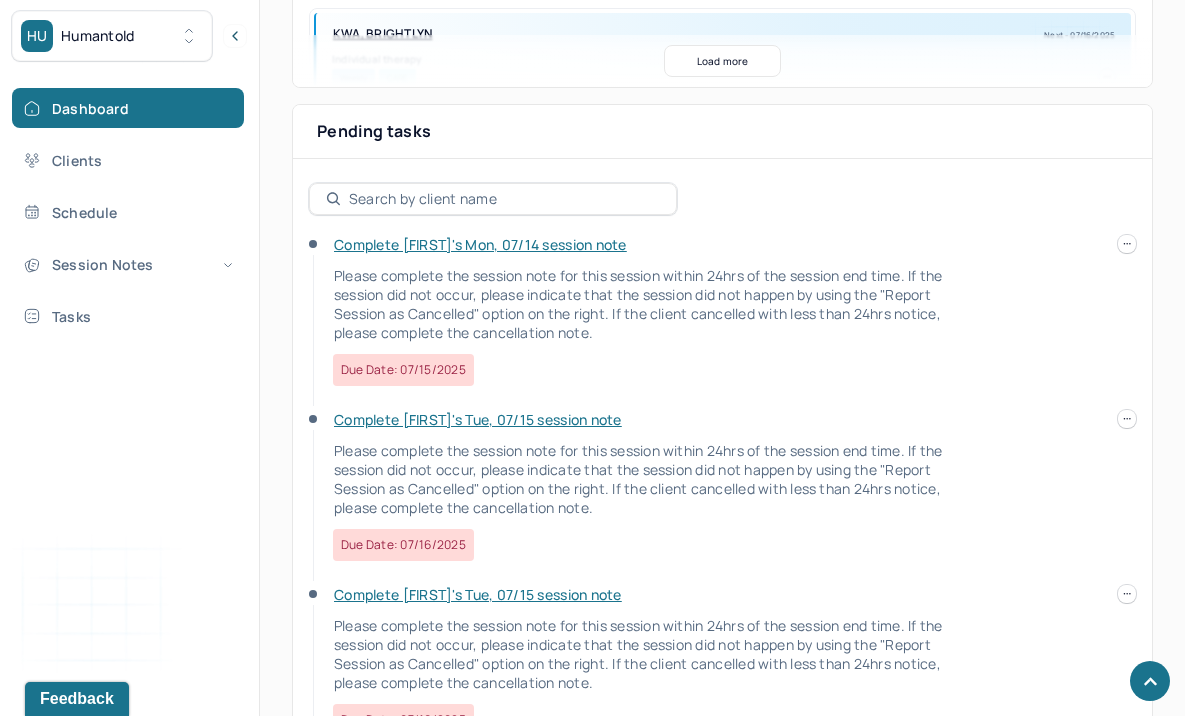 scroll, scrollTop: 633, scrollLeft: 0, axis: vertical 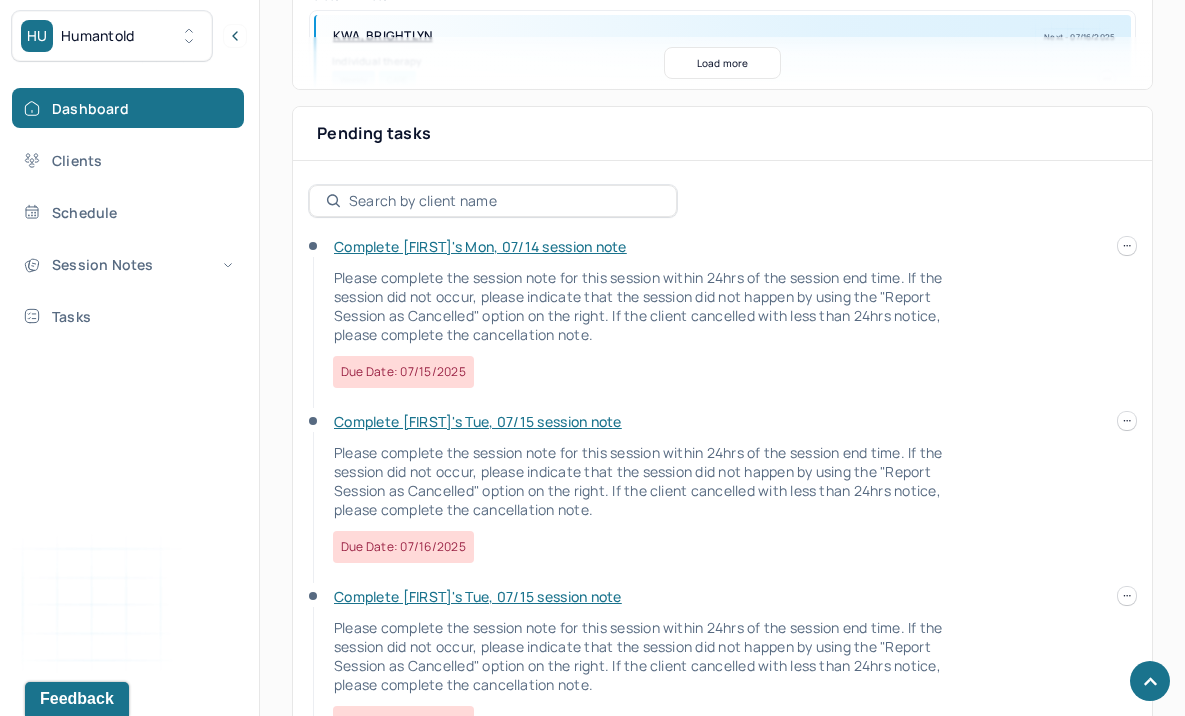 click on "HU Humantold       Dashboard Clients Schedule Session Notes Tasks AK [NAME]   provider   Logout   Search by client name, chart number     FAQs     AK [NAME]   Let’s get you started 🚀 You can manage your caseload and availability here   this week   SESSIONS SCHEDULED 10 COMPLETED NOTES 4 LATE NOTES 0 My Schedule View caseload 11:00am - 12:00pm   [LAST], [FIRST]   Next - 07/16/2025 Individual therapy Bi-Weekly Self Pay     10:00am - 11:00am   [LAST], [FIRST]   Next - 07/16/2025 Individual therapy Weekly CARE     12:00pm - 1:00pm   [LAST], [FIRST]   Next - 07/16/2025 Individual therapy Monthly CARE     8:00pm - 9:00pm   [LAST], [FIRST]   Next - 07/16/2025 Individual therapy Weekly CARE     6:00pm - 7:00pm   [LAST], [FIRST]   Next - 07/16/2025 Individual therapy Weekly CARE     4:00pm - 5:00pm   [LAST], [FIRST]   Next - 07/16/2025 Teletherapy Weekly CARE     7:00pm - 8:00pm   [LAST], [FIRST]   Next - 07/17/2025 Individual therapy Weekly CARE     4:00pm - 5:00pm   [LAST], [FIRST]   OPT" at bounding box center (592, 349) 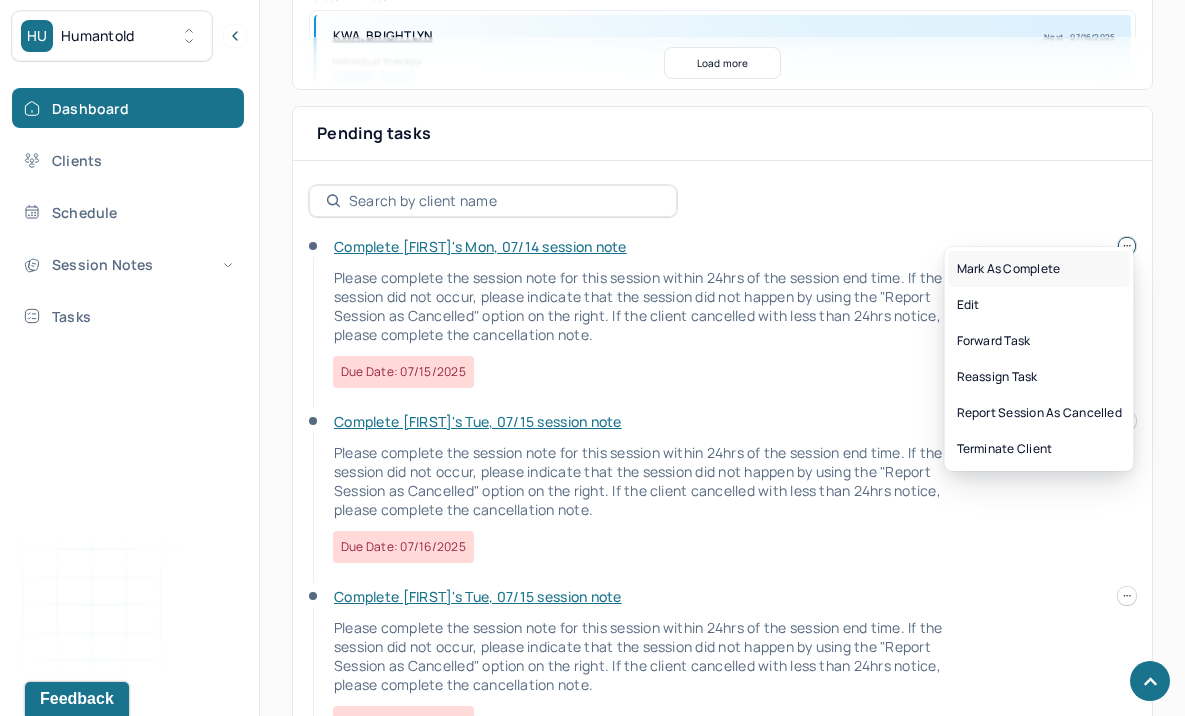 click on "Mark as complete" at bounding box center [1039, 269] 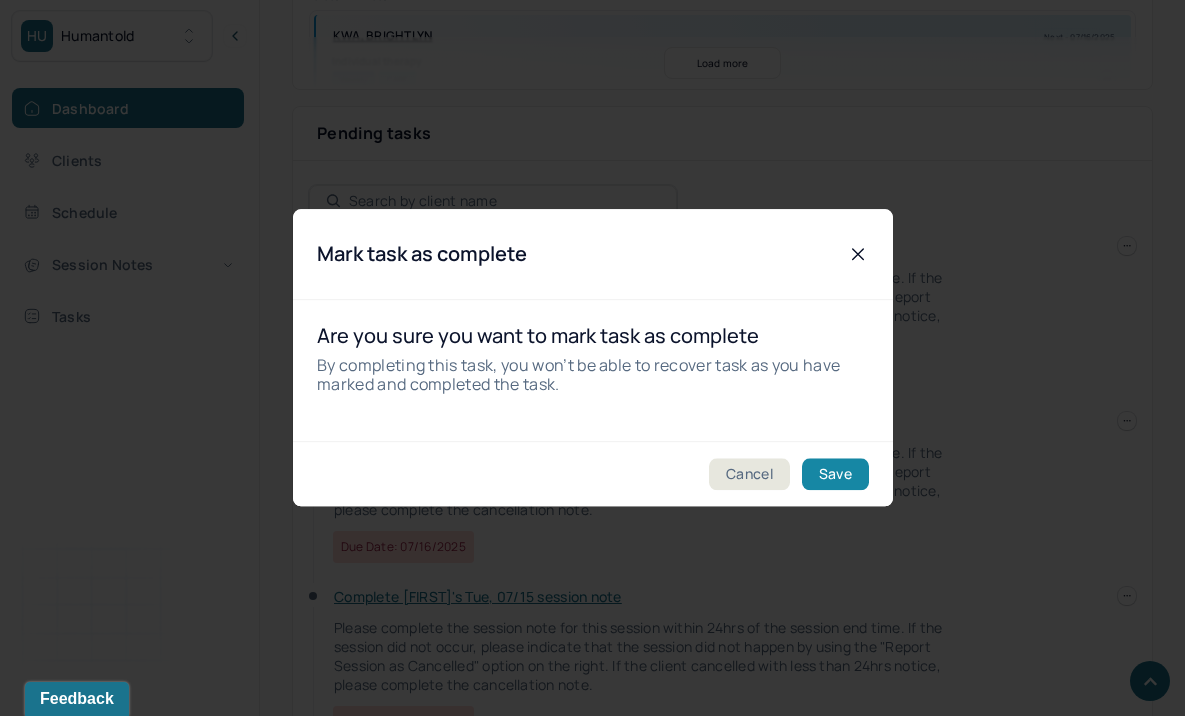 click on "Save" at bounding box center (834, 475) 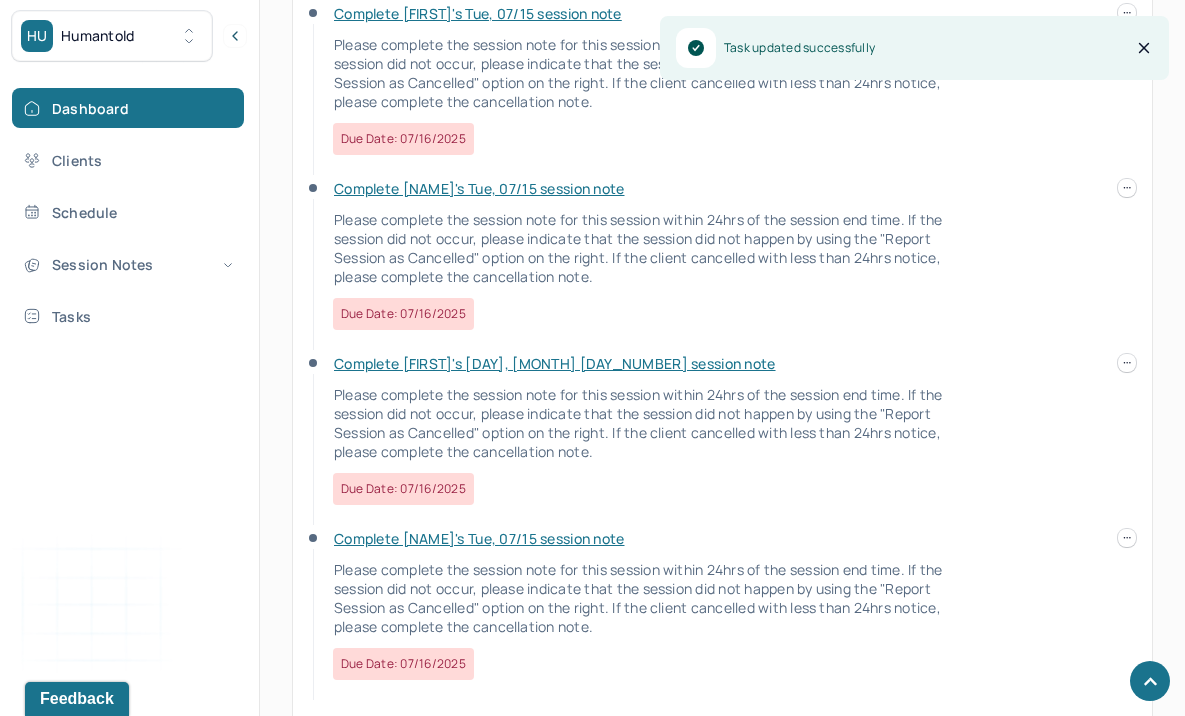 scroll, scrollTop: 1073, scrollLeft: 0, axis: vertical 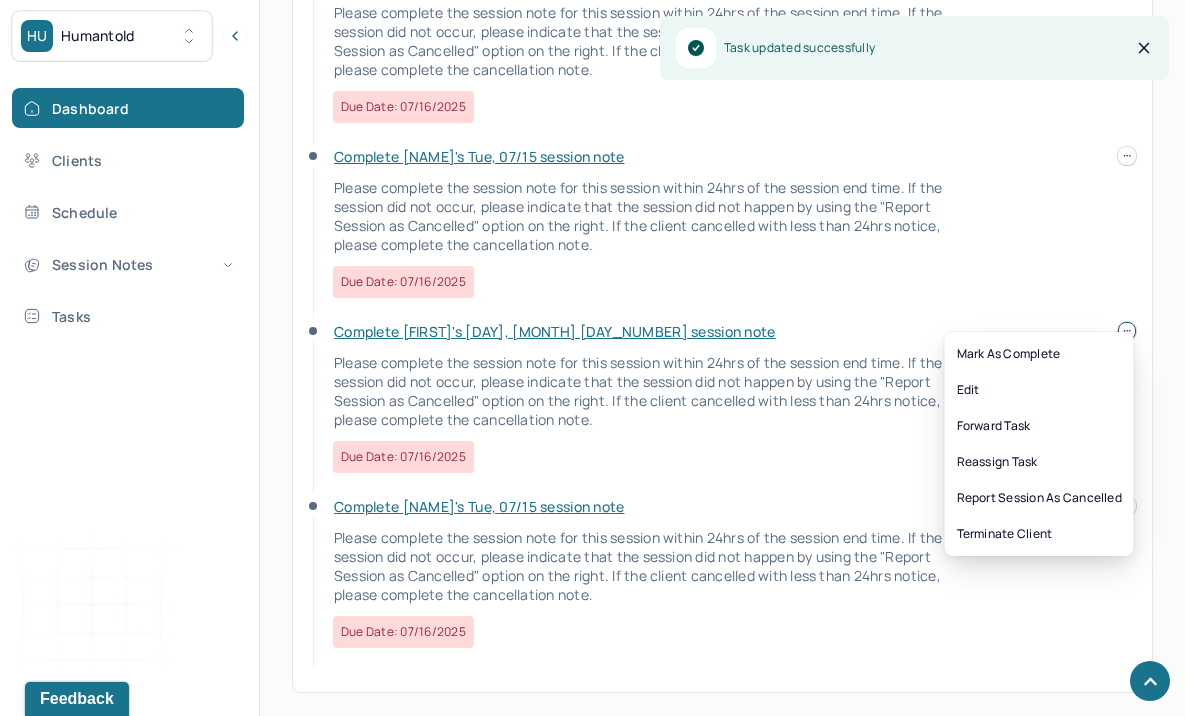 click on "HU Humantold       Dashboard Clients Schedule Session Notes Tasks AK [NAME]   provider   Logout   Search by client name, chart number     FAQs     AK [NAME]   Let’s get you started 🚀 You can manage your caseload and availability here   this week   SESSIONS SCHEDULED 10 COMPLETED NOTES 4 LATE NOTES 0 My Schedule View caseload 11:00am - 12:00pm   [LAST], [FIRST]   Next - 07/16/2025 Individual therapy Bi-Weekly Self Pay     10:00am - 11:00am   [LAST], [FIRST]   Next - 07/16/2025 Individual therapy Weekly CARE     12:00pm - 1:00pm   [LAST], [FIRST]   Next - 07/16/2025 Individual therapy Monthly CARE     8:00pm - 9:00pm   [LAST], [FIRST]   Next - 07/16/2025 Individual therapy Weekly CARE     6:00pm - 7:00pm   [LAST], [FIRST]   Next - 07/16/2025 Individual therapy Weekly CARE     4:00pm - 5:00pm   [LAST], [FIRST]   Next - 07/16/2025 Teletherapy Weekly CARE     7:00pm - 8:00pm   [LAST], [FIRST]   Next - 07/17/2025 Individual therapy Weekly CARE     4:00pm - 5:00pm   [LAST], [FIRST]   OPT" at bounding box center [592, -178] 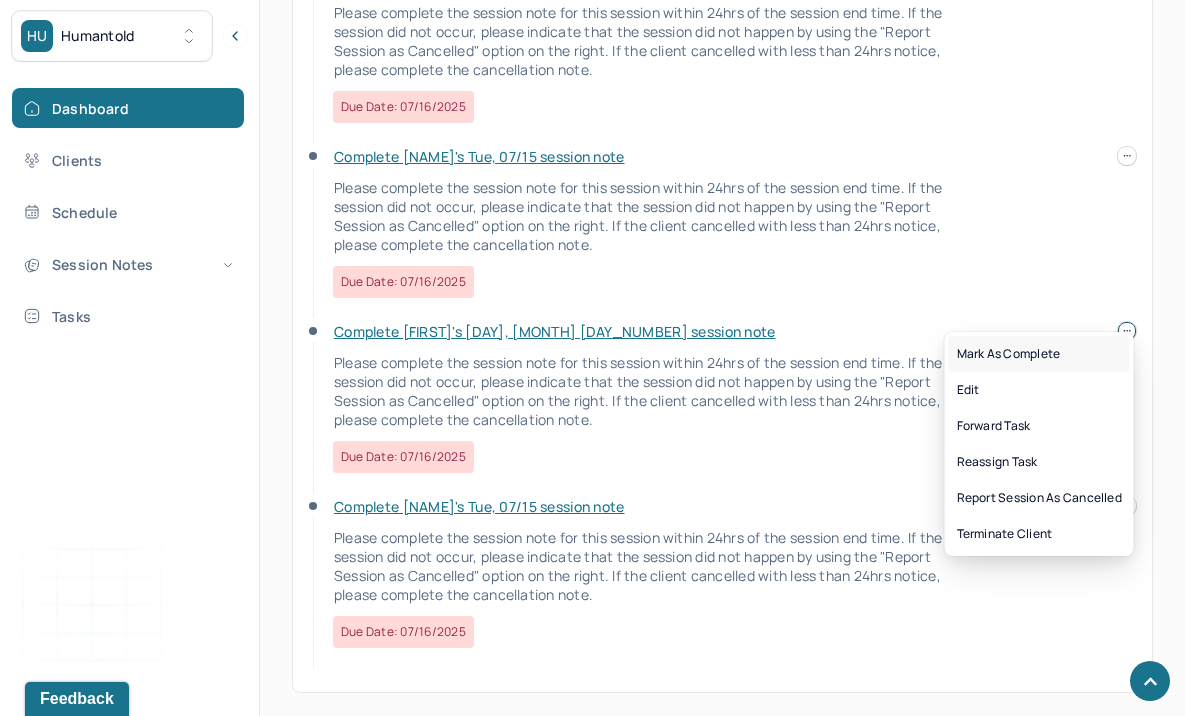 click on "Mark as complete" at bounding box center (1039, 354) 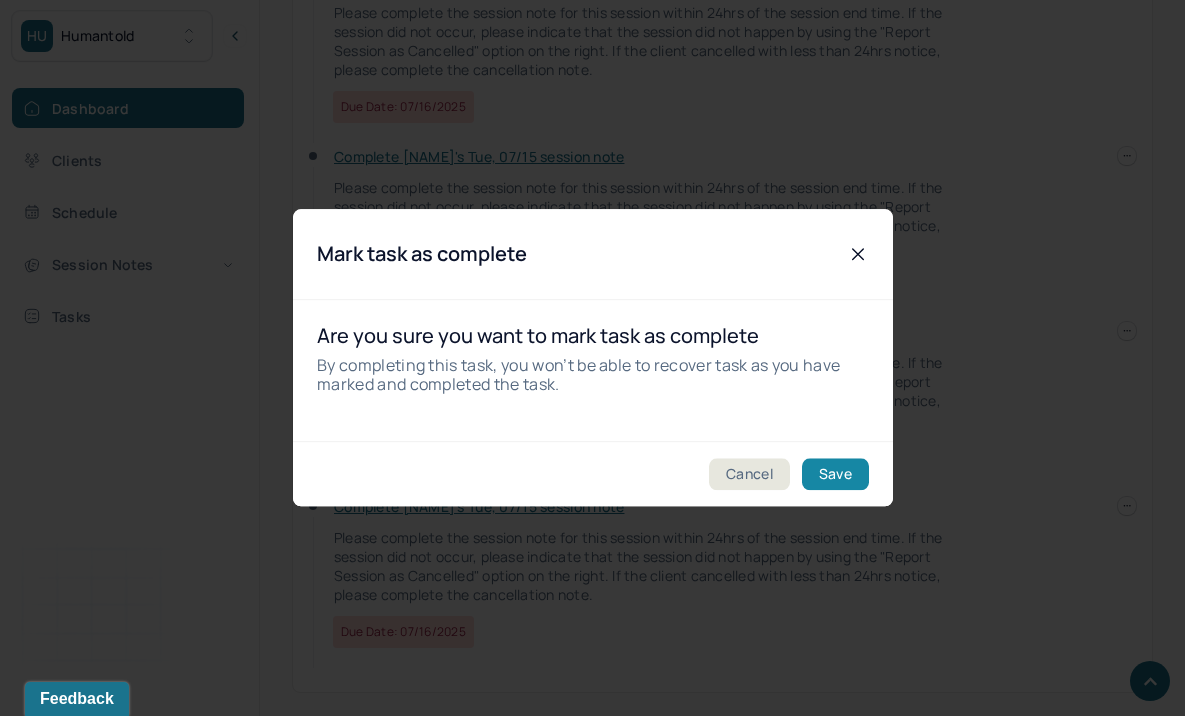 click on "Save" at bounding box center (834, 475) 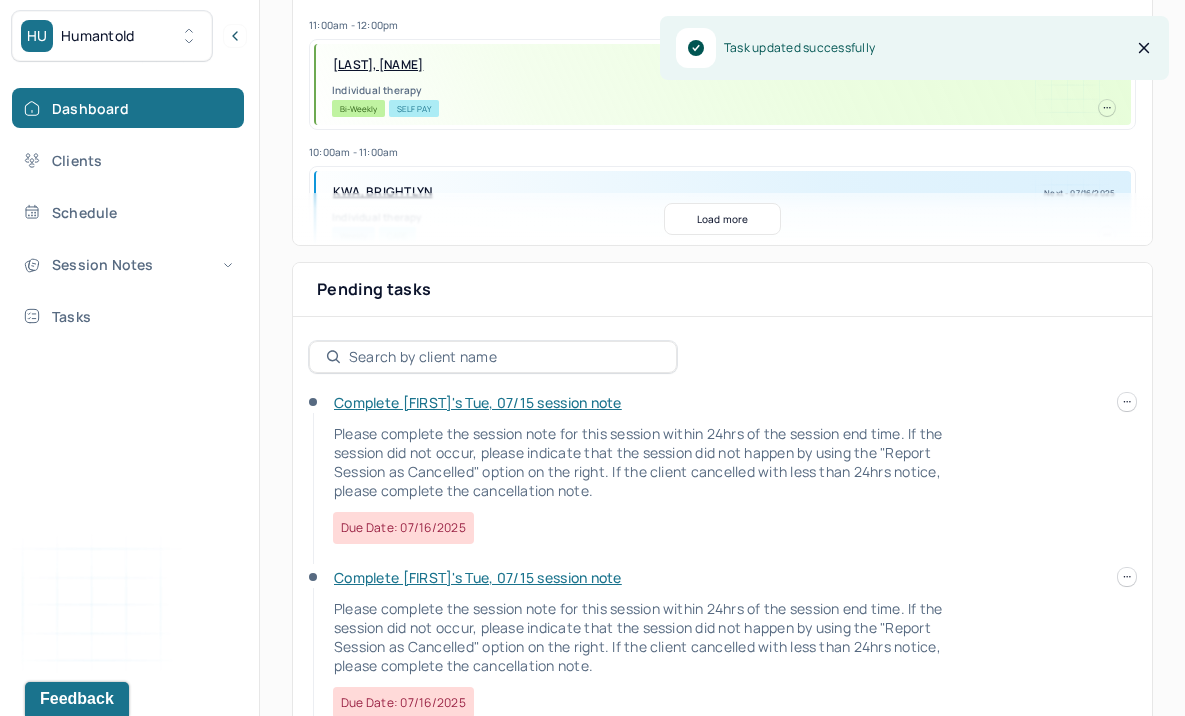 scroll, scrollTop: 534, scrollLeft: 0, axis: vertical 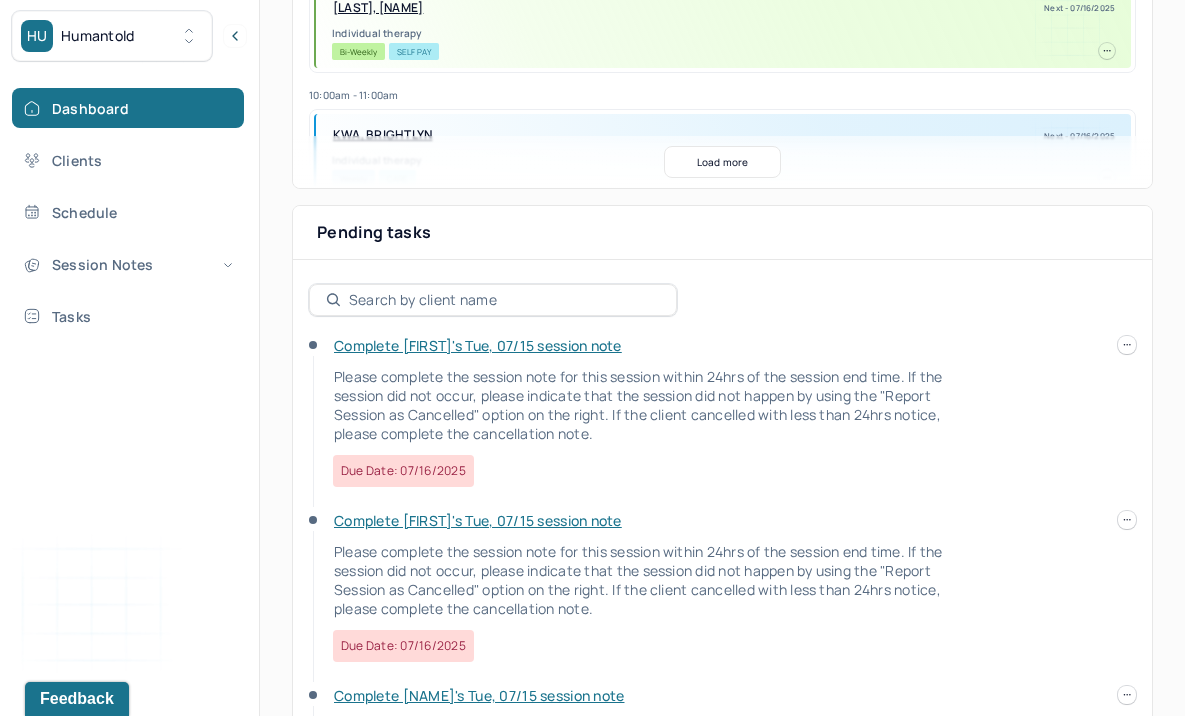 click on "Complete [FIRST]'s Tue, 07/15 session note" at bounding box center [478, 345] 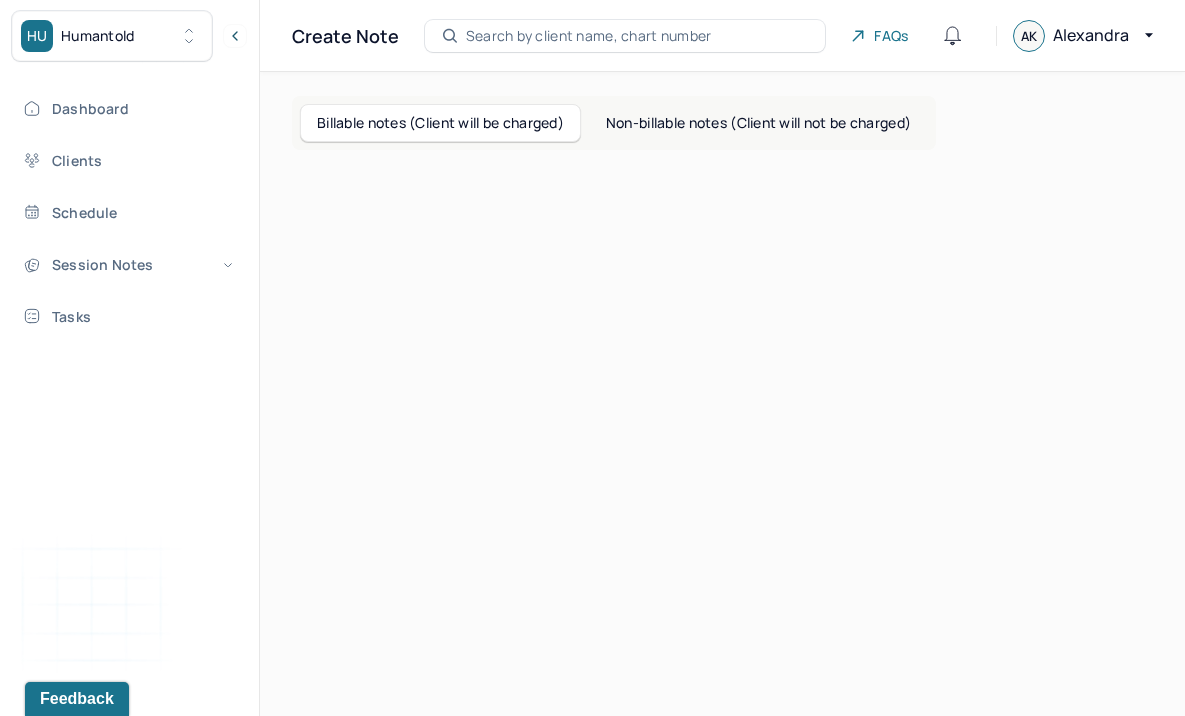 scroll, scrollTop: 0, scrollLeft: 0, axis: both 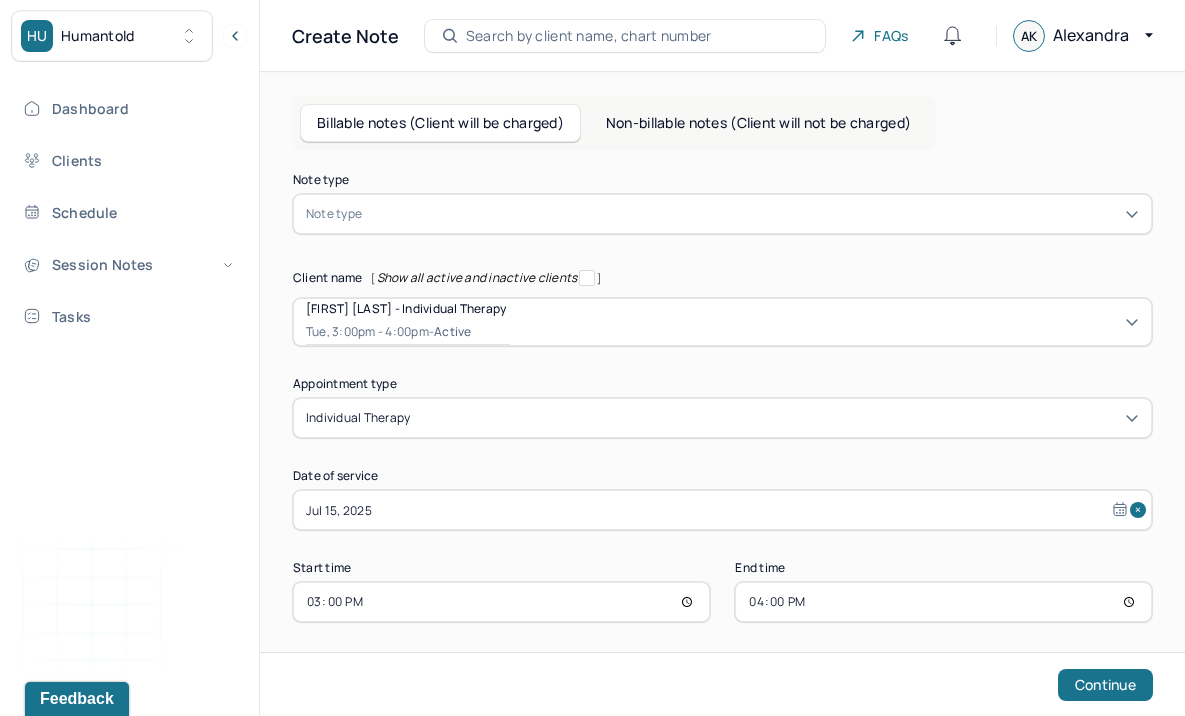 click at bounding box center (752, 214) 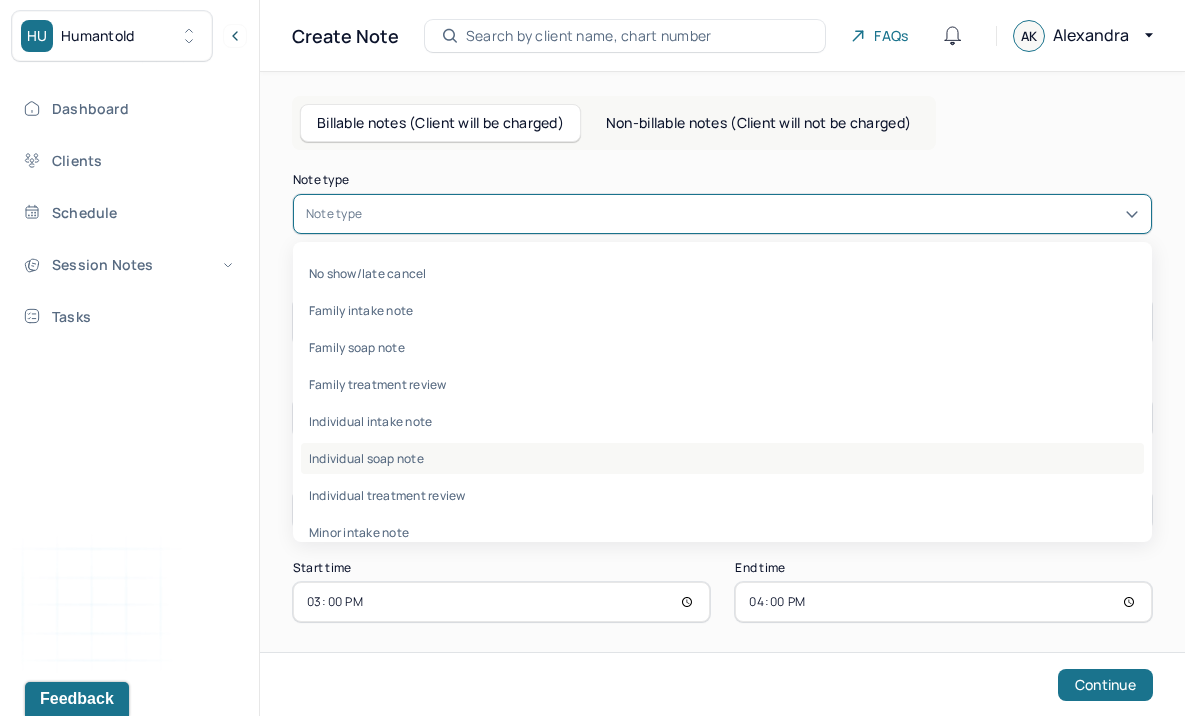 click on "Individual soap note" at bounding box center [722, 458] 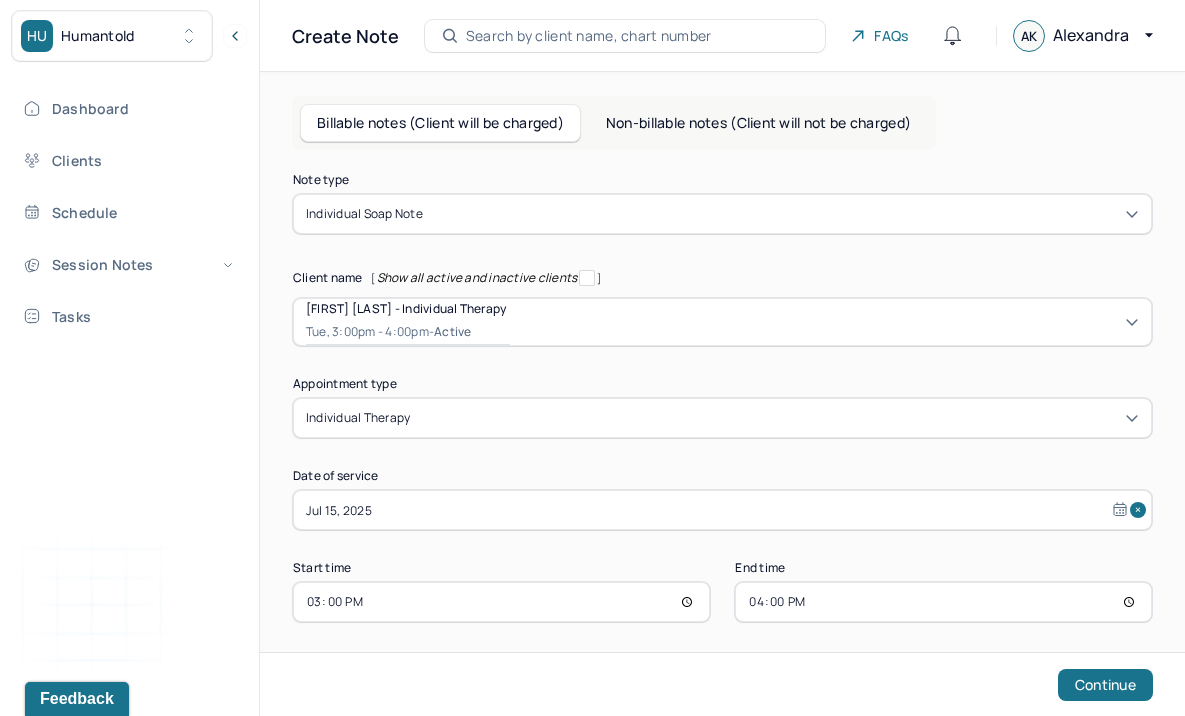 click on "16:00" at bounding box center [943, 602] 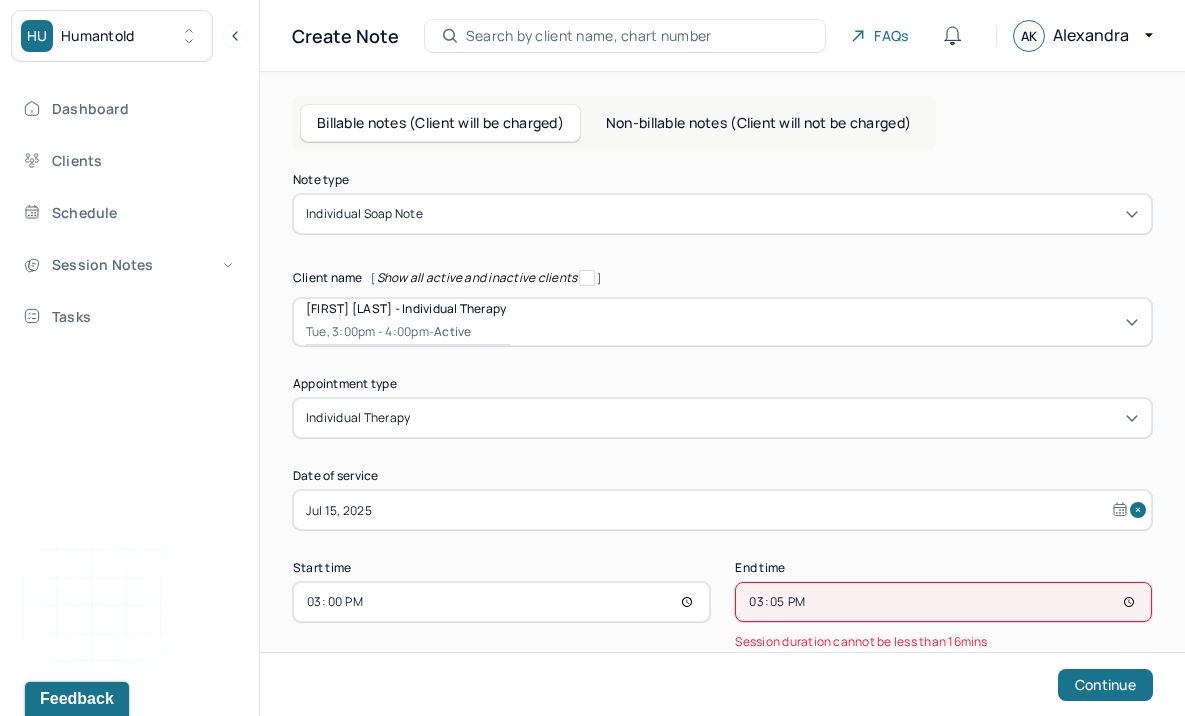 type on "15:55" 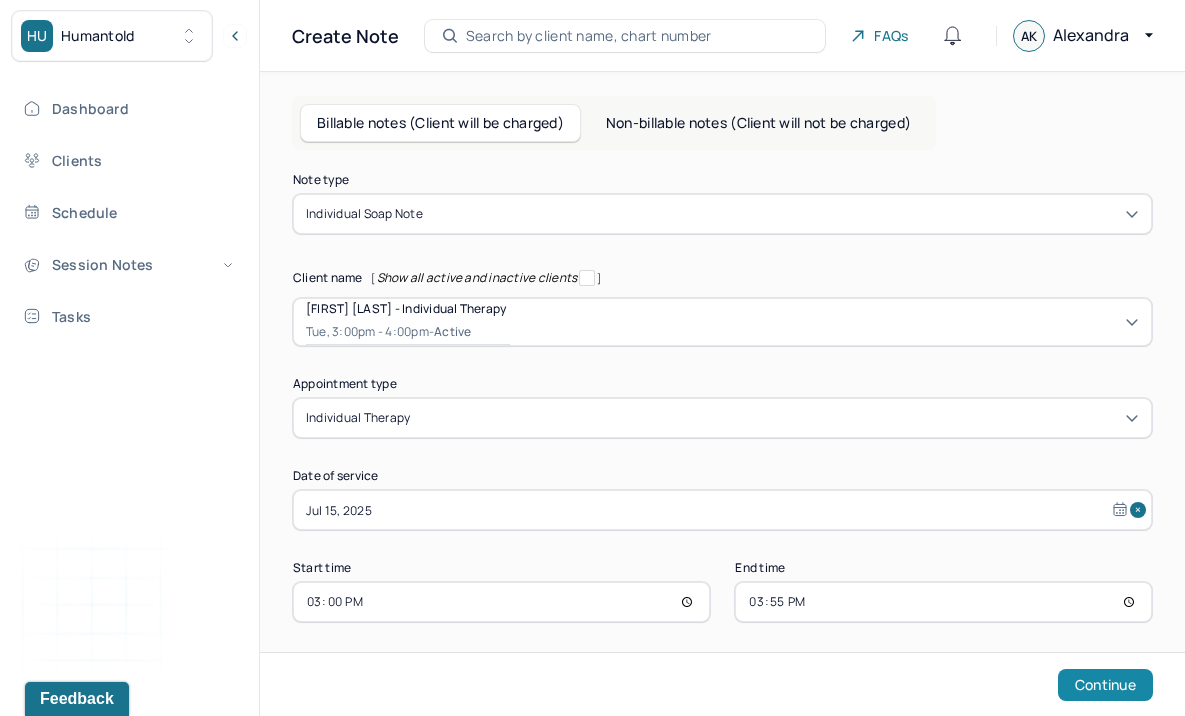 click on "Continue" at bounding box center (1105, 685) 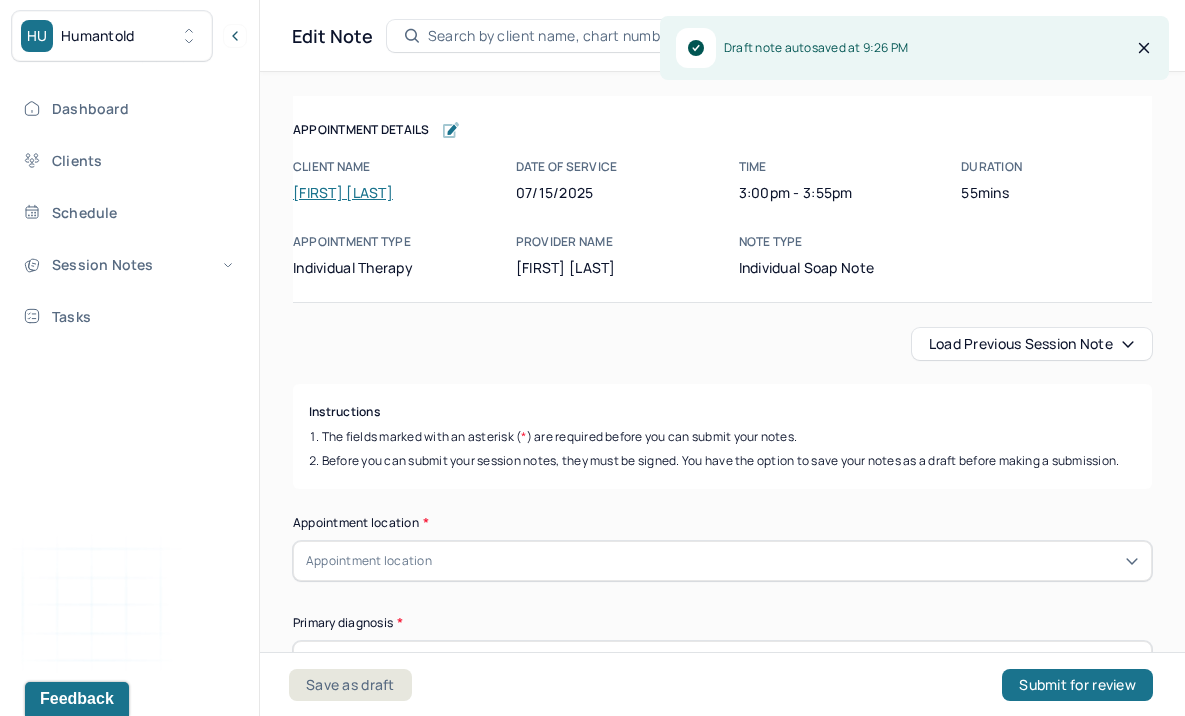 click on "Load previous session note" at bounding box center (1032, 344) 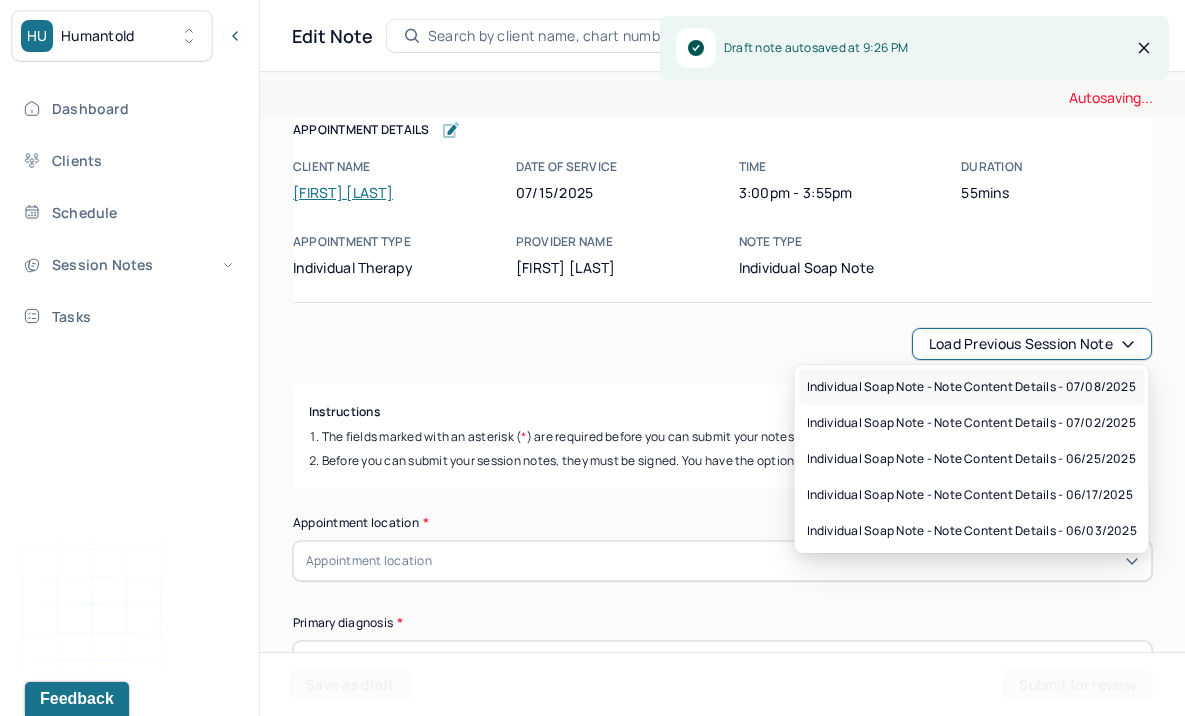 click on "Individual soap note   - Note content Details -   07/08/2025" at bounding box center (971, 387) 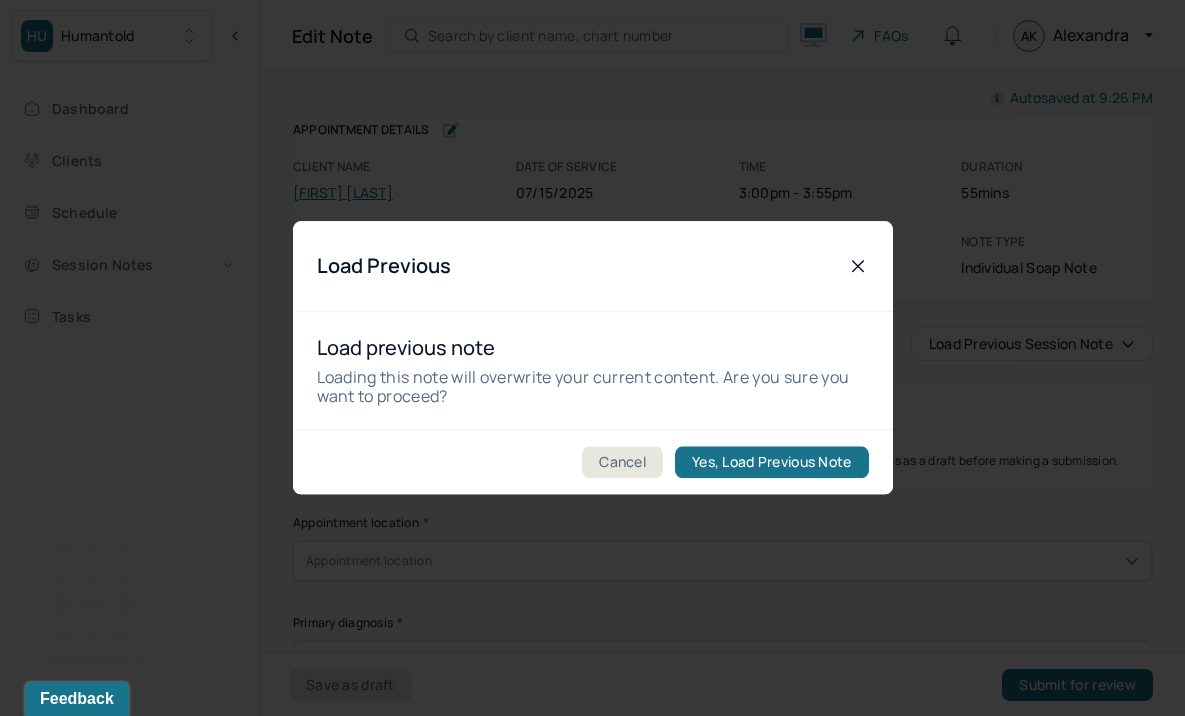 click on "Yes, Load Previous Note" at bounding box center (771, 463) 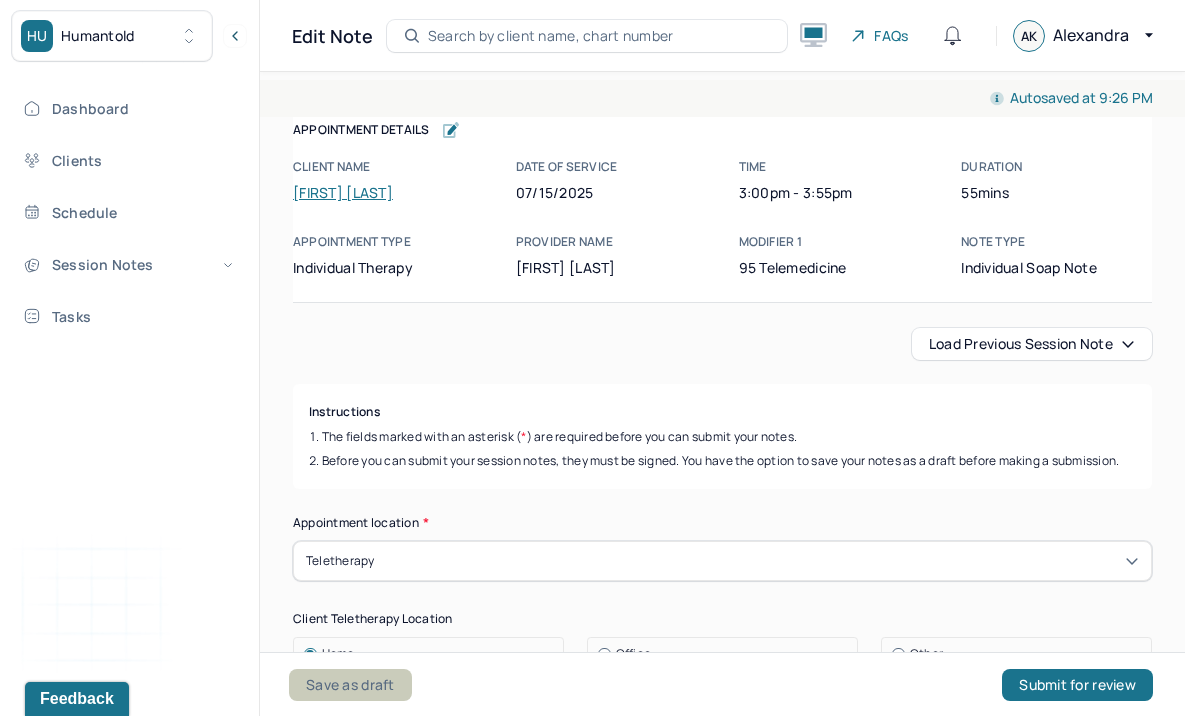 click on "Save as draft" at bounding box center (350, 685) 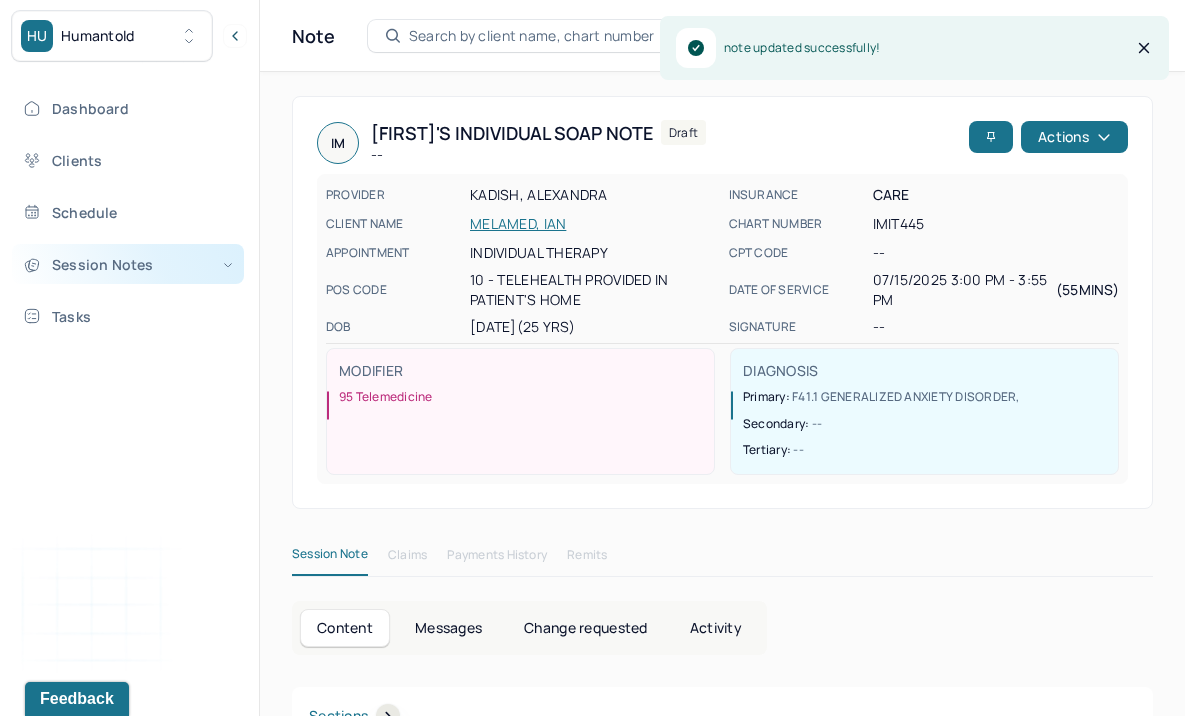 click on "Session Notes" at bounding box center (128, 264) 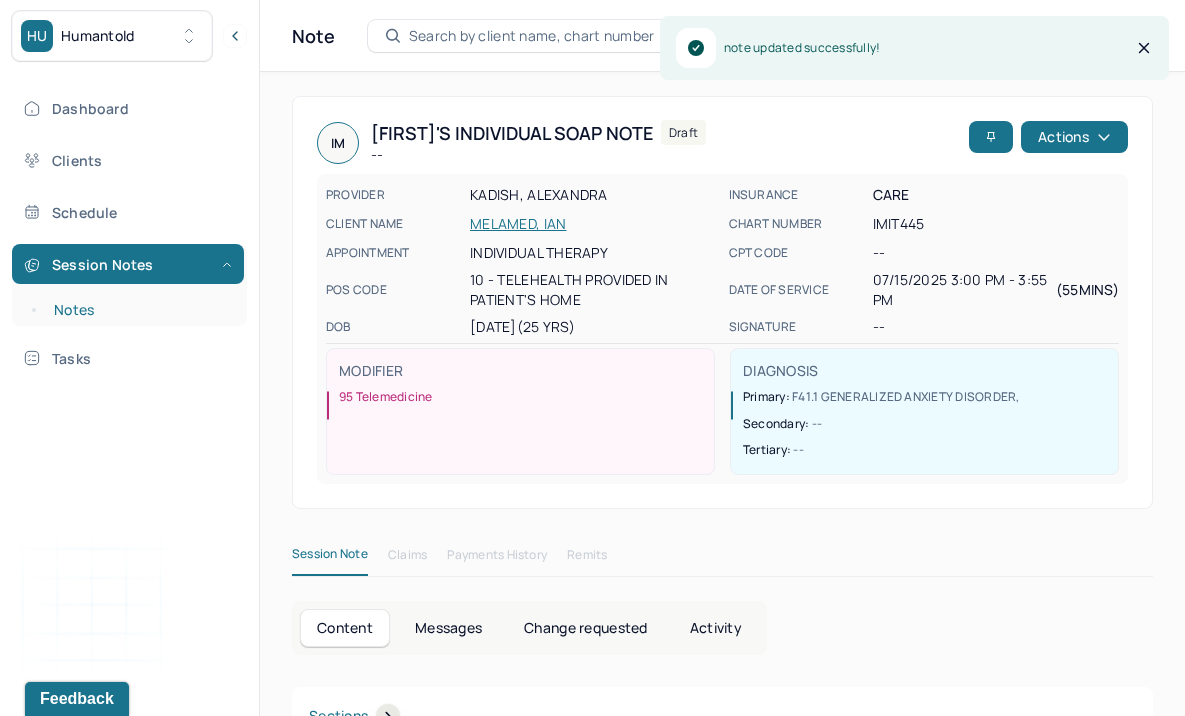 click on "Notes" at bounding box center [139, 310] 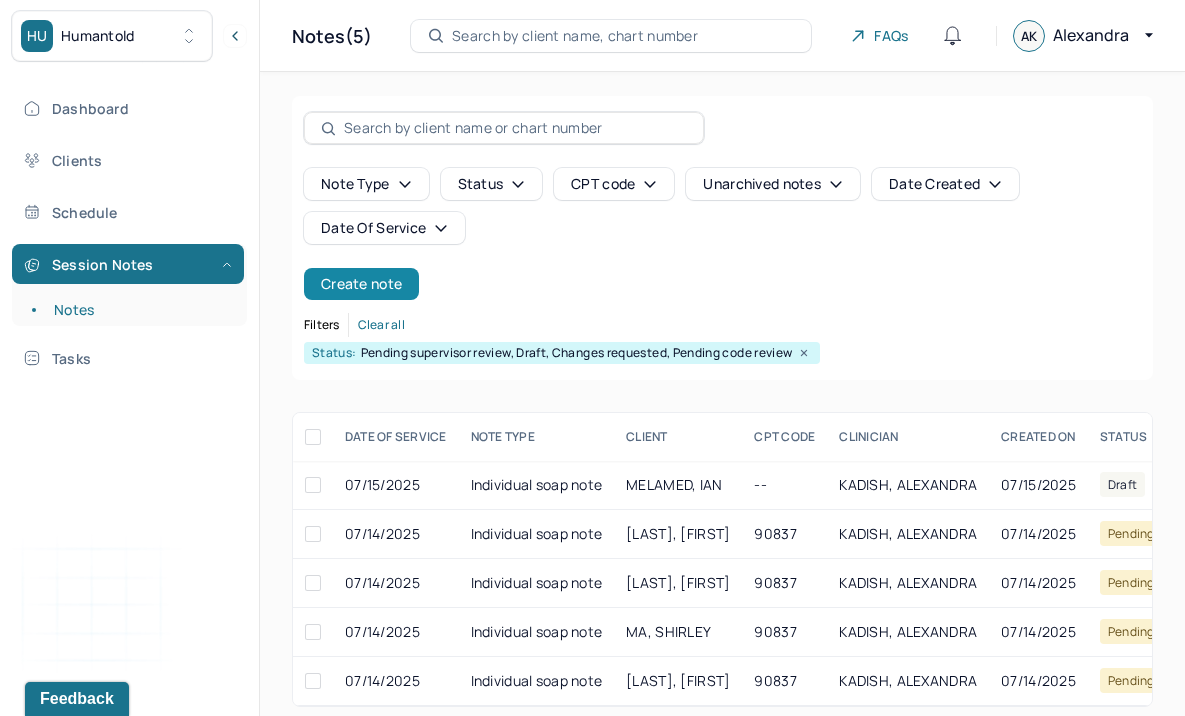 click on "Create note" at bounding box center [361, 284] 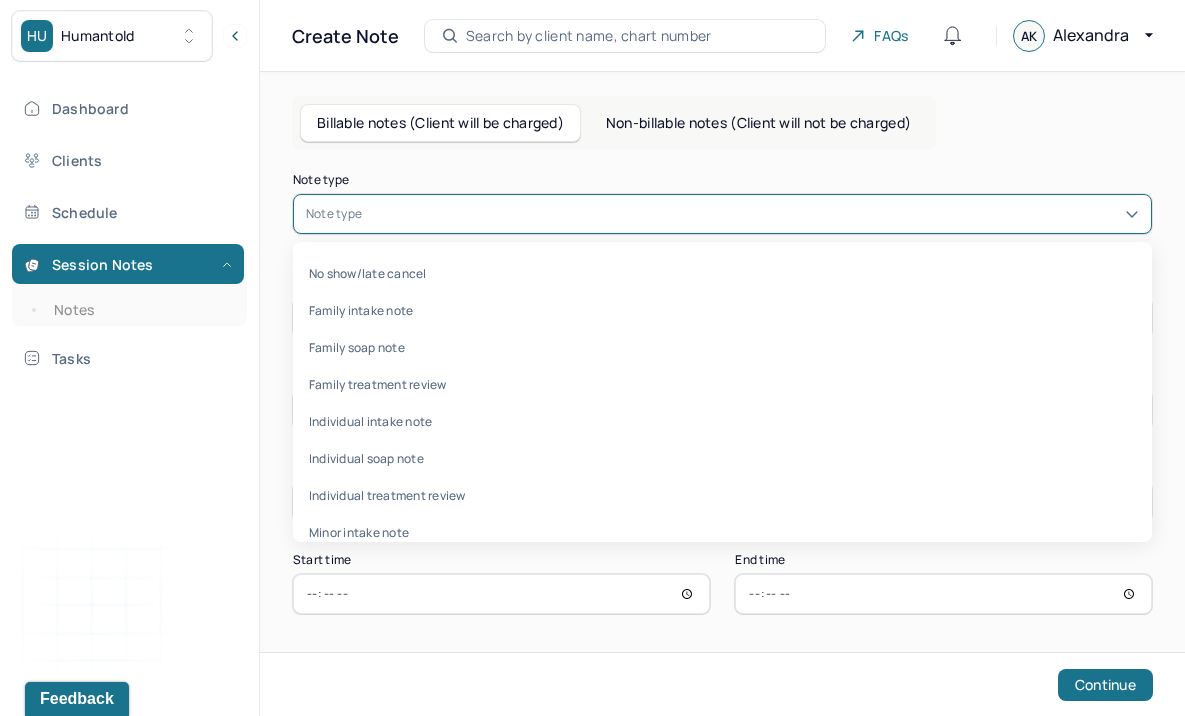 click at bounding box center [752, 214] 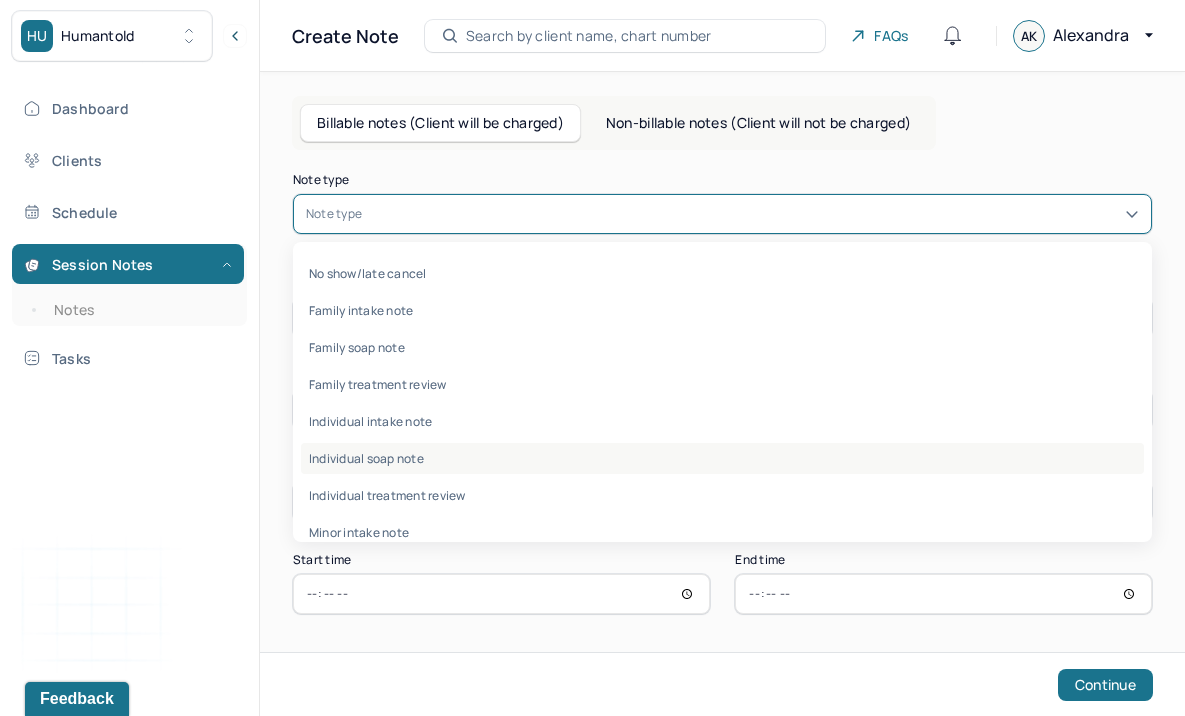 click on "Individual soap note" at bounding box center (722, 458) 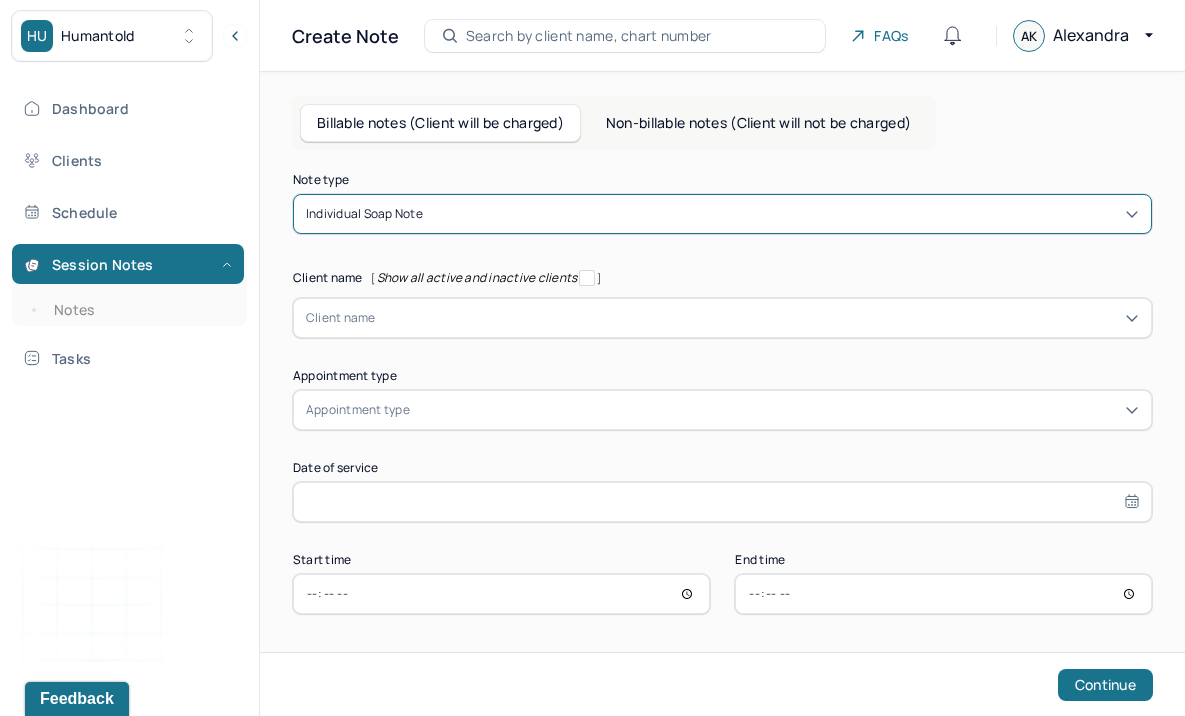 click at bounding box center (757, 318) 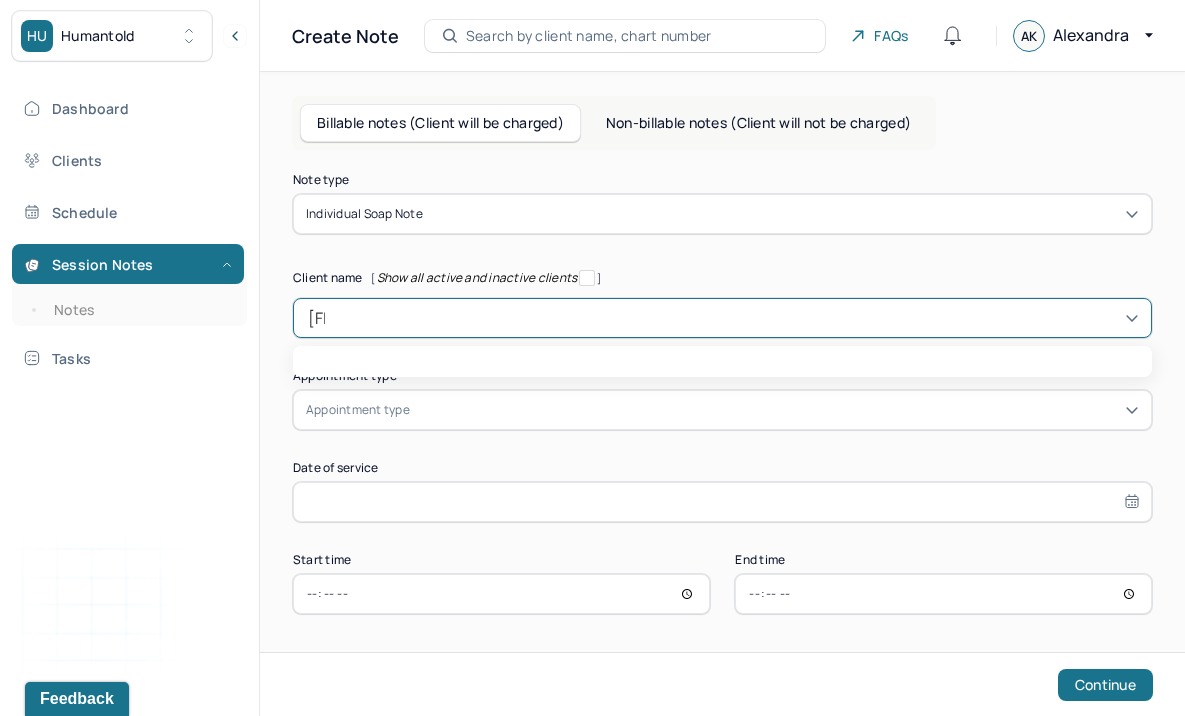 type on "alic" 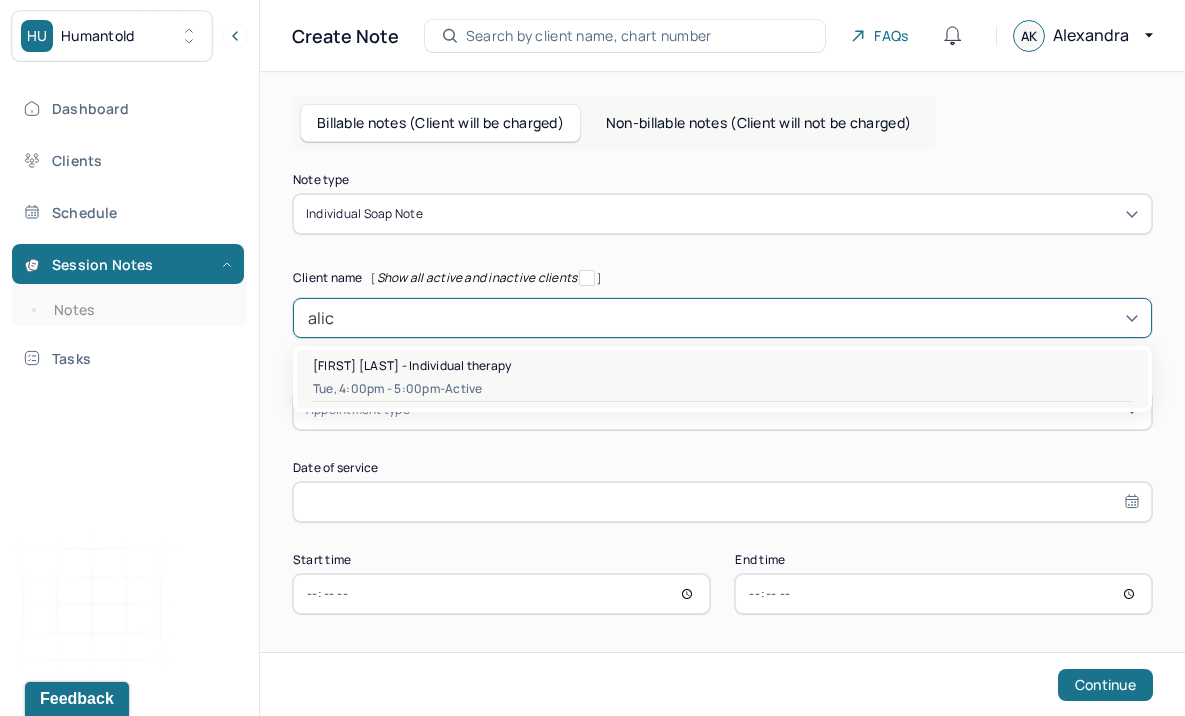 click on "[FIRST] [LAST] - Individual therapy" at bounding box center [412, 365] 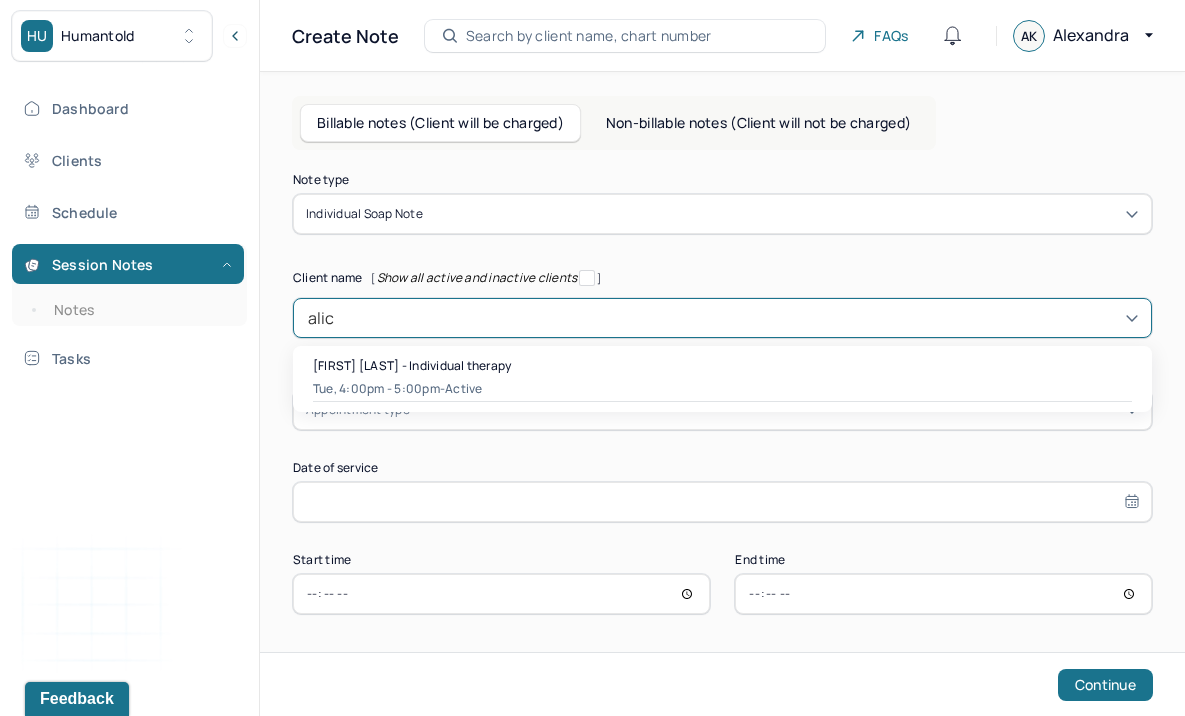 type 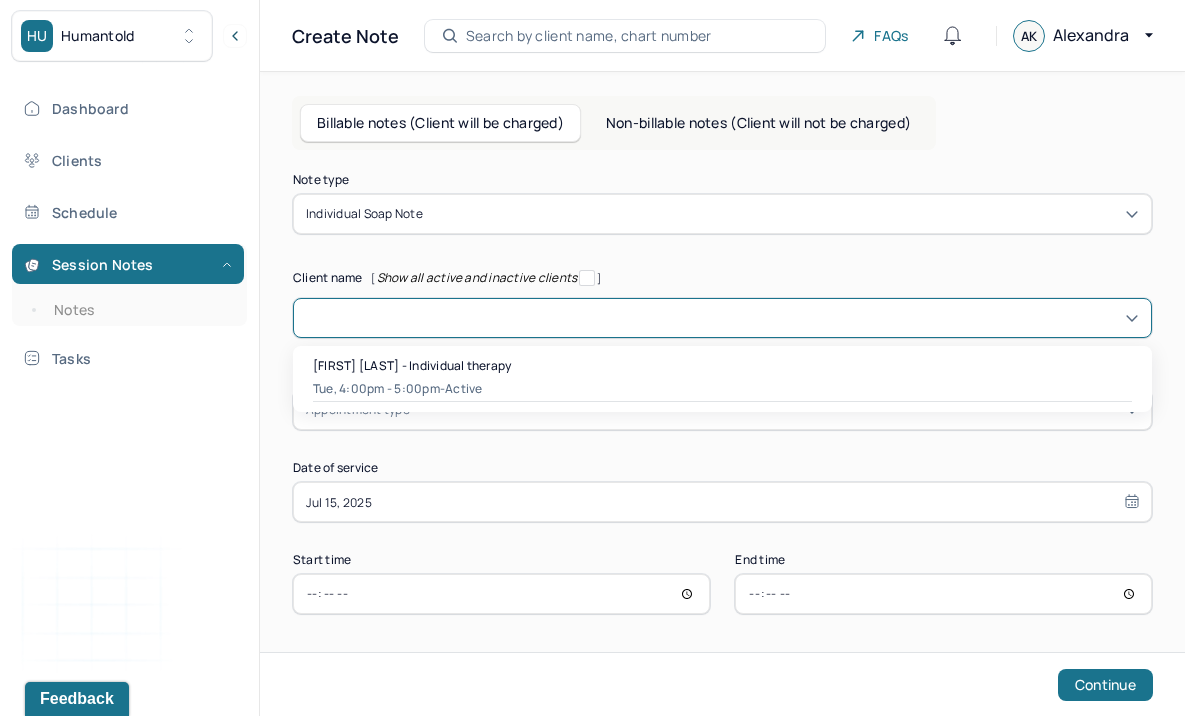 type on "16:00" 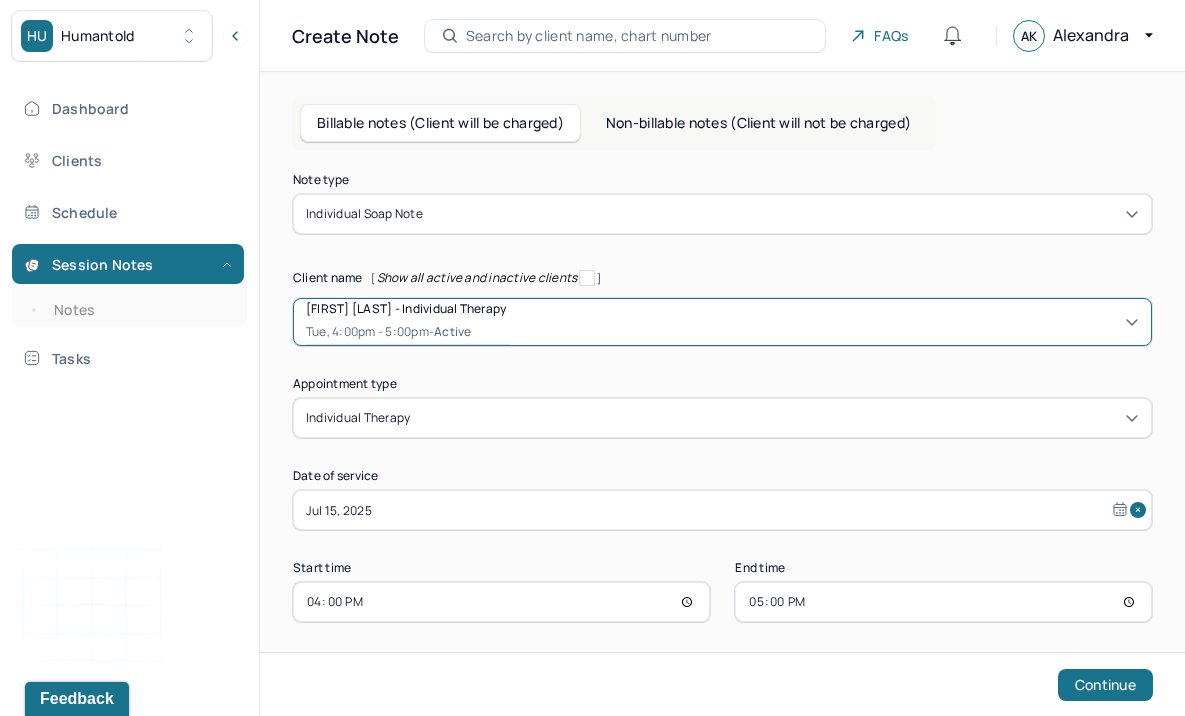 click on "17:00" at bounding box center (943, 602) 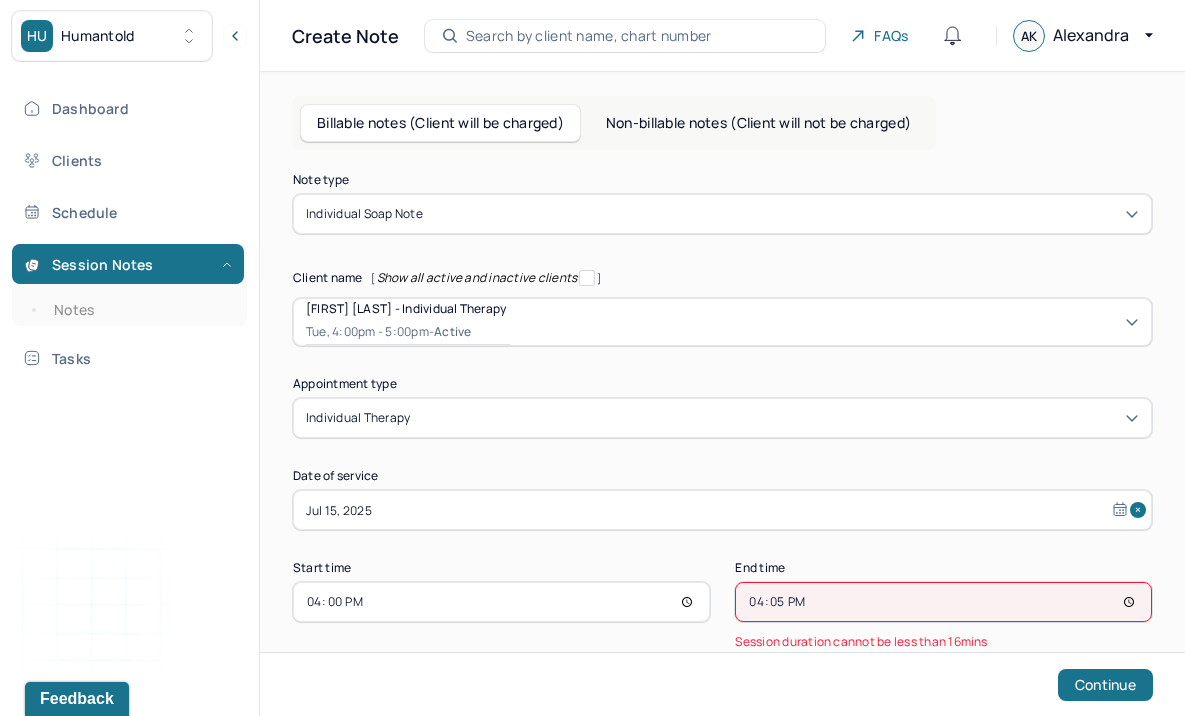 type on "16:55" 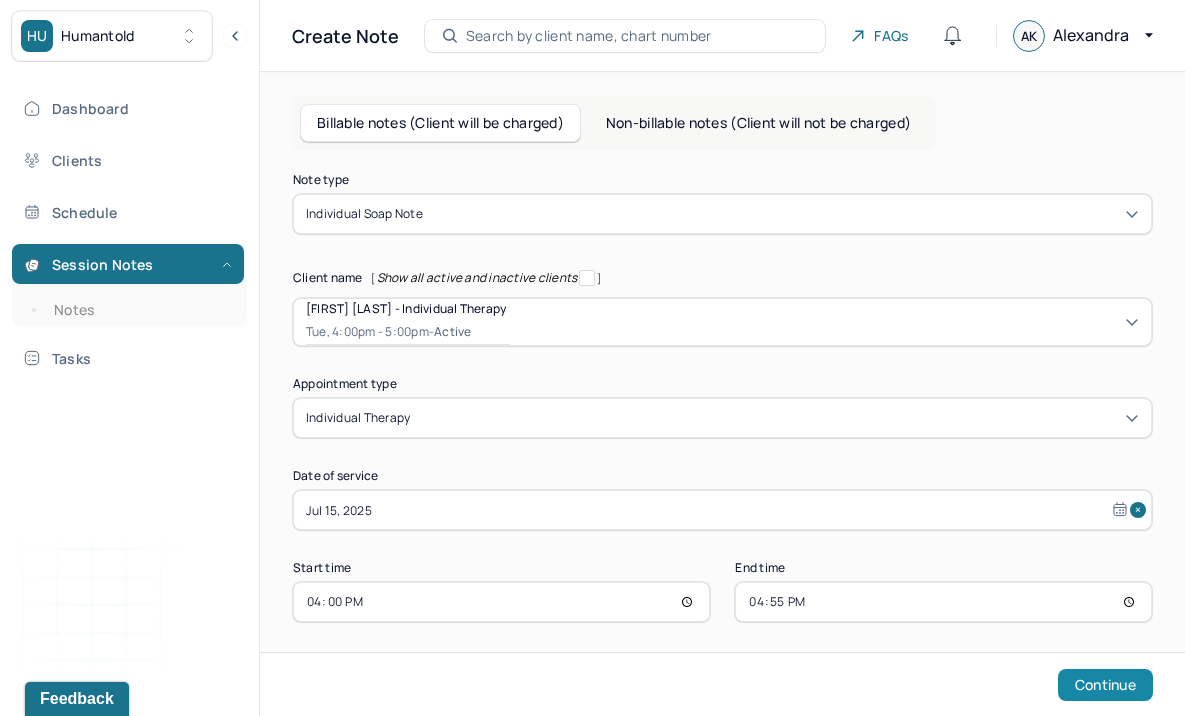 click on "Continue" at bounding box center (1105, 685) 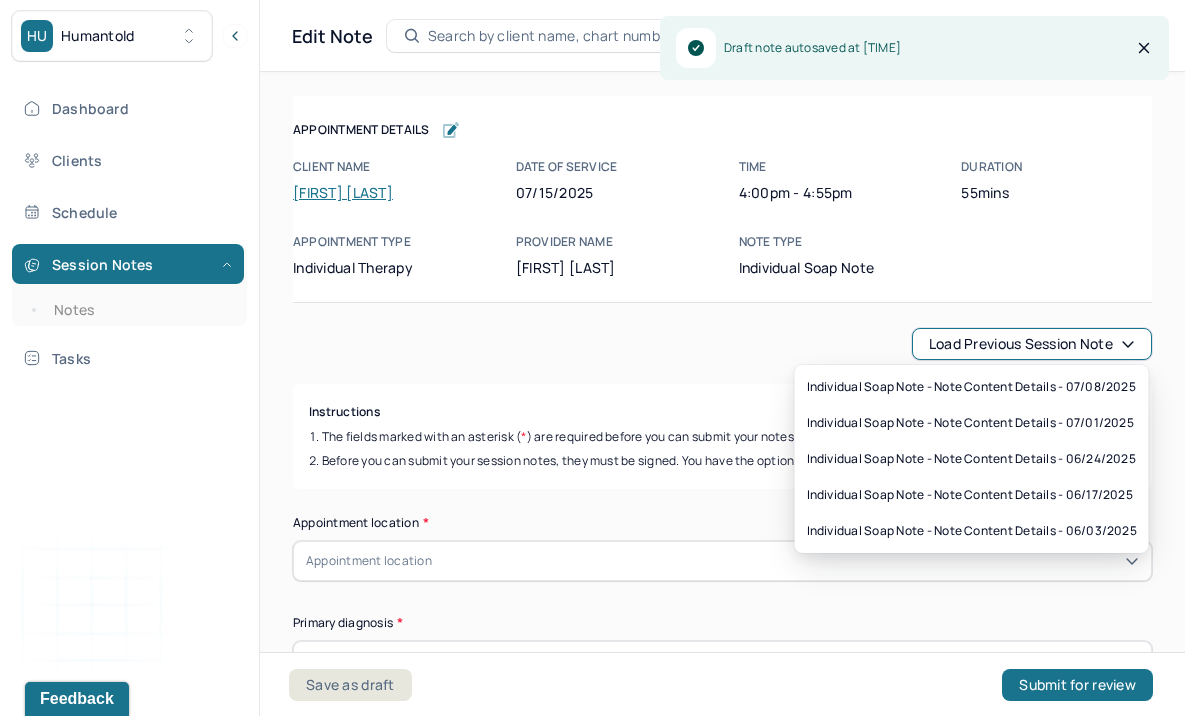 click on "Load previous session note" at bounding box center (1032, 344) 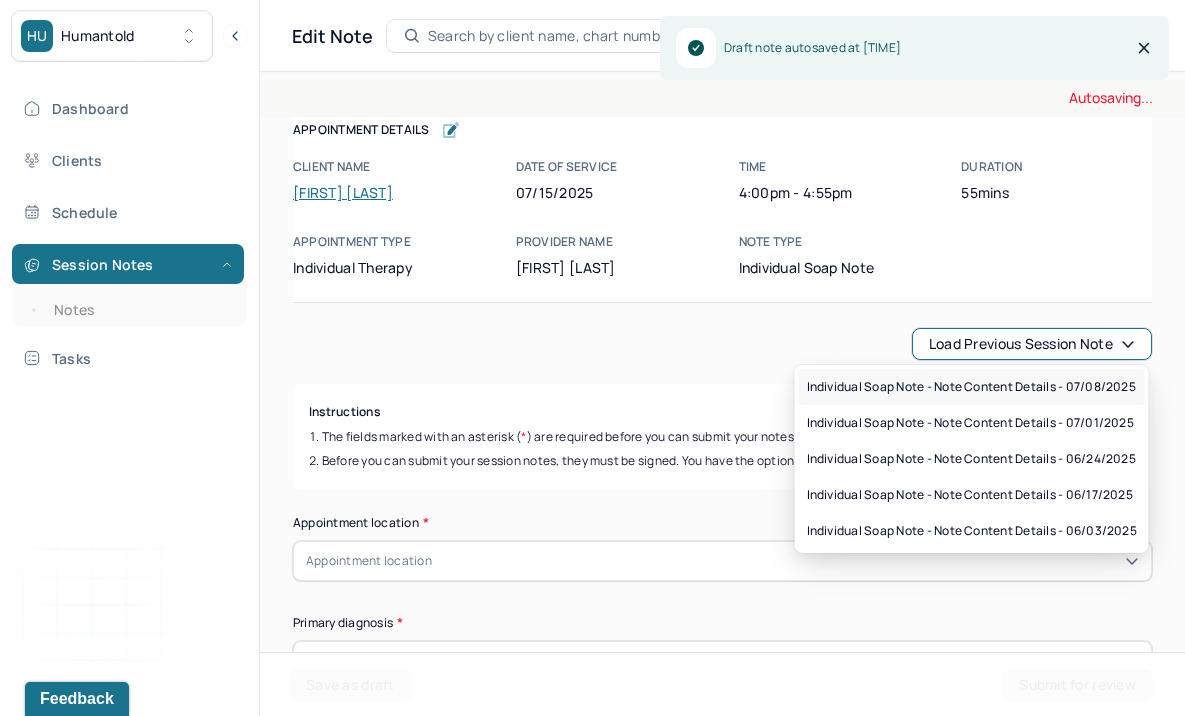 click on "Individual soap note   - Note content Details -   07/08/2025" at bounding box center (971, 387) 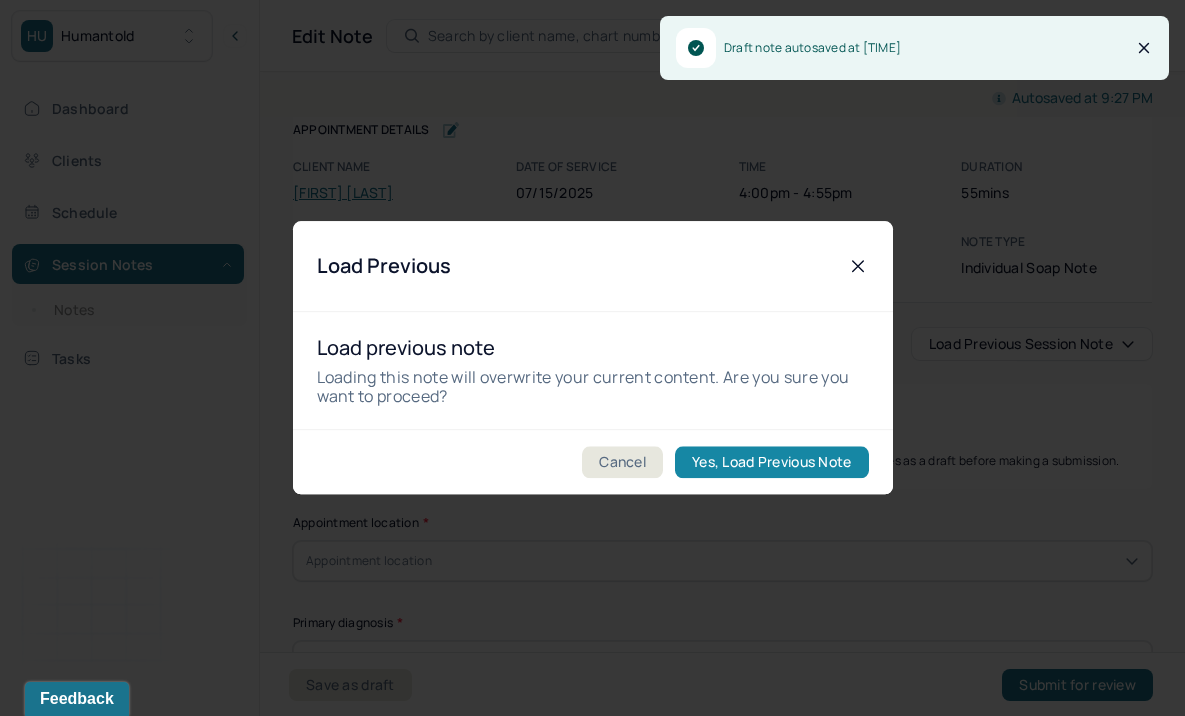 click on "Yes, Load Previous Note" at bounding box center [771, 463] 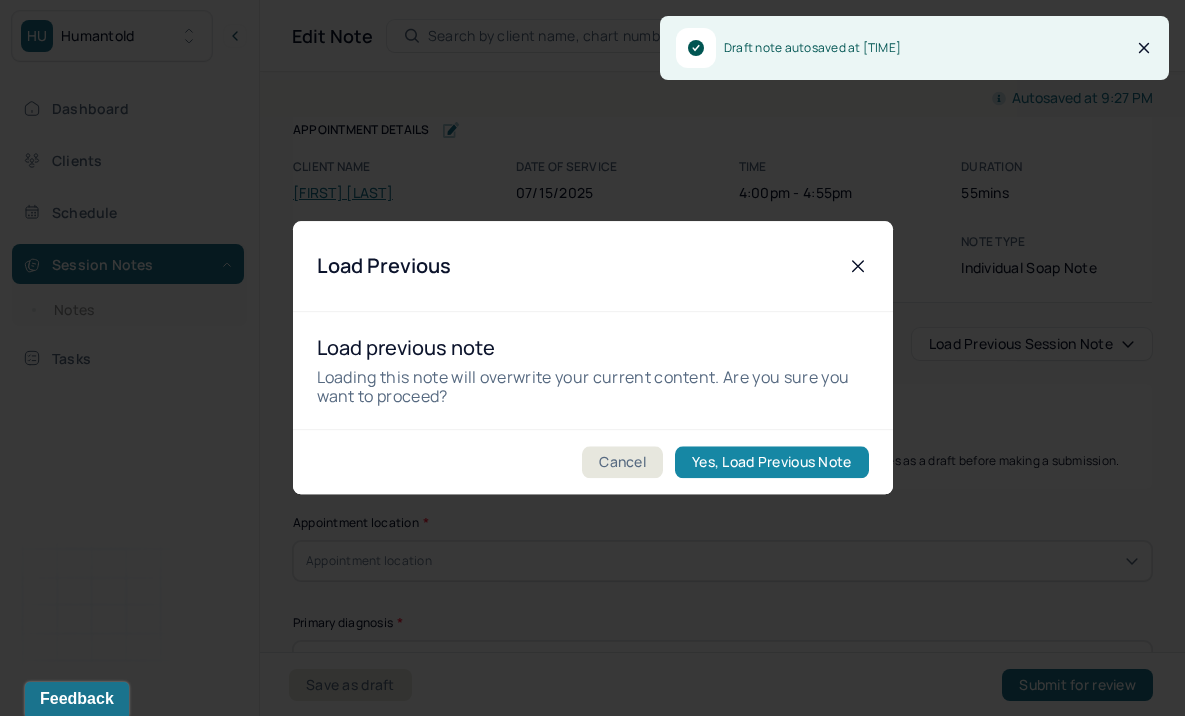 type on "Resolve the issue of being sexually abused with an increased capacity for intimacy in relationships. Work successfully through the issues related to being sexually abused with consequent understanding and control of feelings." 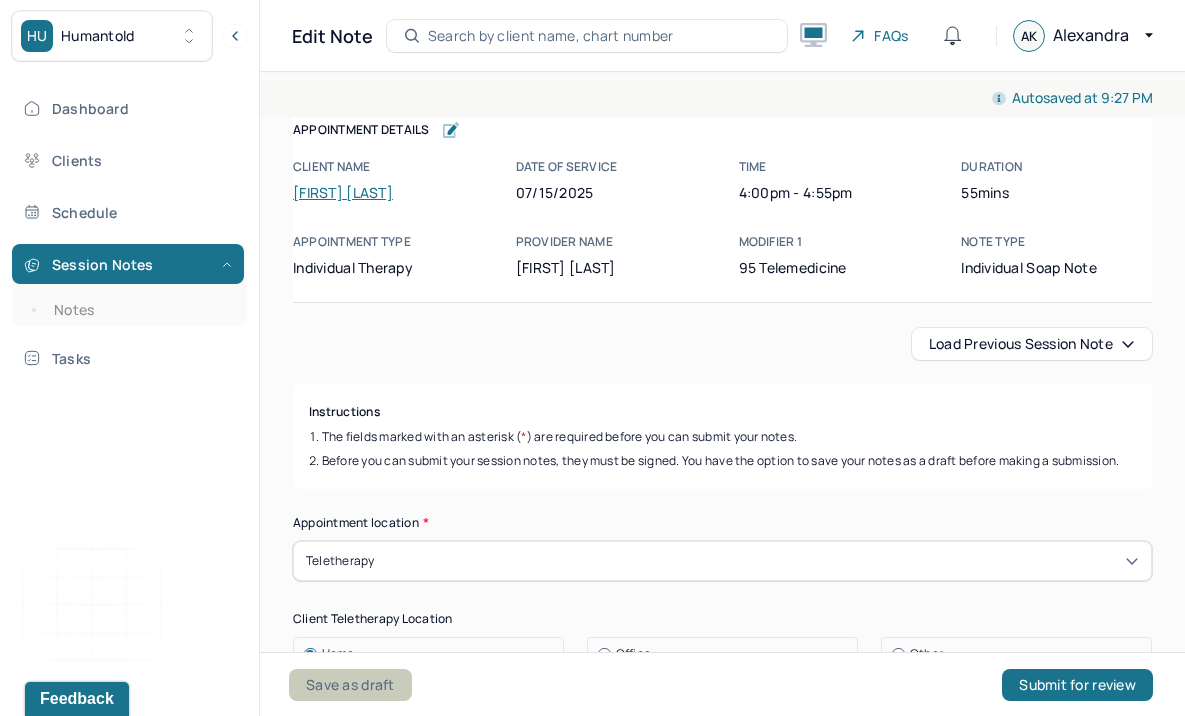 click on "Save as draft" at bounding box center [350, 685] 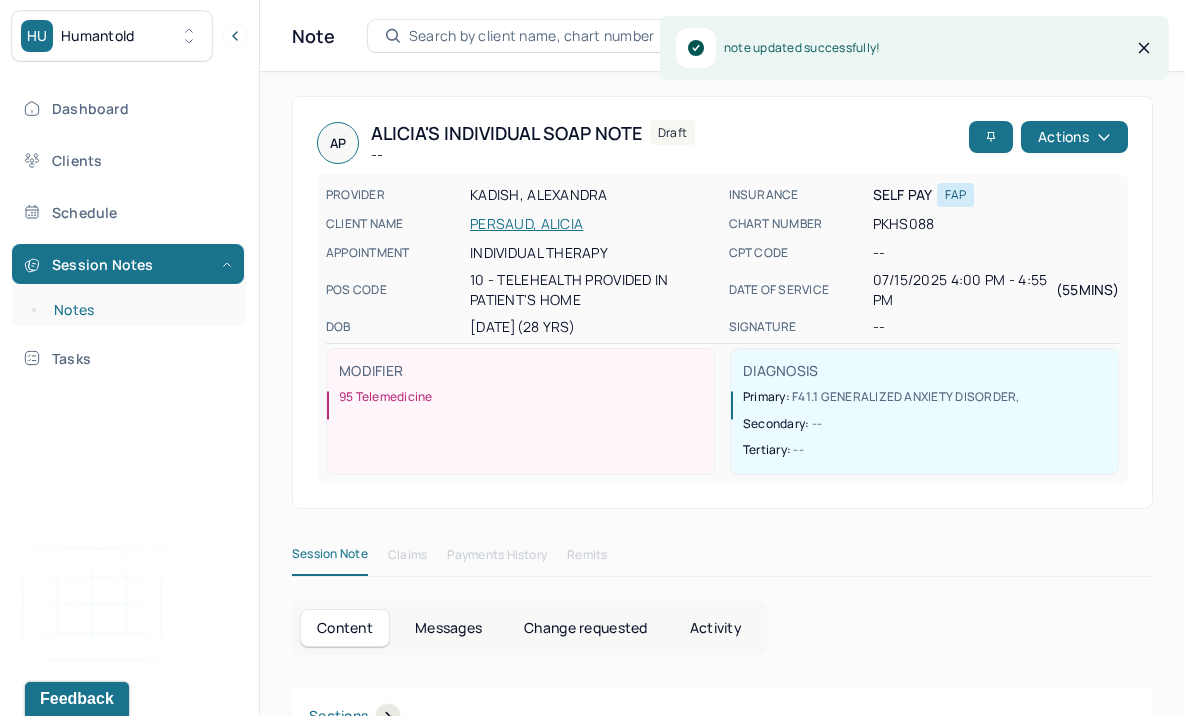 click on "Notes" at bounding box center (139, 310) 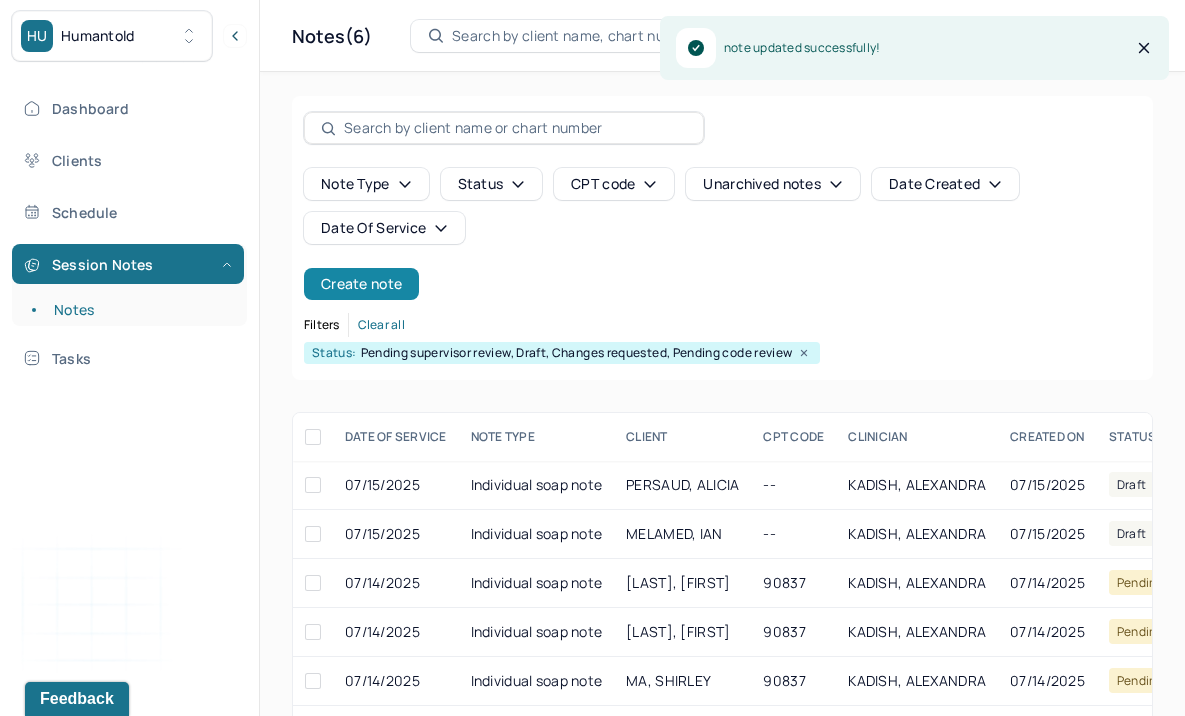 click on "Create note" at bounding box center (361, 284) 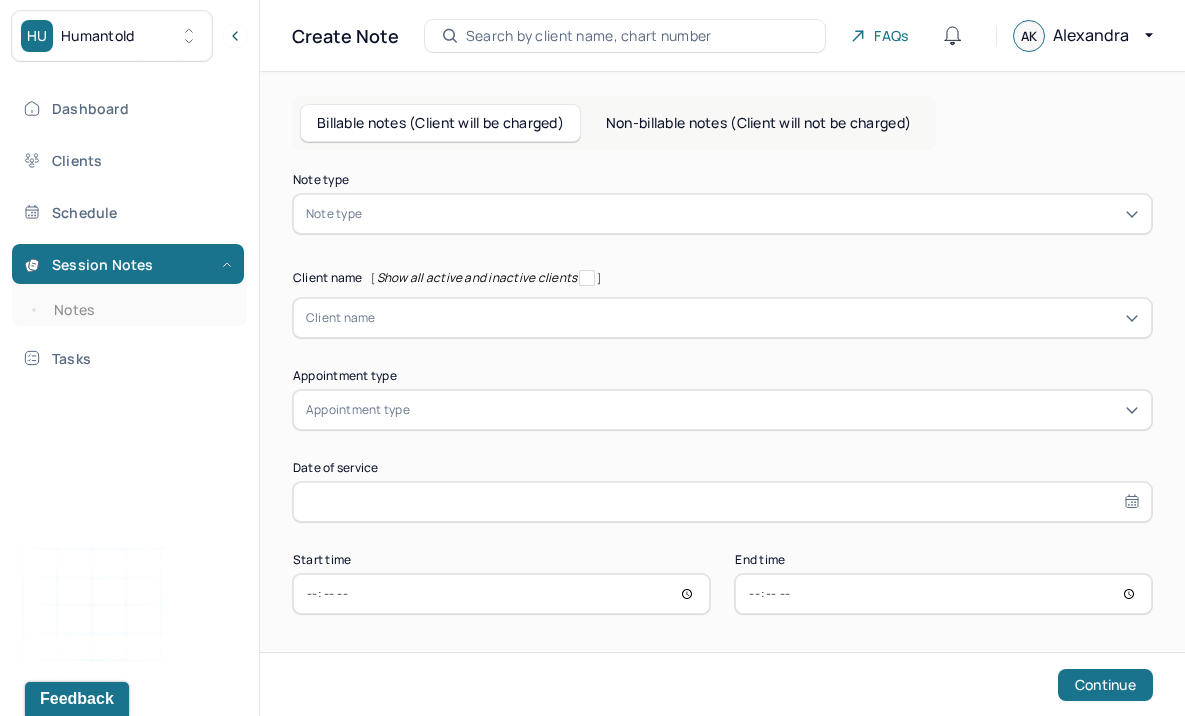 click on "Note type" at bounding box center (334, 214) 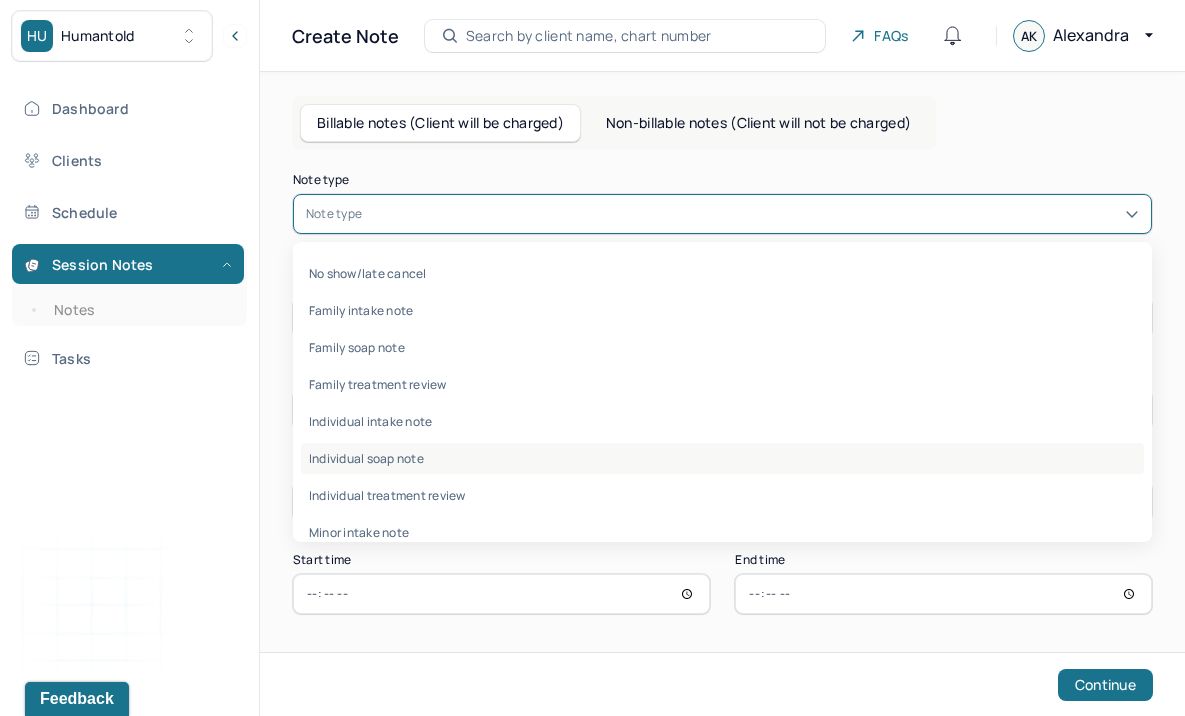 click on "Individual soap note" at bounding box center [722, 458] 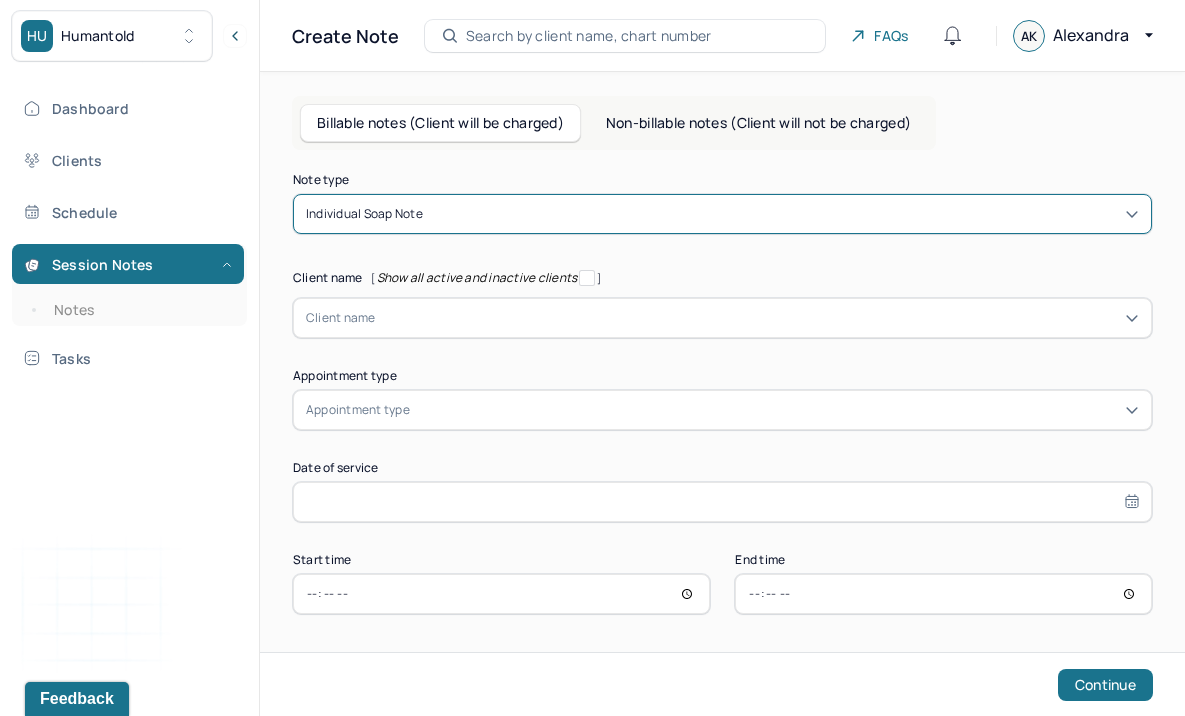 click on "Client name" at bounding box center [722, 318] 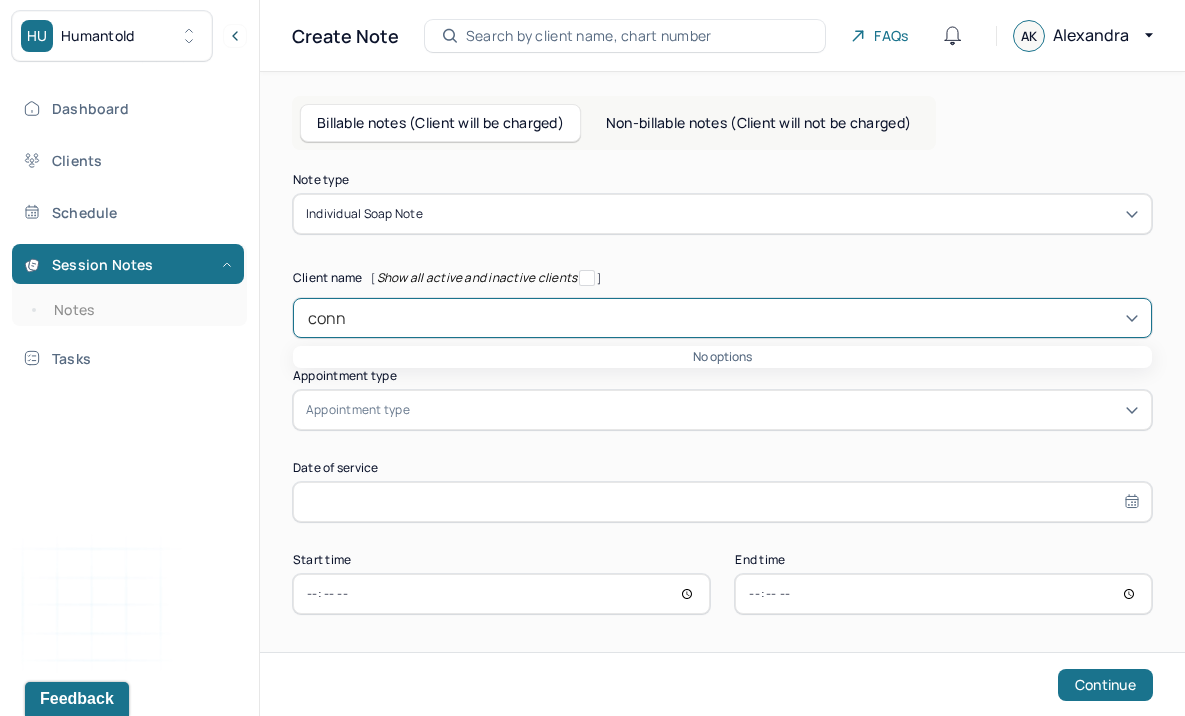 type on "con" 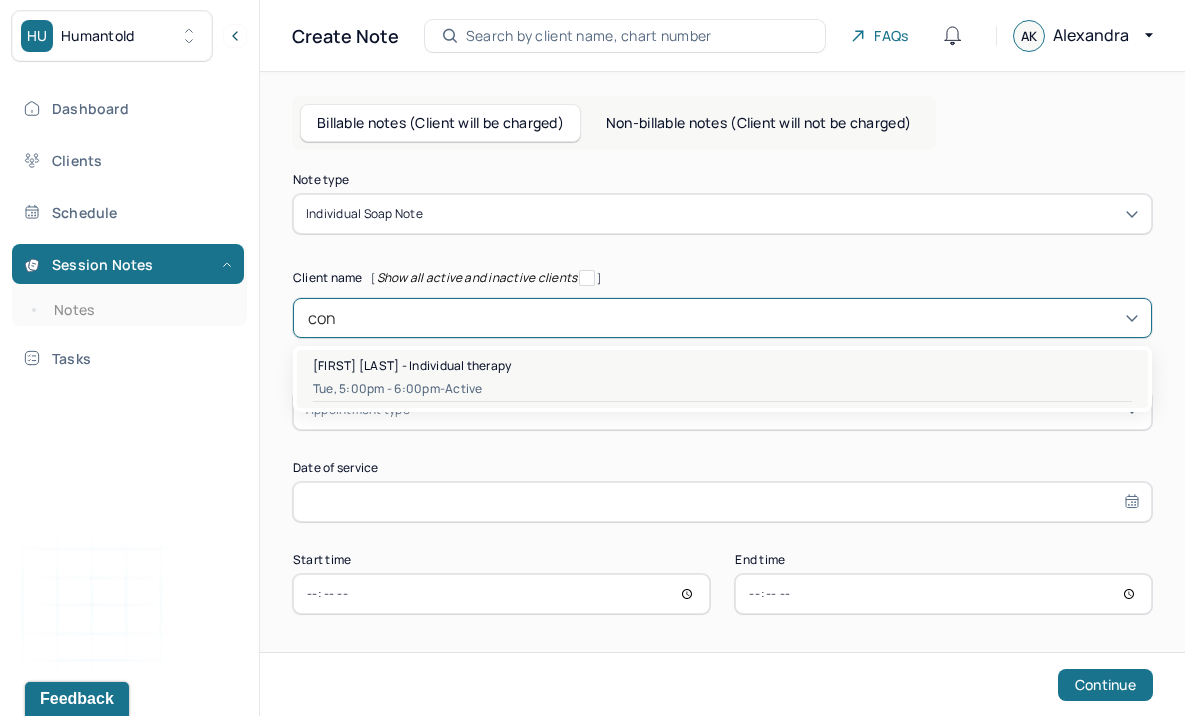 click on "Tue, 5:00pm - 6:00pm  -  active" at bounding box center [722, 389] 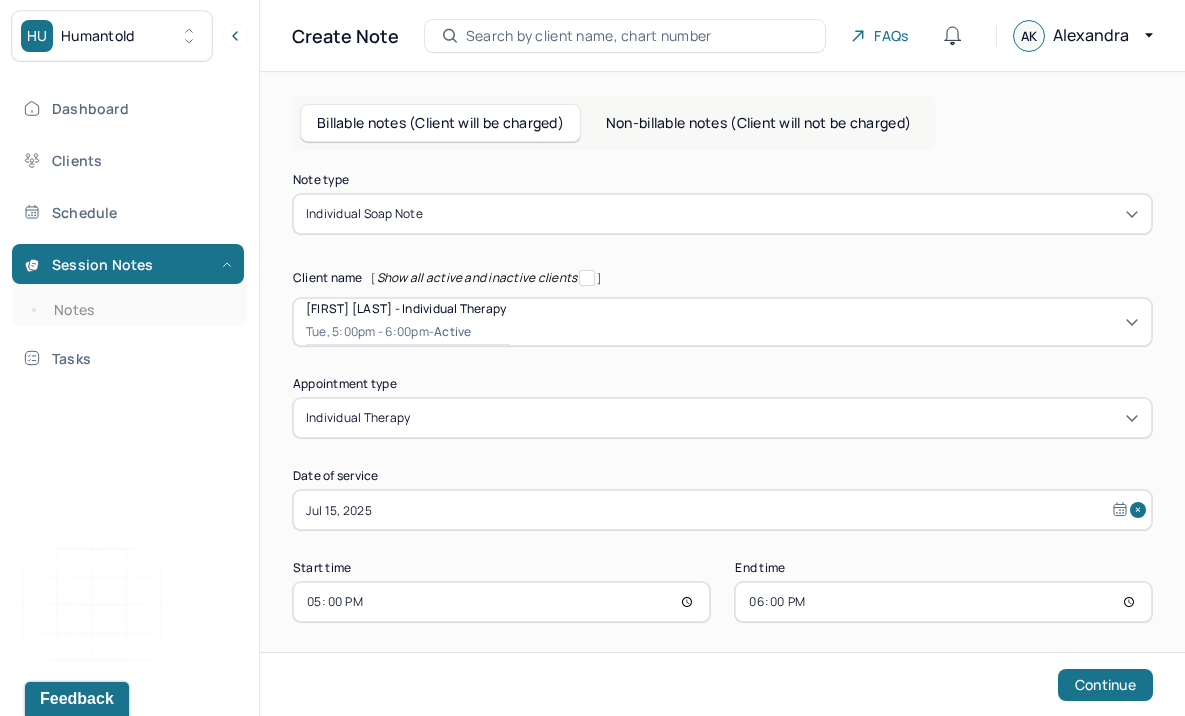 click on "18:00" at bounding box center [943, 602] 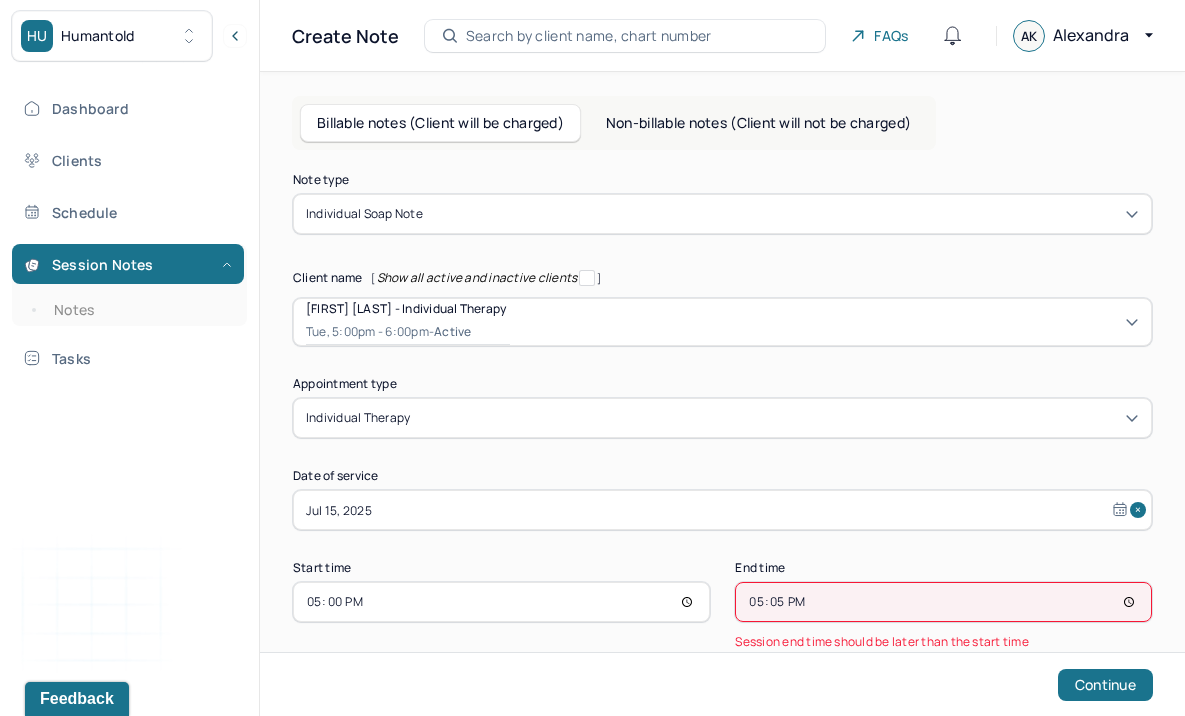 type on "17:55" 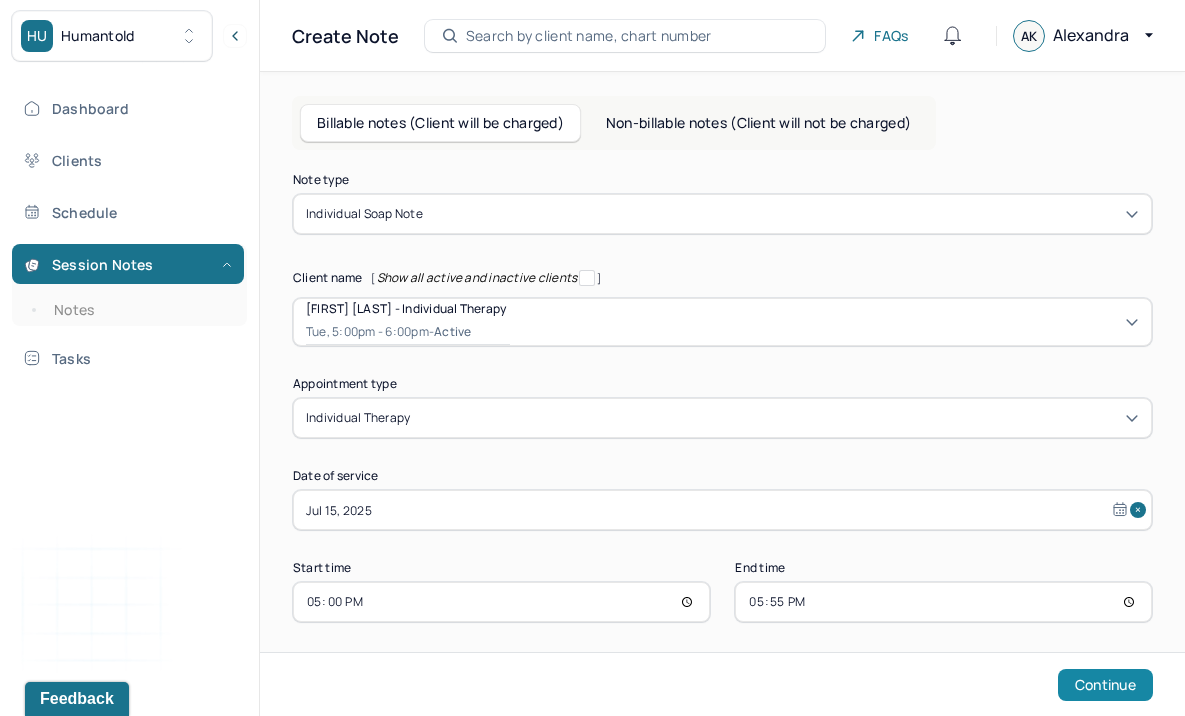 click on "Continue" at bounding box center [1105, 685] 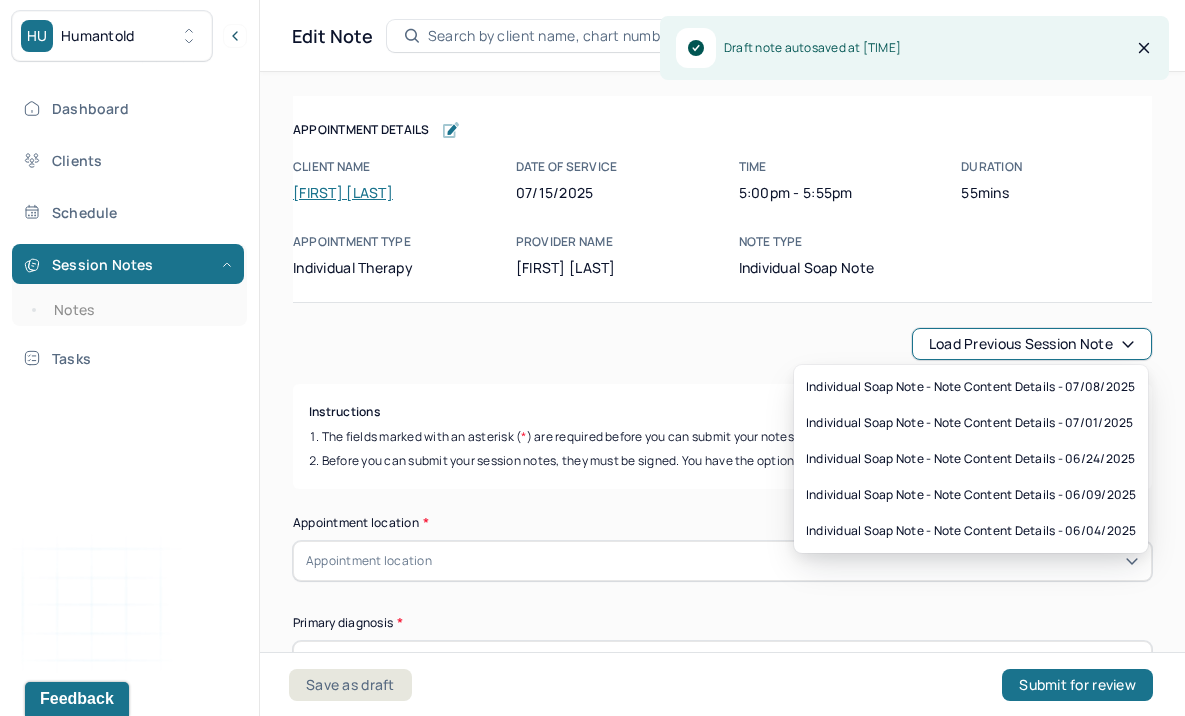 click on "Load previous session note" at bounding box center [1032, 344] 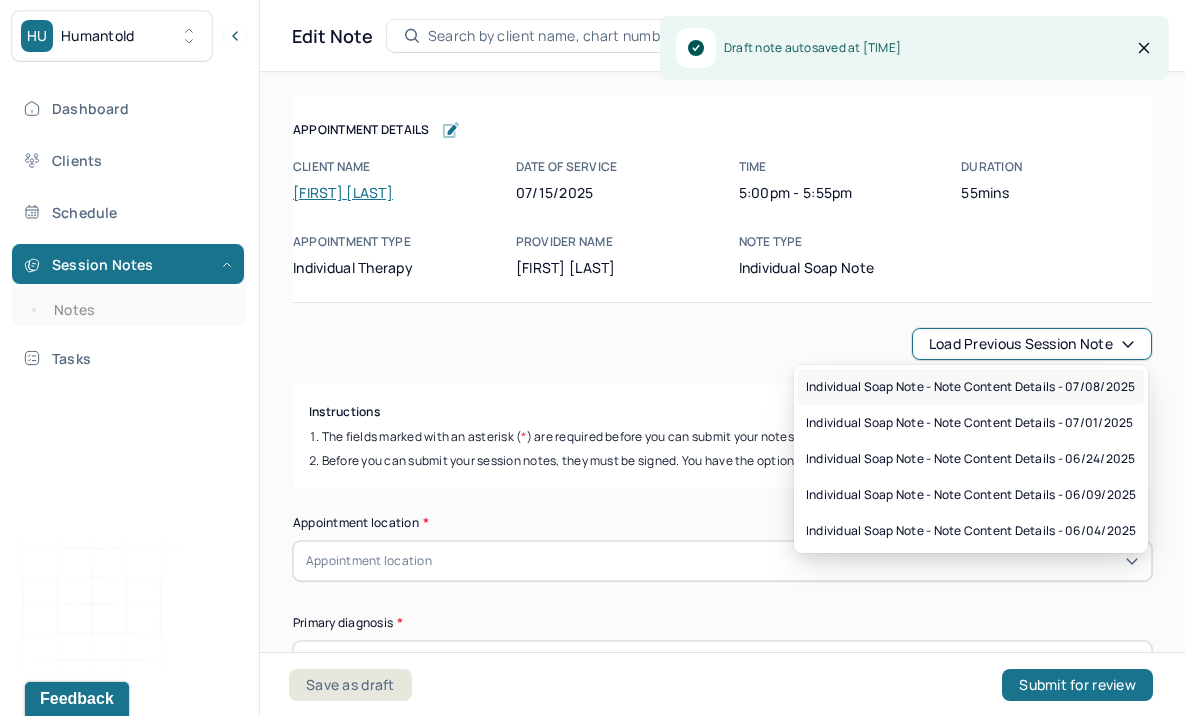 click on "Individual soap note   - Note content Details -   07/08/2025" at bounding box center (970, 387) 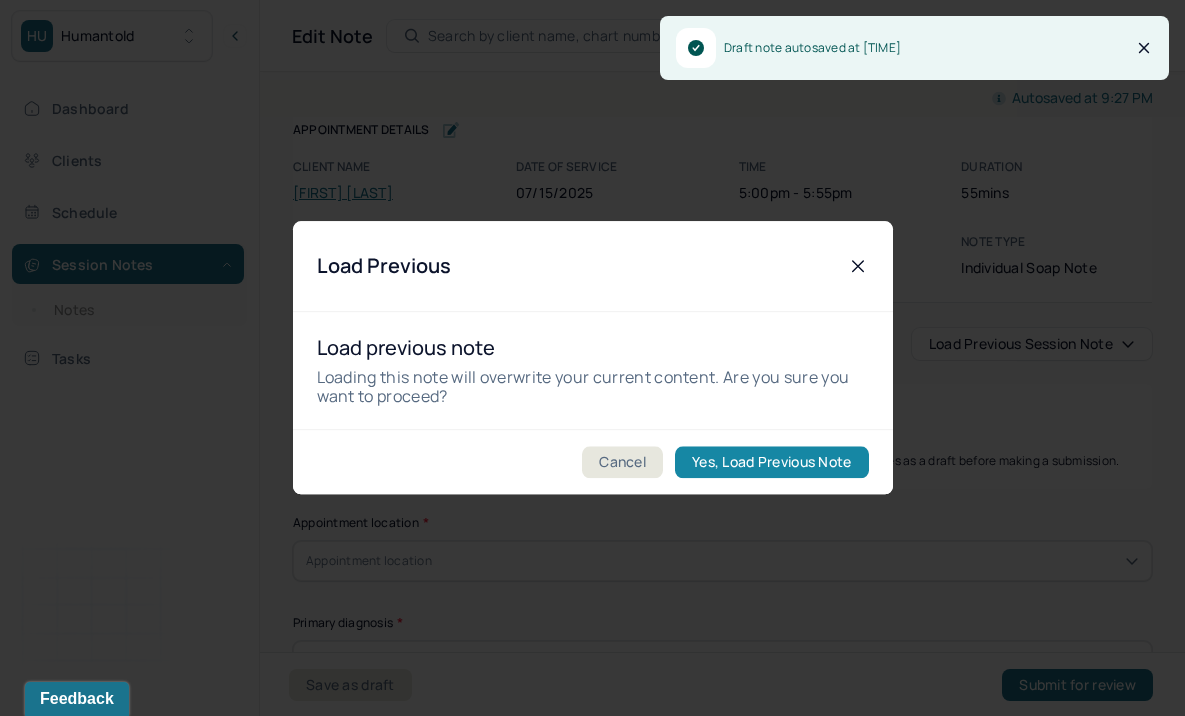 click on "Yes, Load Previous Note" at bounding box center (771, 463) 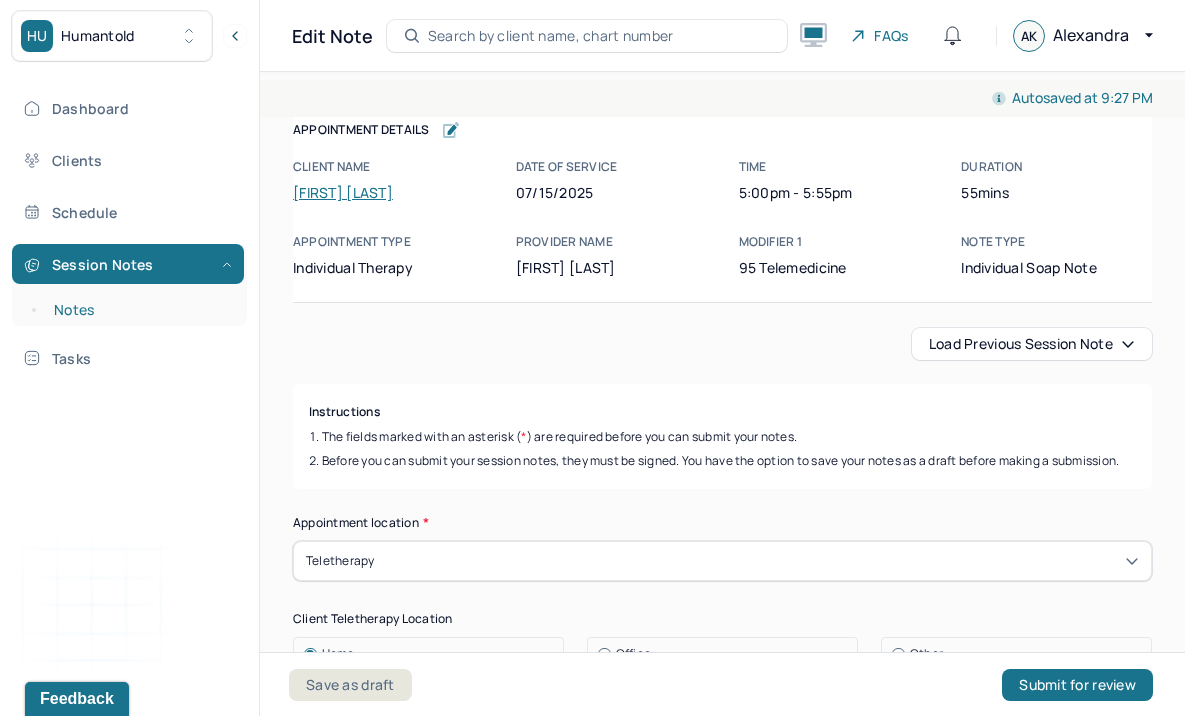 click on "Notes" at bounding box center (139, 310) 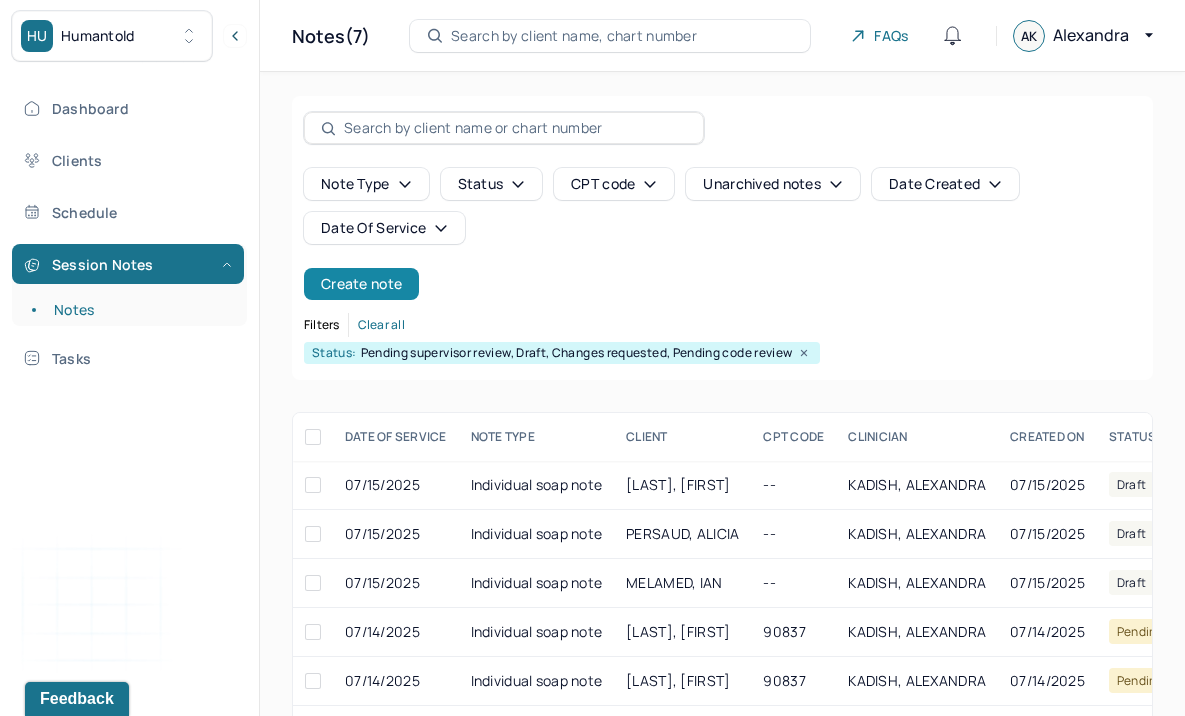 click on "Create note" at bounding box center [361, 284] 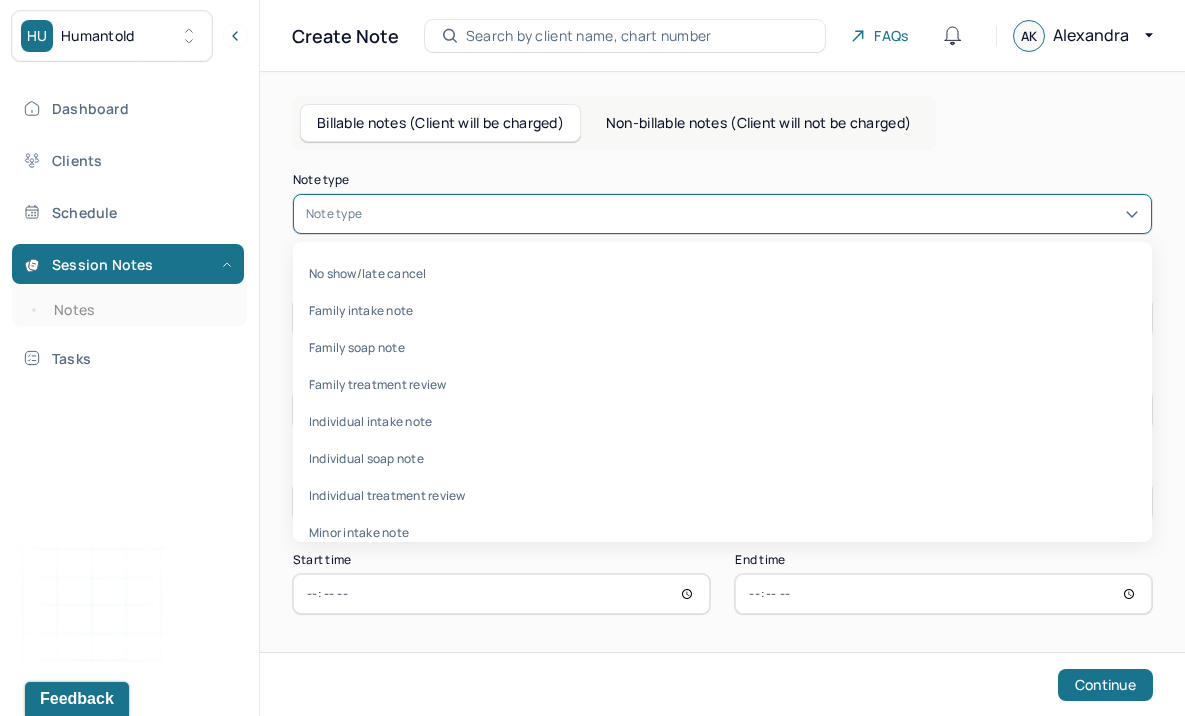 click at bounding box center [752, 214] 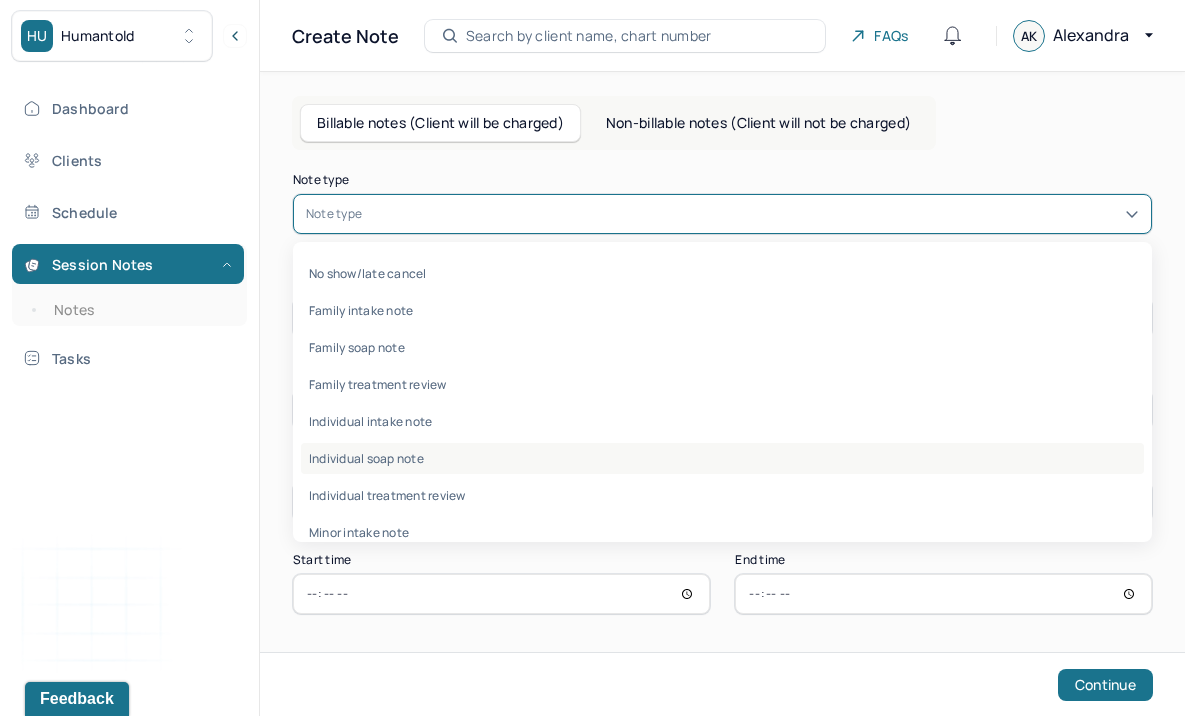 click on "Individual soap note" at bounding box center (722, 458) 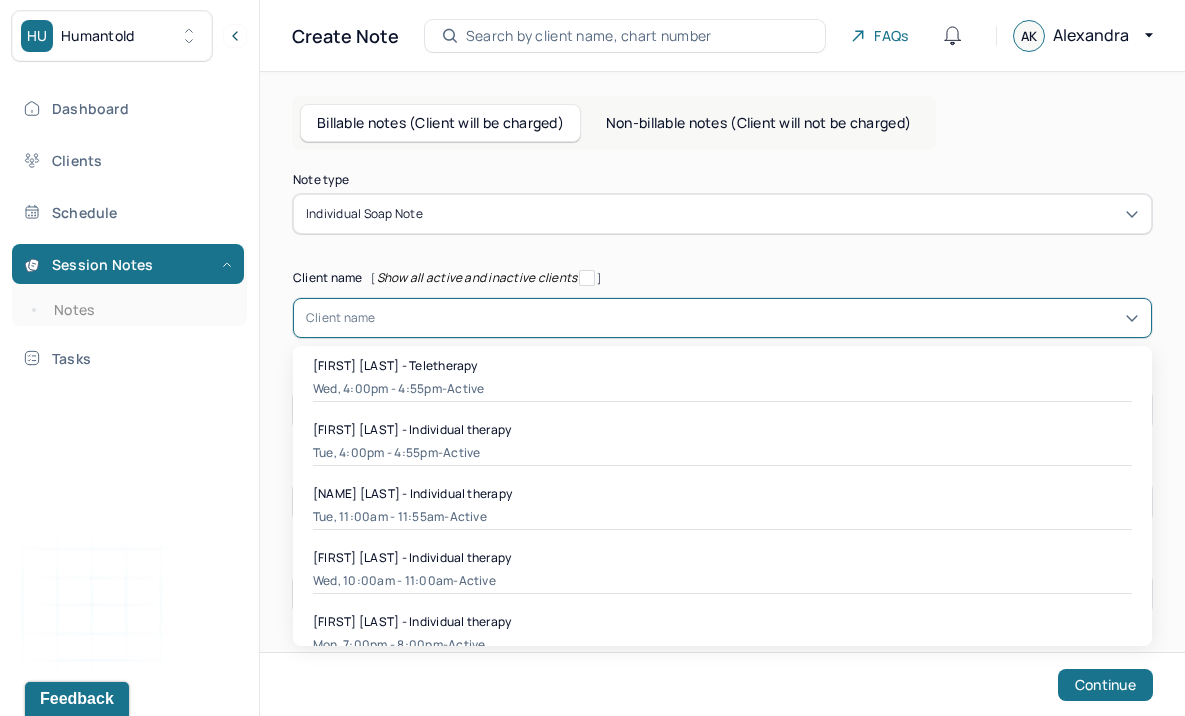 click at bounding box center [757, 318] 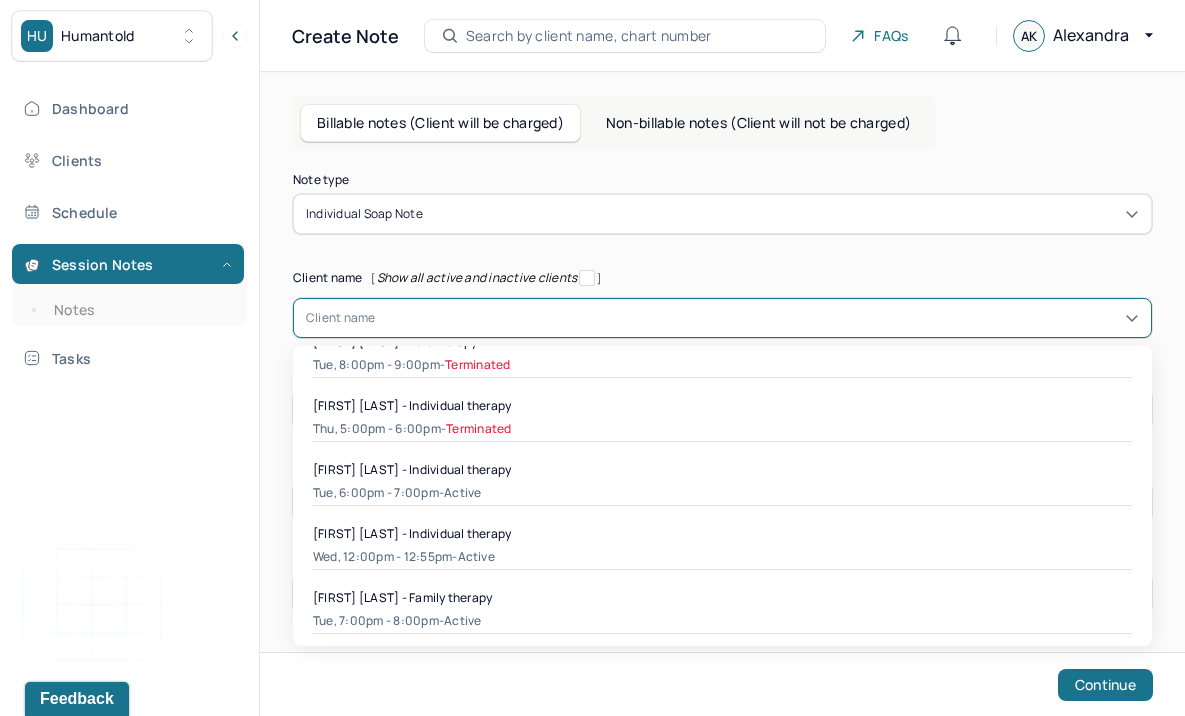 scroll, scrollTop: 1171, scrollLeft: 0, axis: vertical 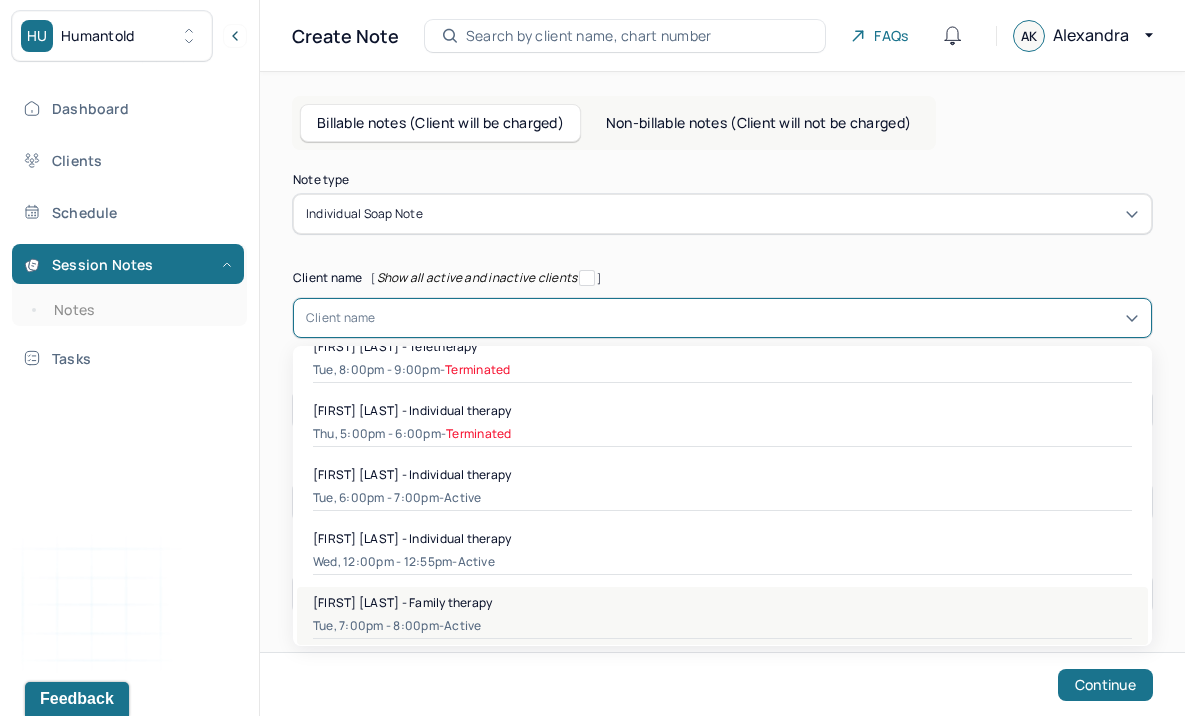 click on "Tue, 7:00pm - 8:00pm  -  active" at bounding box center [722, 626] 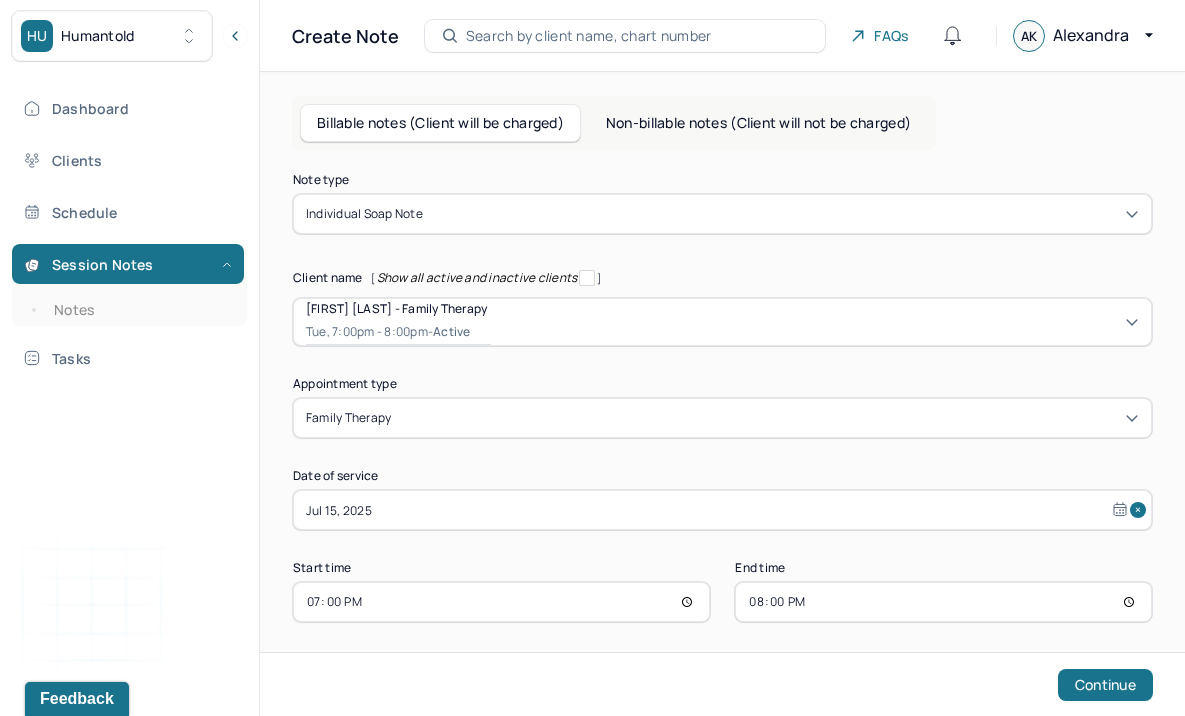 click on "20:00" at bounding box center [943, 602] 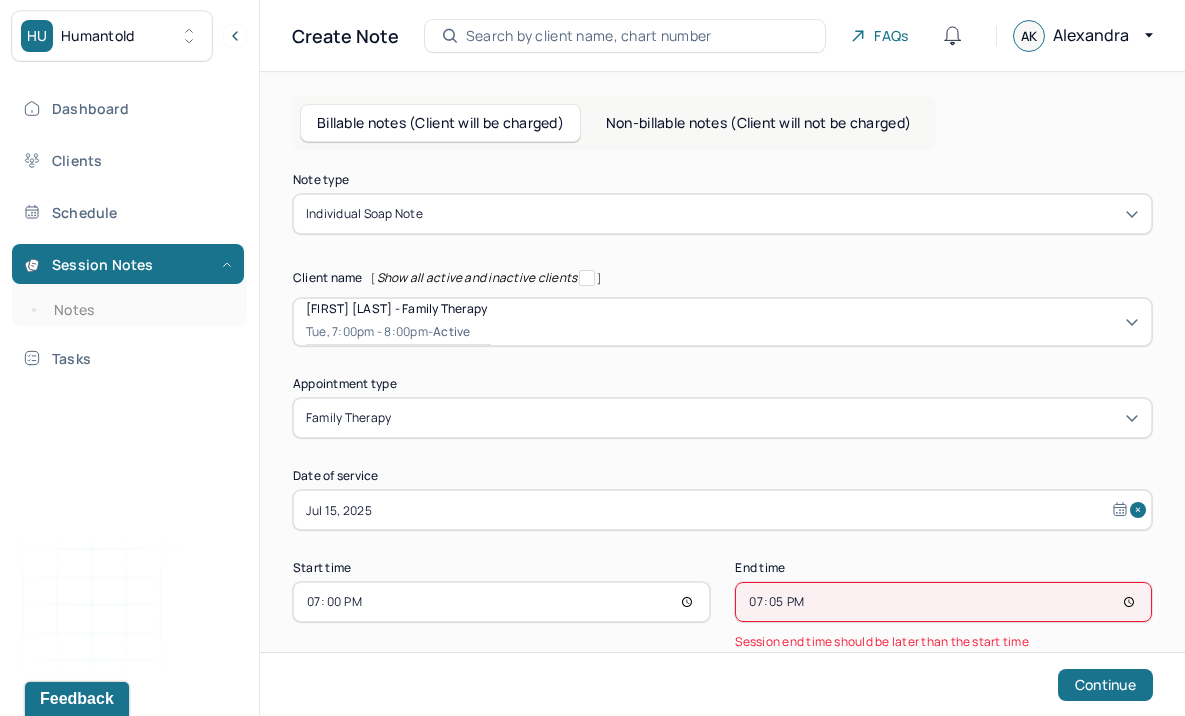 type on "19:55" 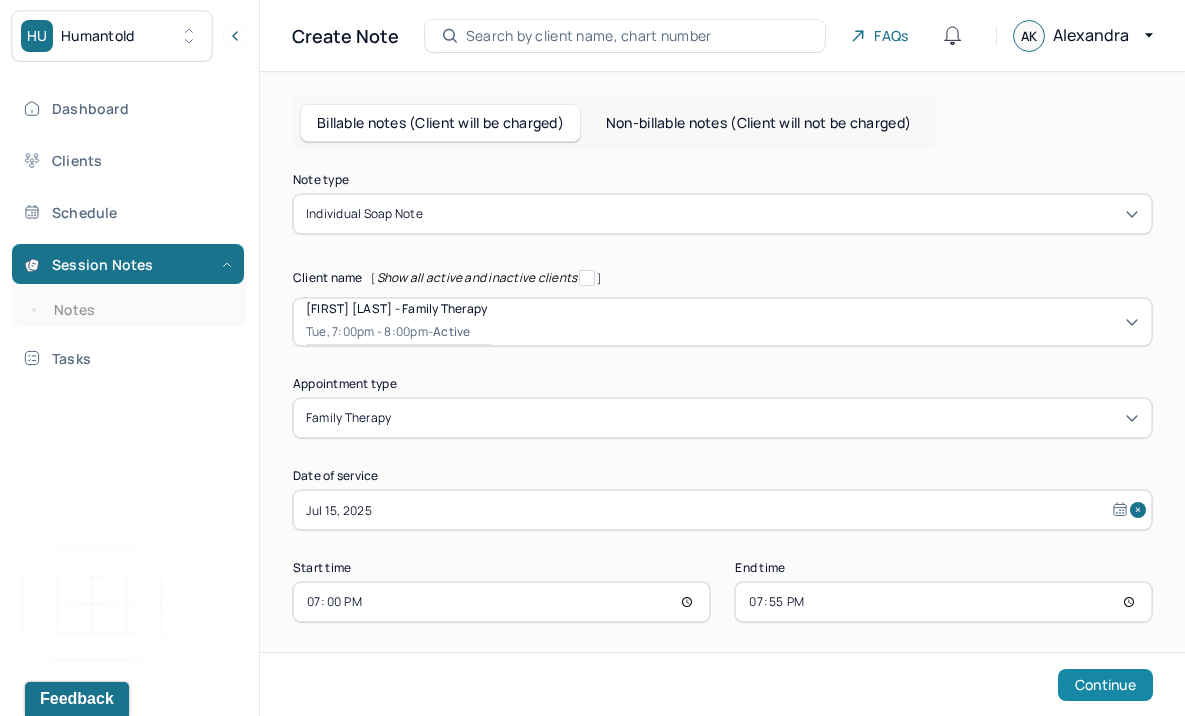 click on "Continue" at bounding box center [1105, 685] 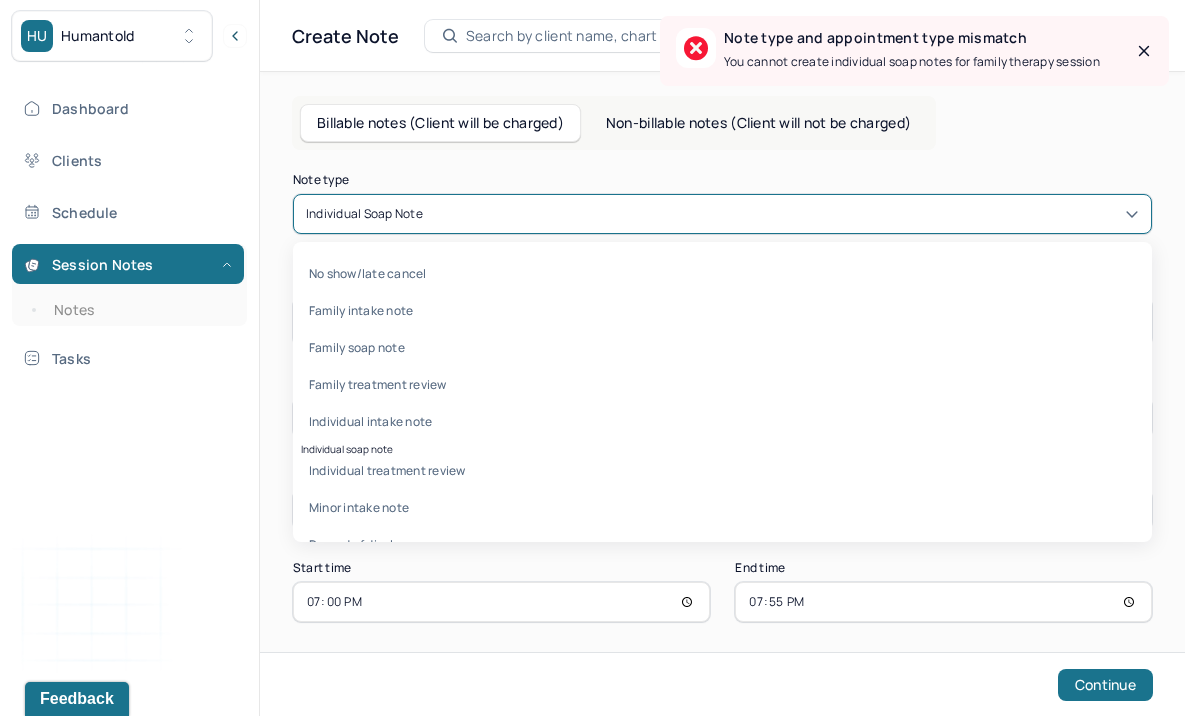 click at bounding box center [783, 214] 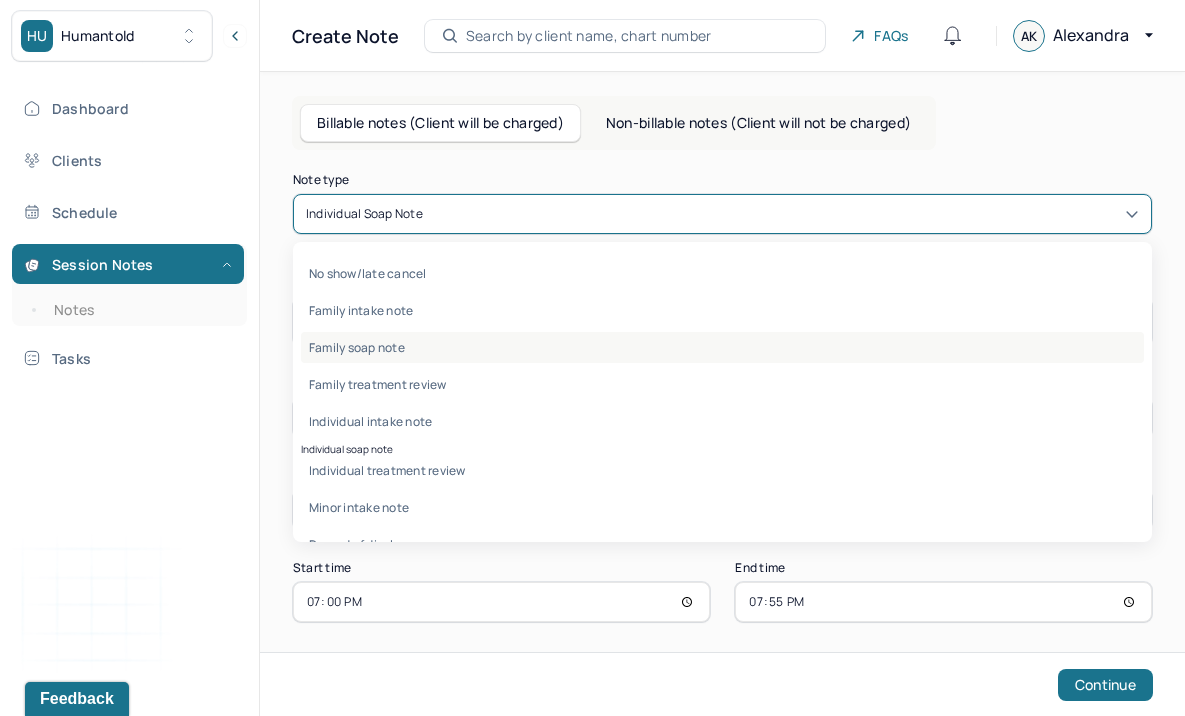 click on "Family soap note" at bounding box center (722, 347) 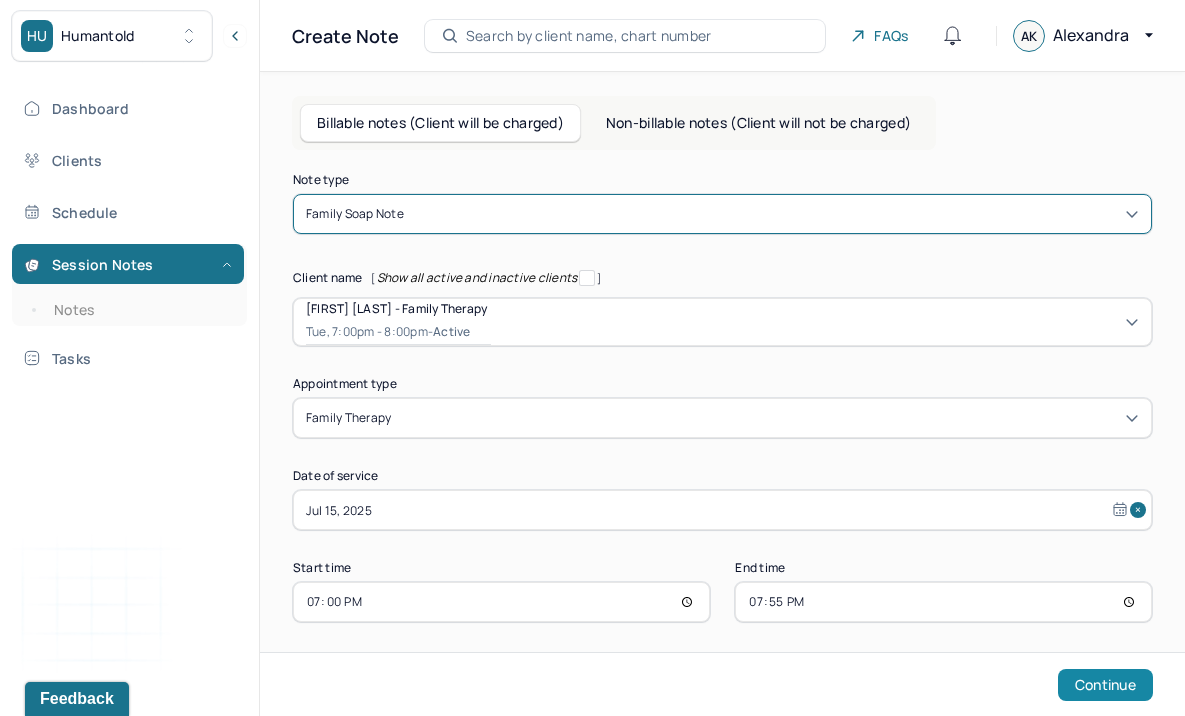 click on "Continue" at bounding box center [1105, 685] 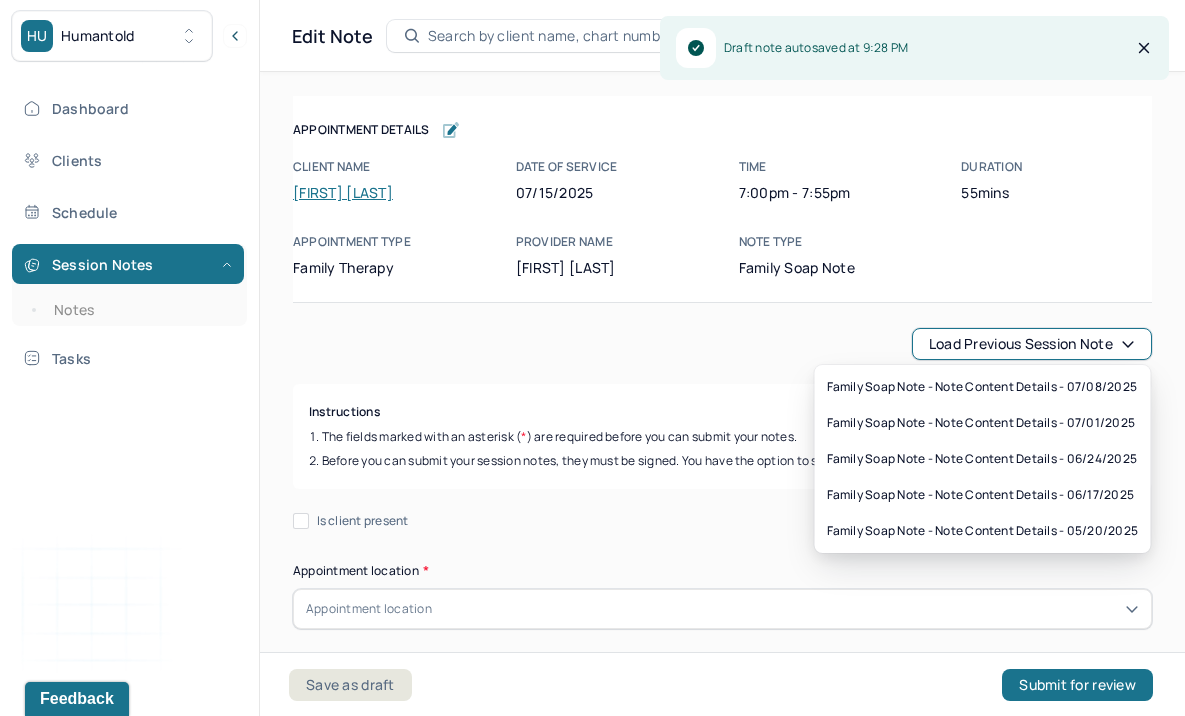 click on "Load previous session note" at bounding box center (1032, 344) 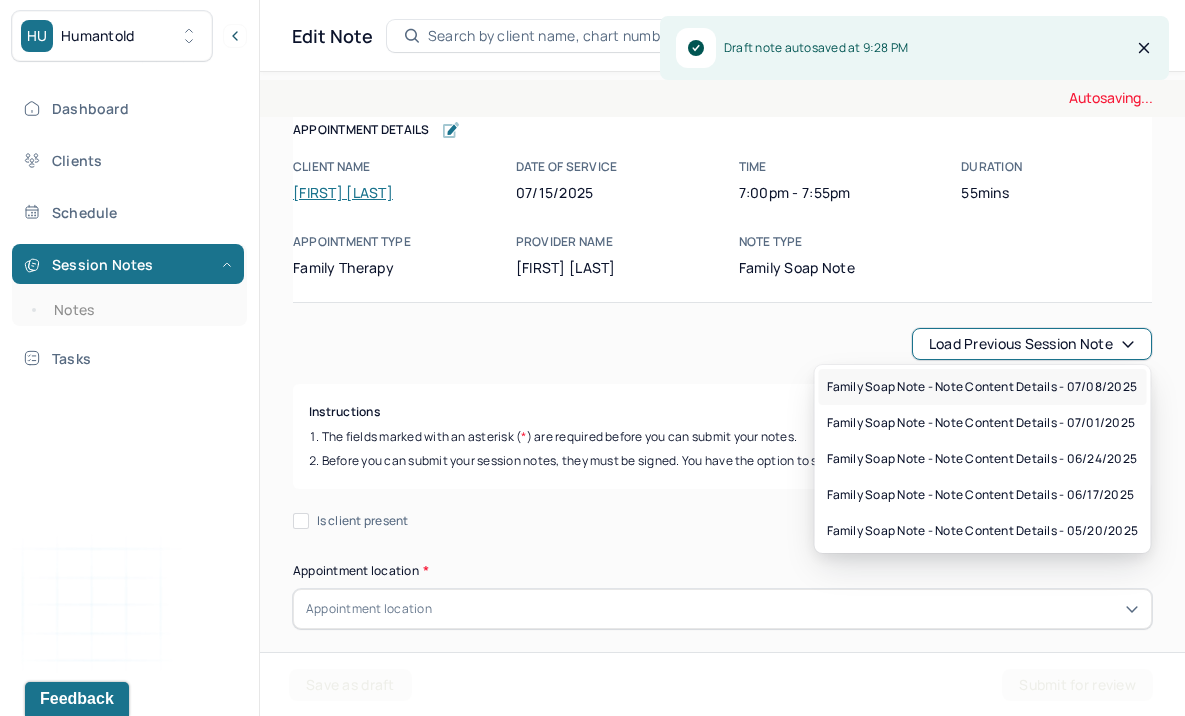 click on "Family soap note   - Note content Details -   07/08/2025" at bounding box center [982, 387] 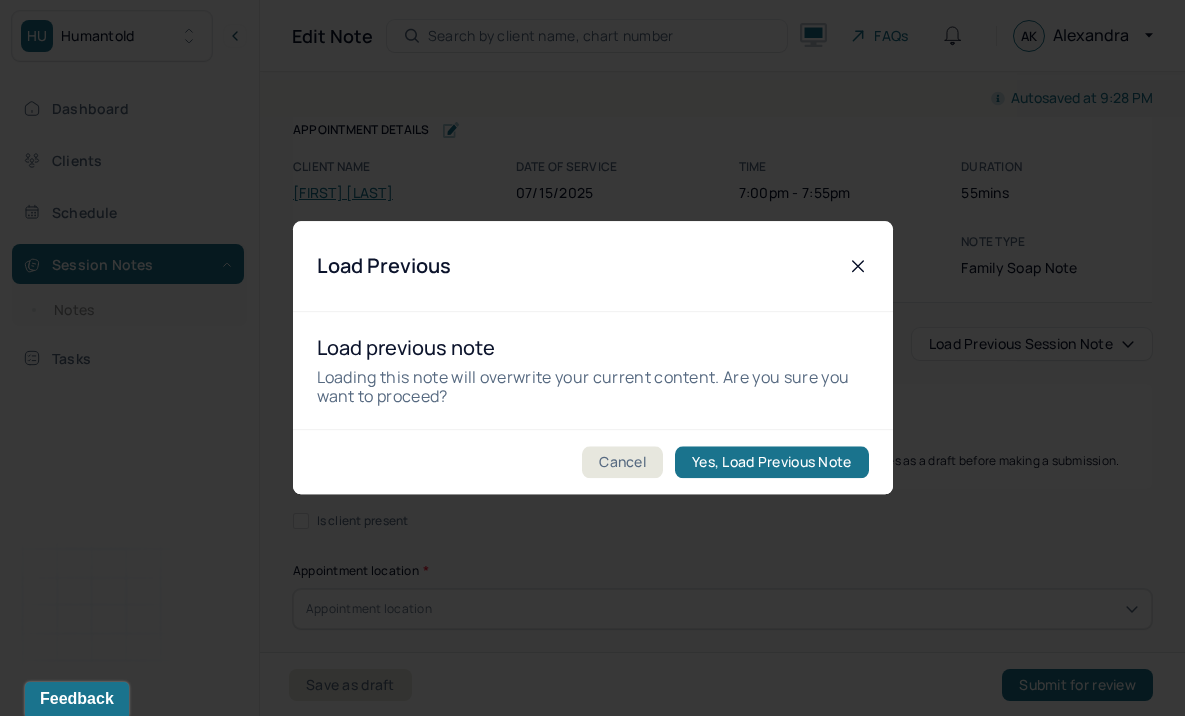 click 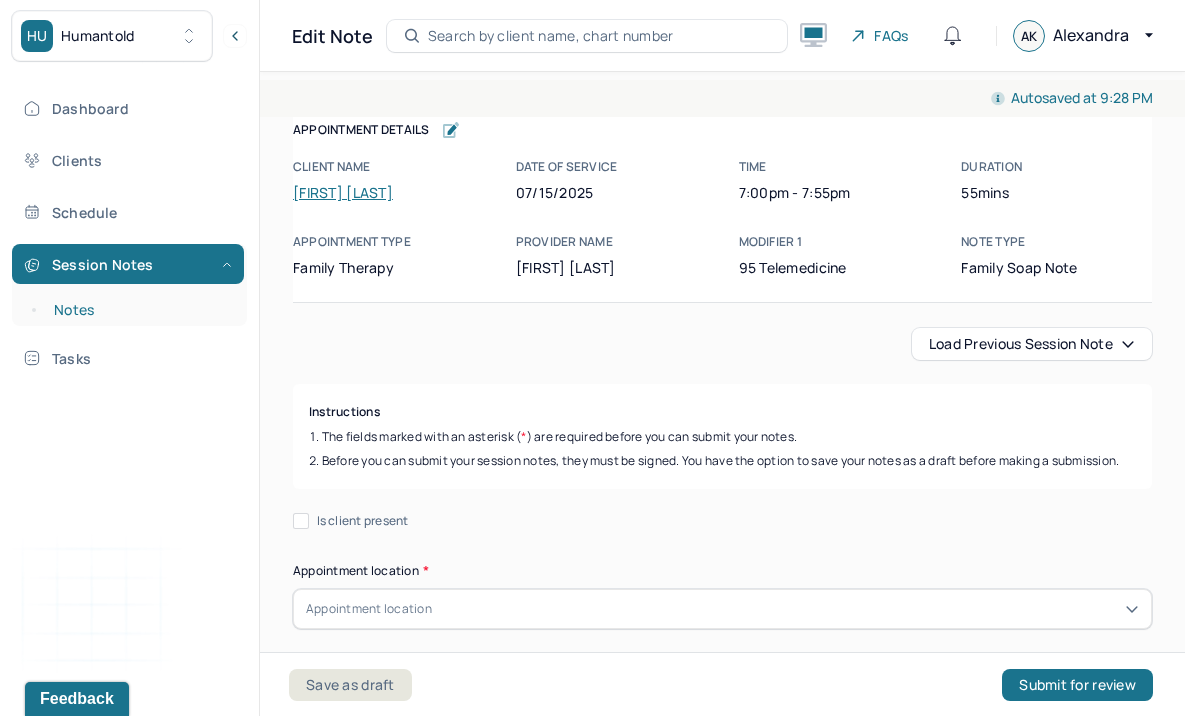 click on "Notes" at bounding box center (139, 310) 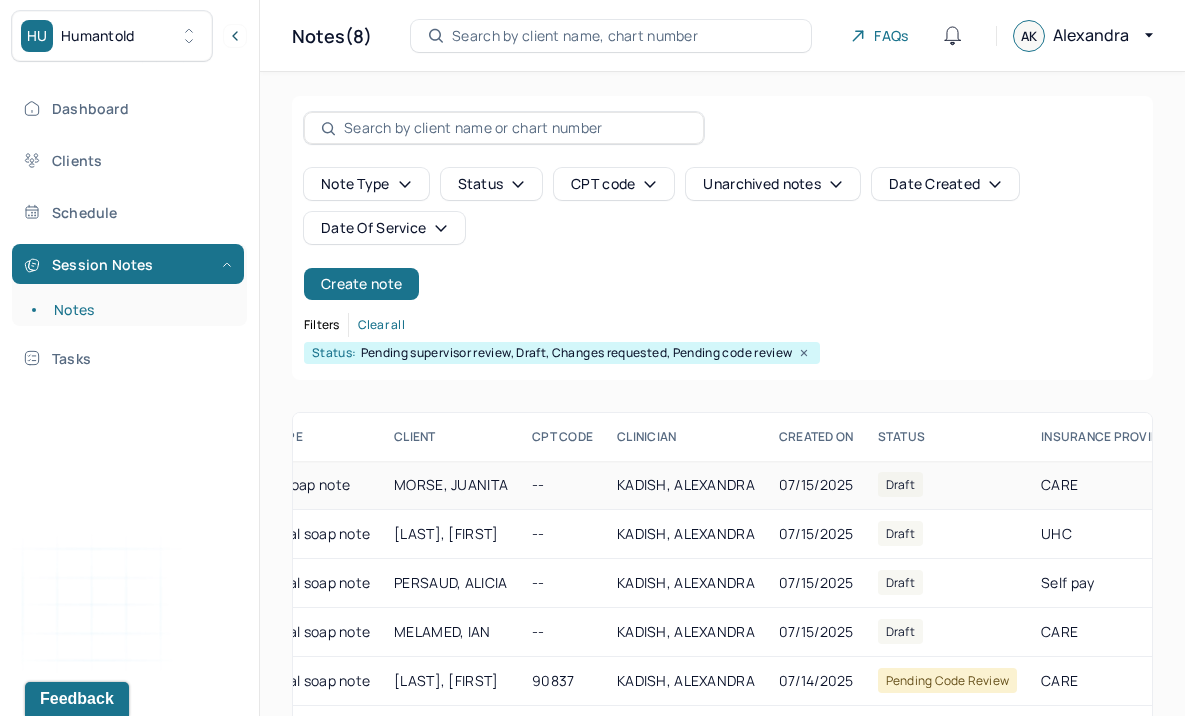 scroll, scrollTop: 0, scrollLeft: 369, axis: horizontal 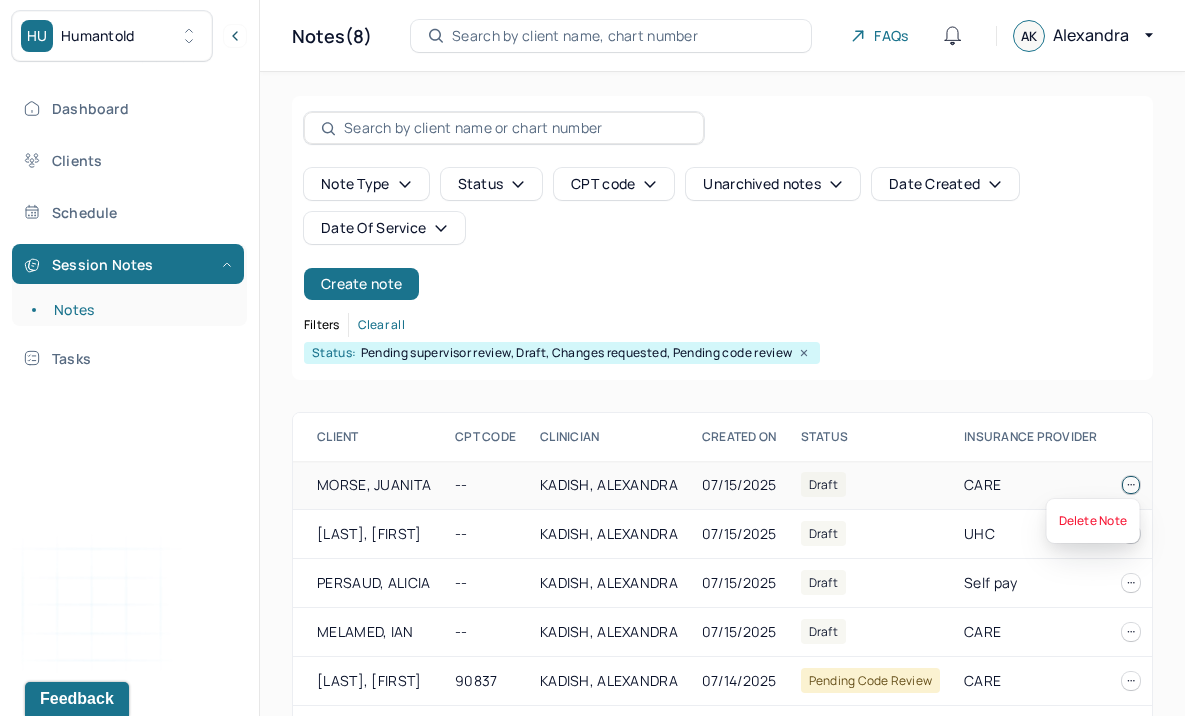 click at bounding box center (1131, 485) 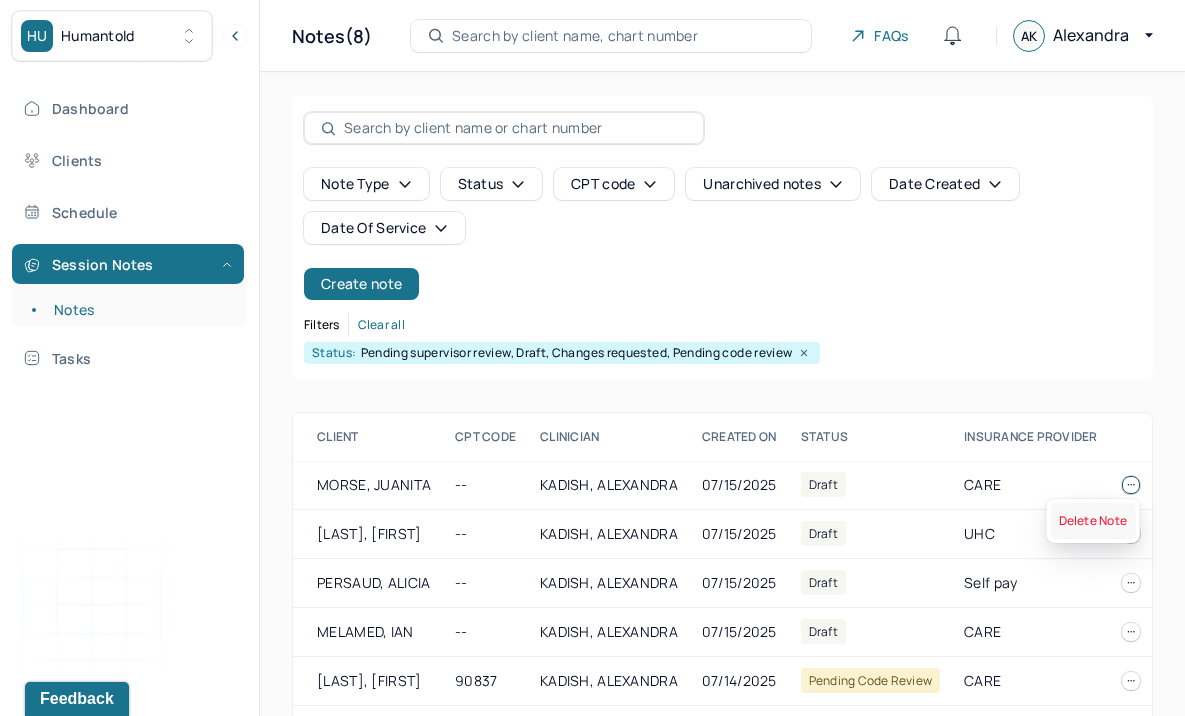 click on "Delete Note" at bounding box center [1093, 521] 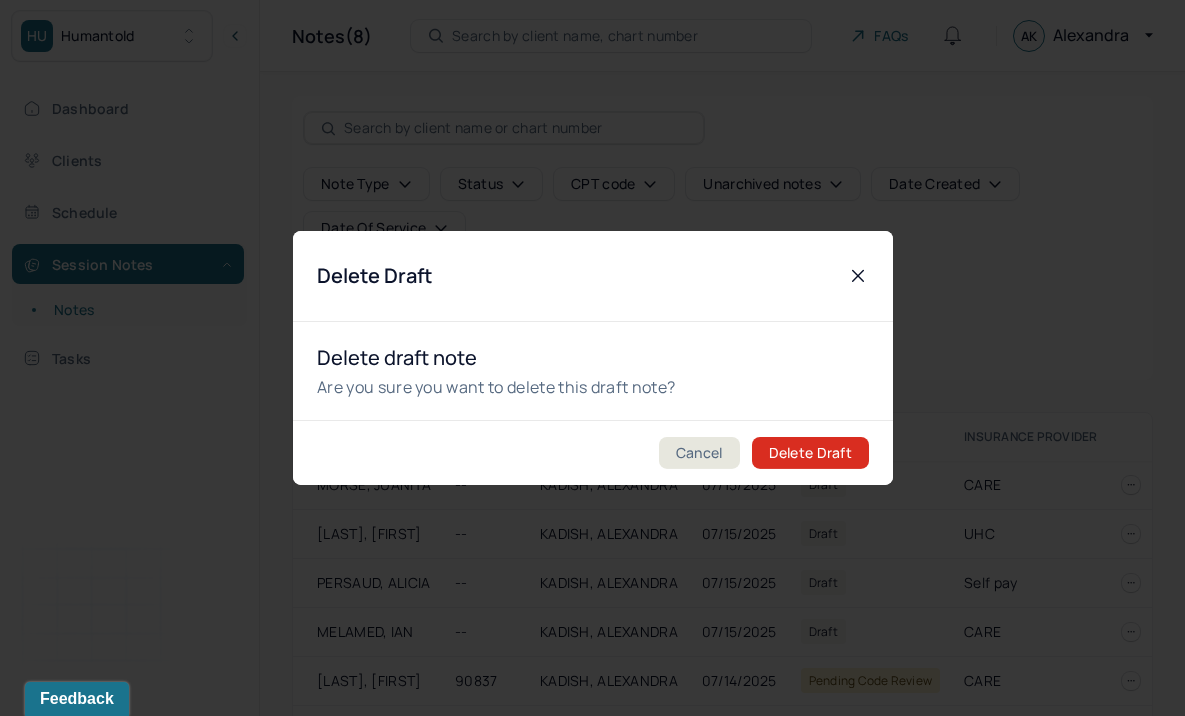 click on "Delete Draft" at bounding box center [809, 453] 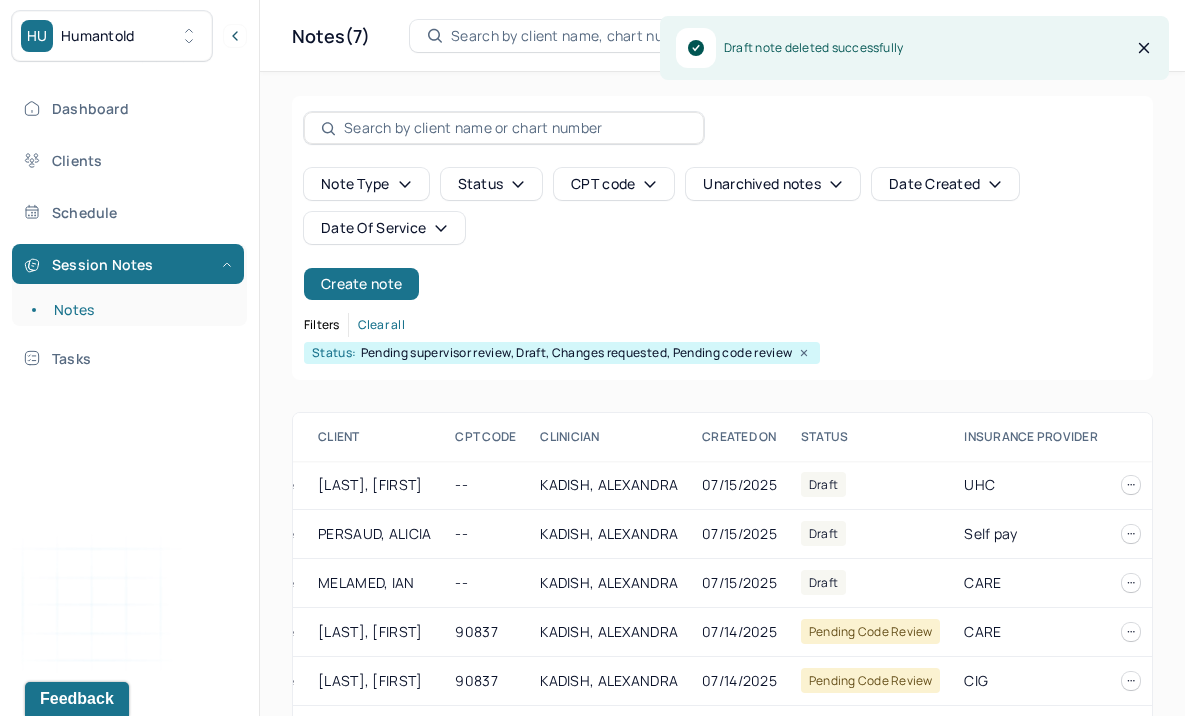 scroll, scrollTop: 1, scrollLeft: 0, axis: vertical 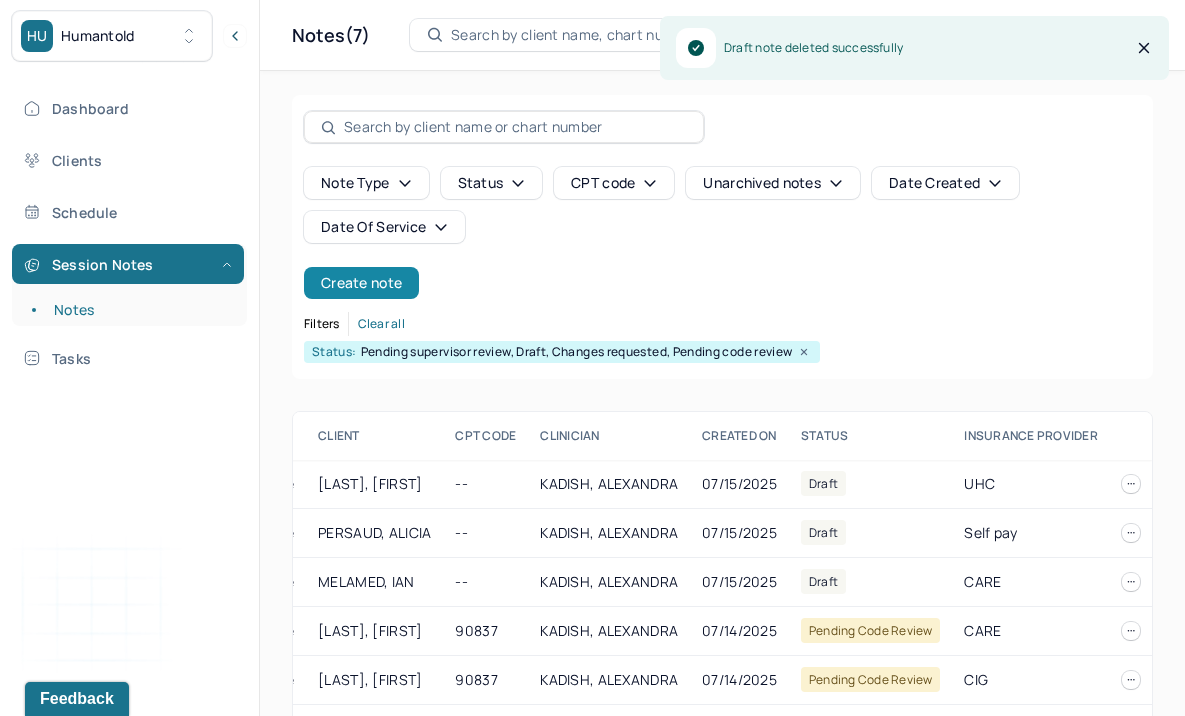 click on "Create note" at bounding box center (361, 283) 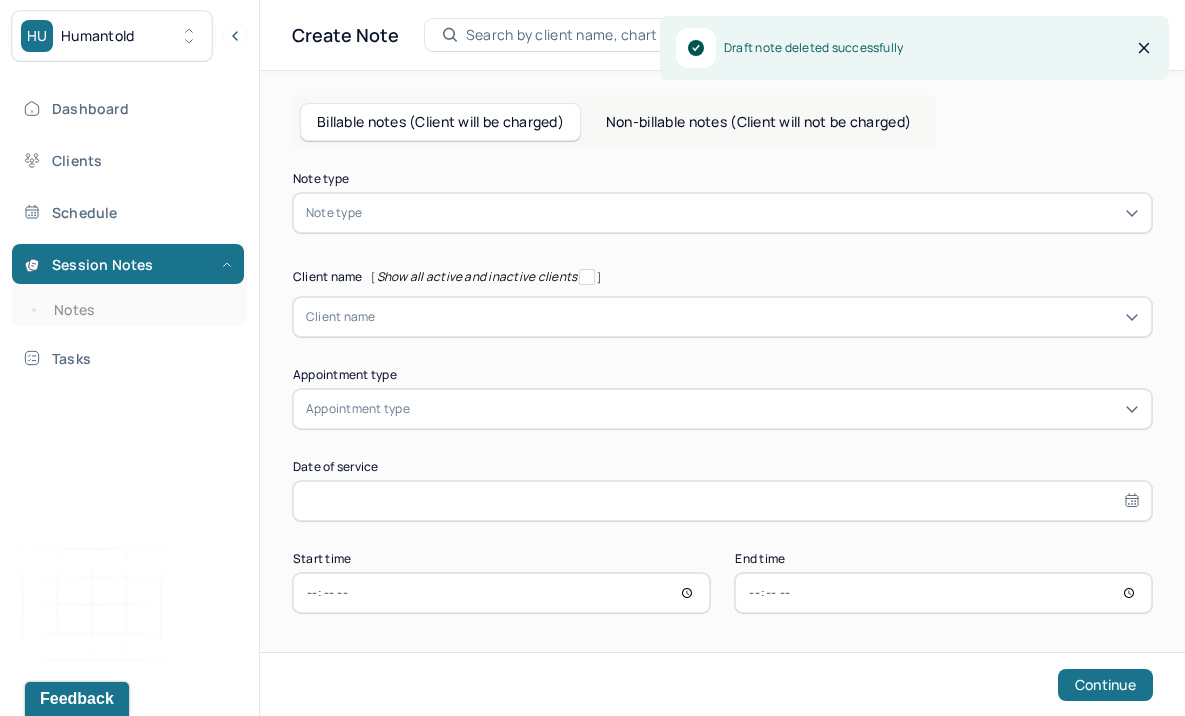 scroll, scrollTop: 0, scrollLeft: 0, axis: both 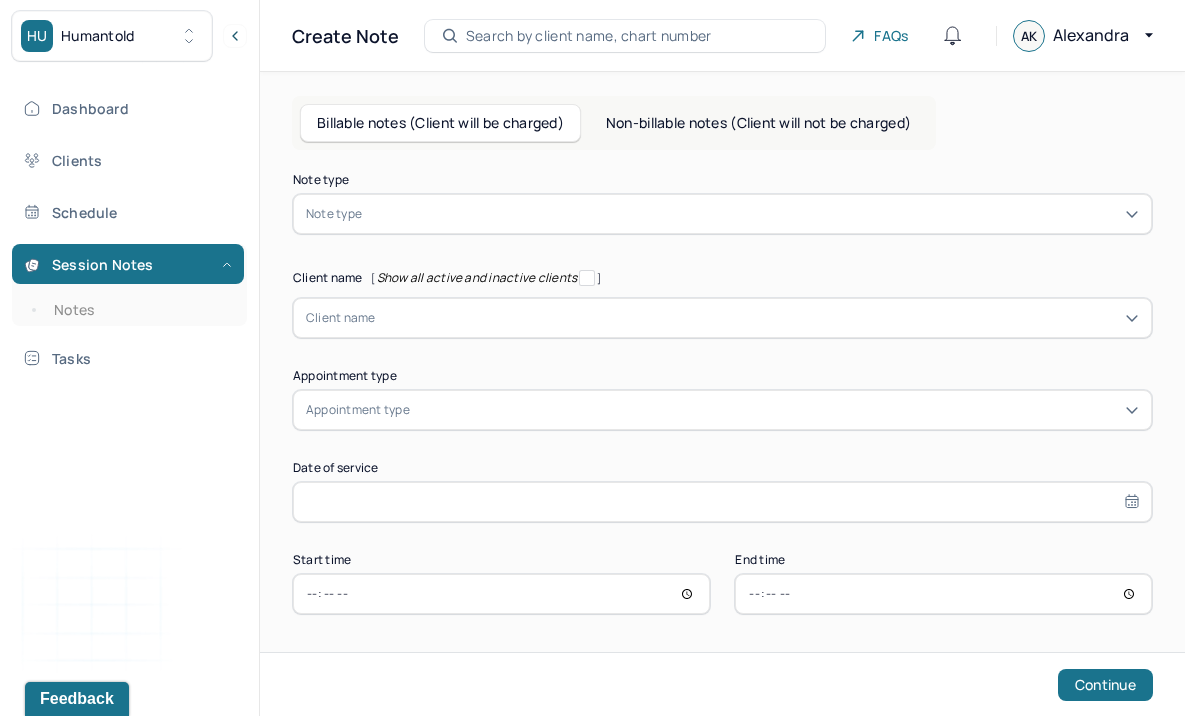 click at bounding box center (752, 214) 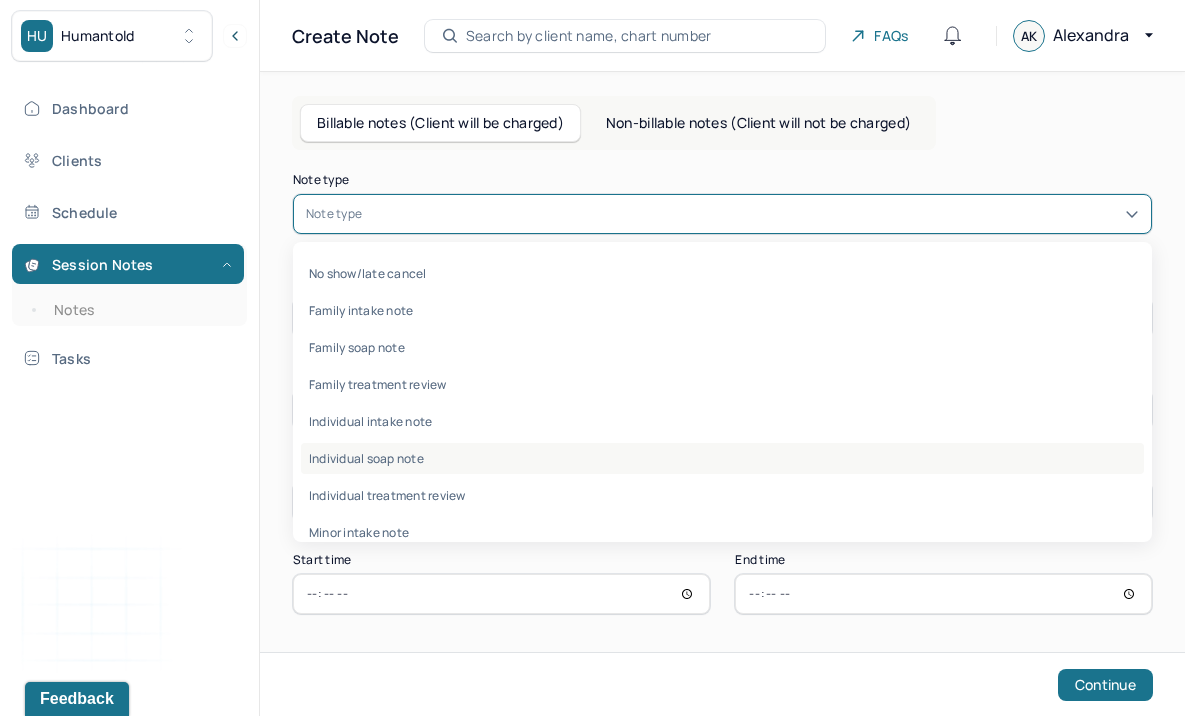 click on "Individual soap note" at bounding box center [722, 458] 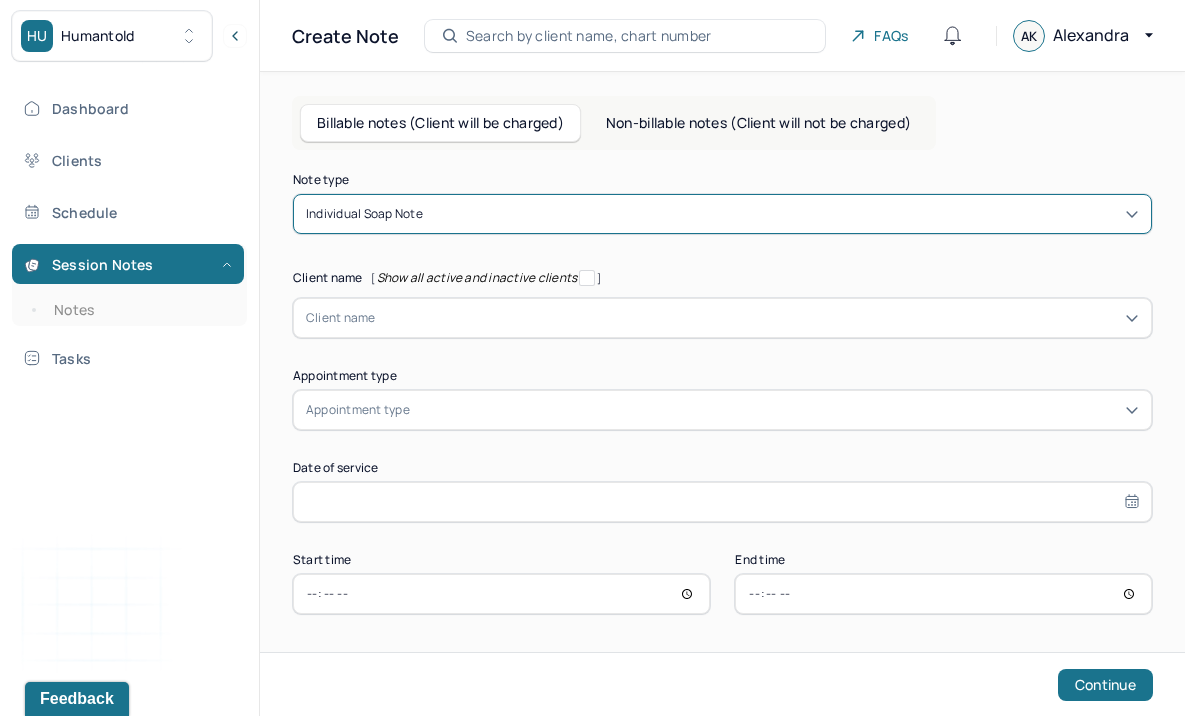 click on "Client name" at bounding box center [341, 318] 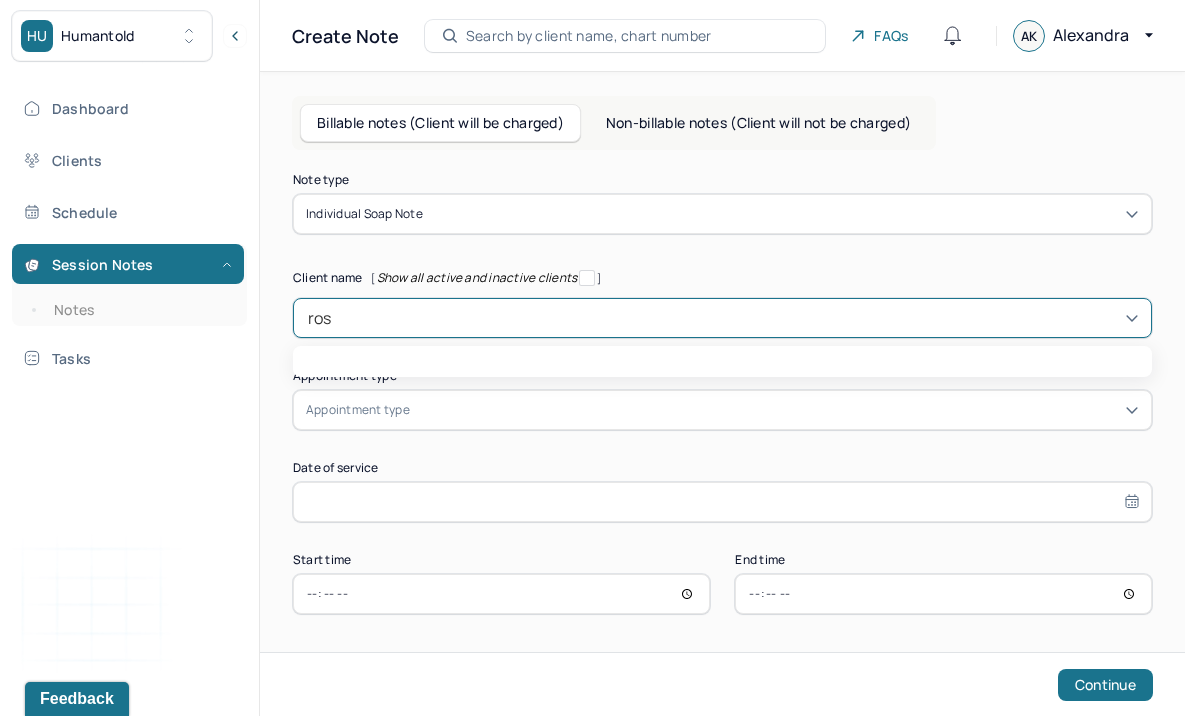 type on "[FIRST]" 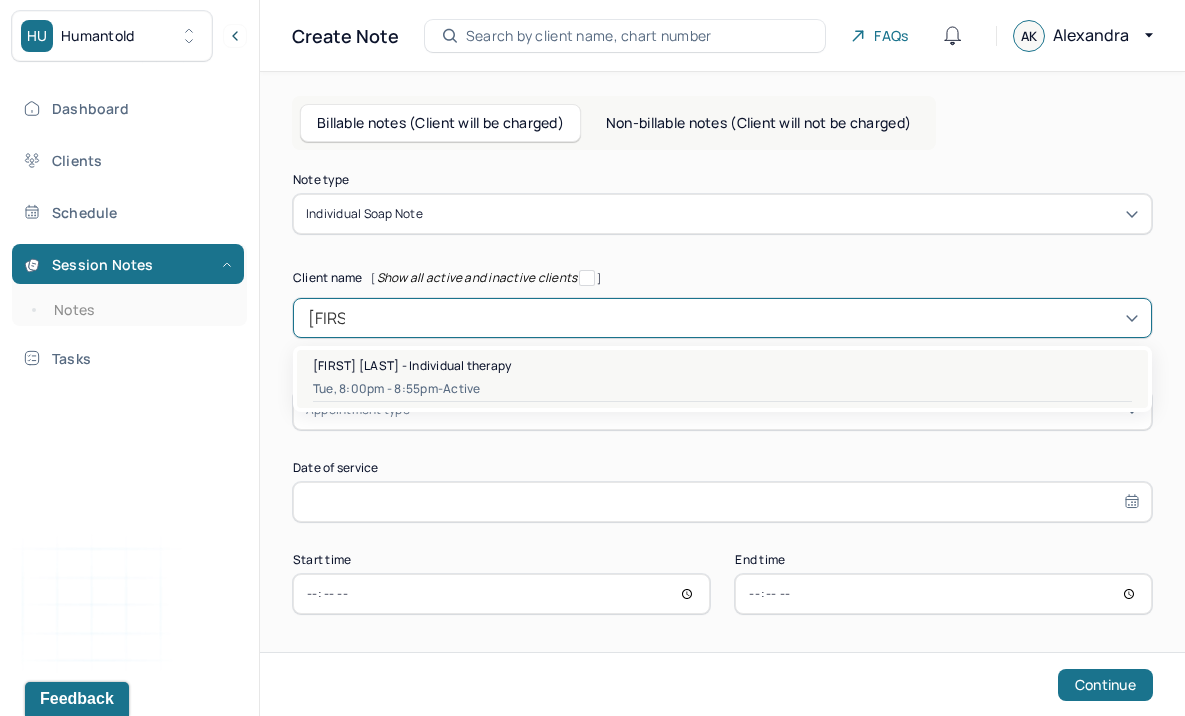 click on "[DAY_OF_WEEK], [TIME] - active" at bounding box center [722, 389] 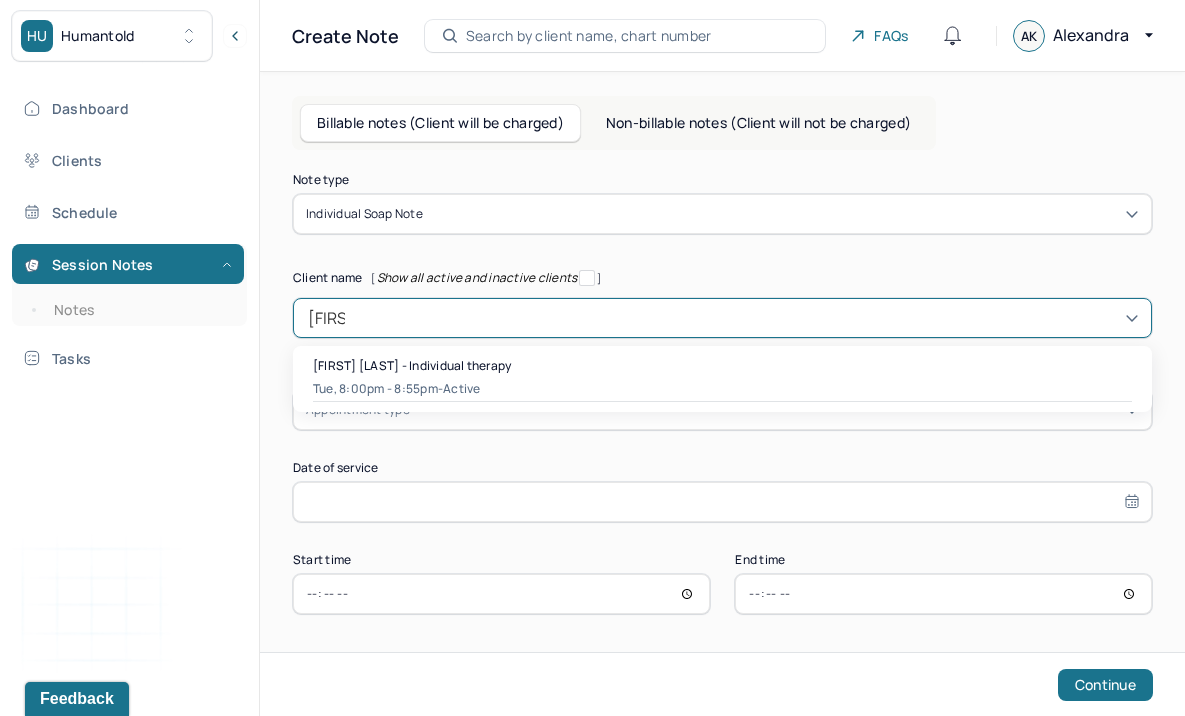 type 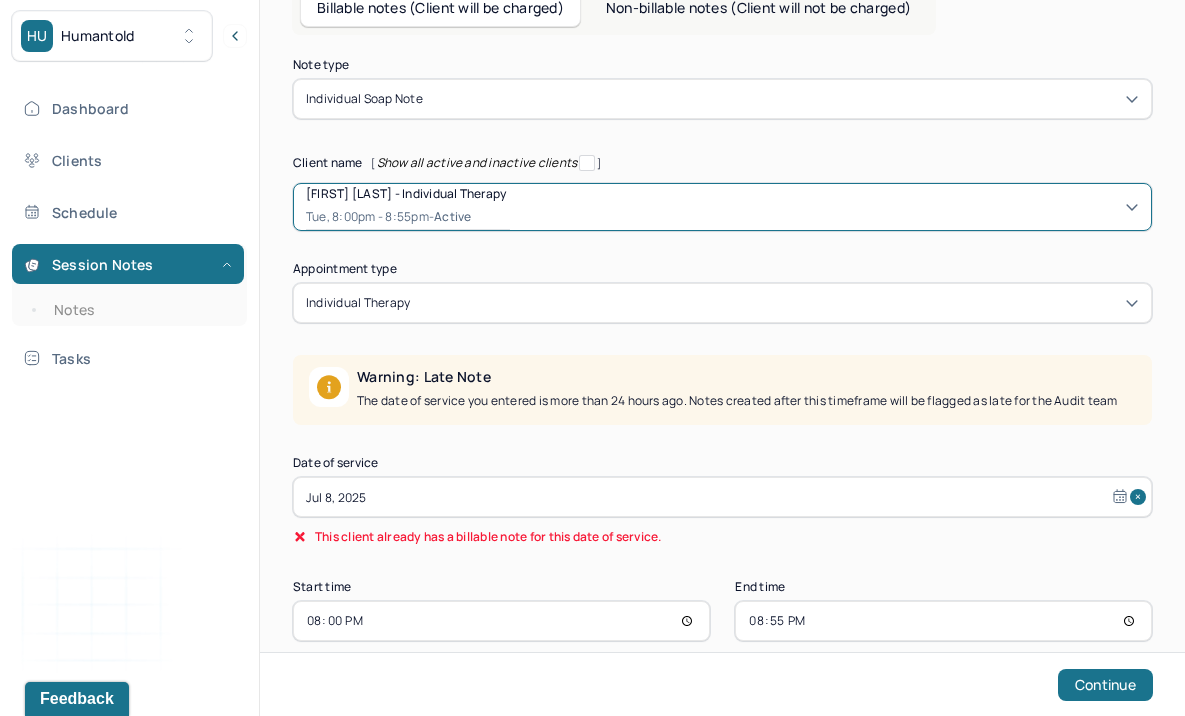 scroll, scrollTop: 122, scrollLeft: 0, axis: vertical 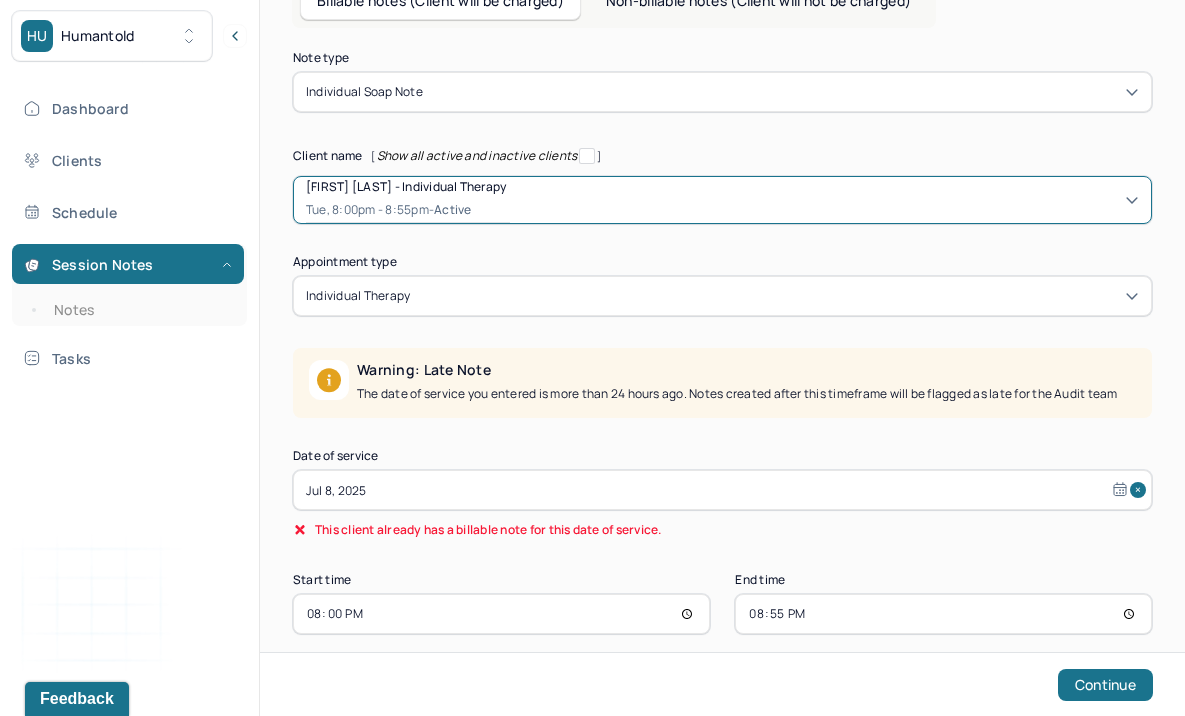 click on "Jul 8, 2025" at bounding box center (722, 490) 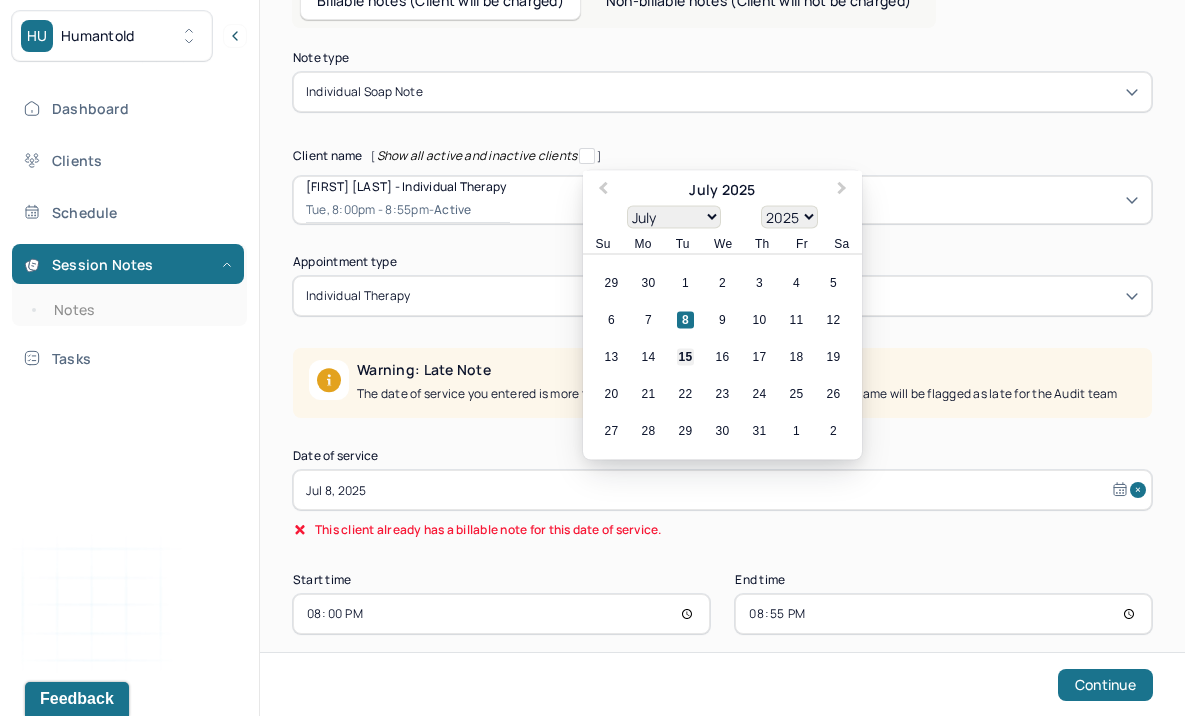 click on "15" at bounding box center (685, 357) 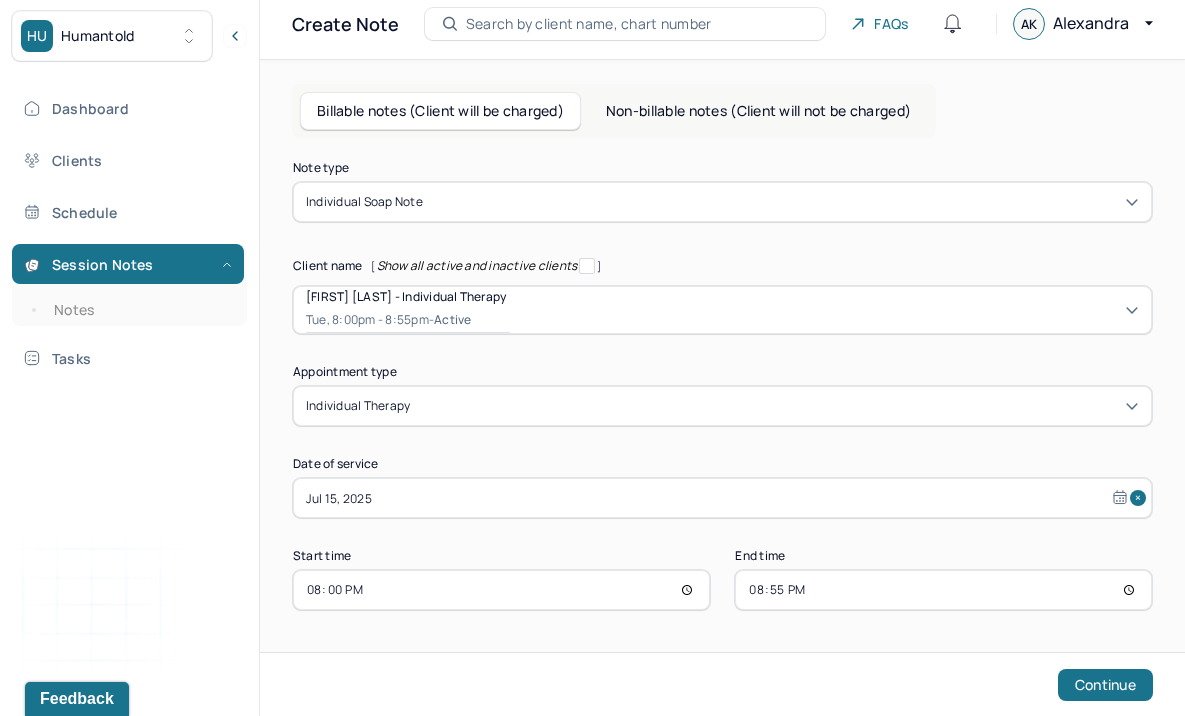 scroll, scrollTop: 11, scrollLeft: 0, axis: vertical 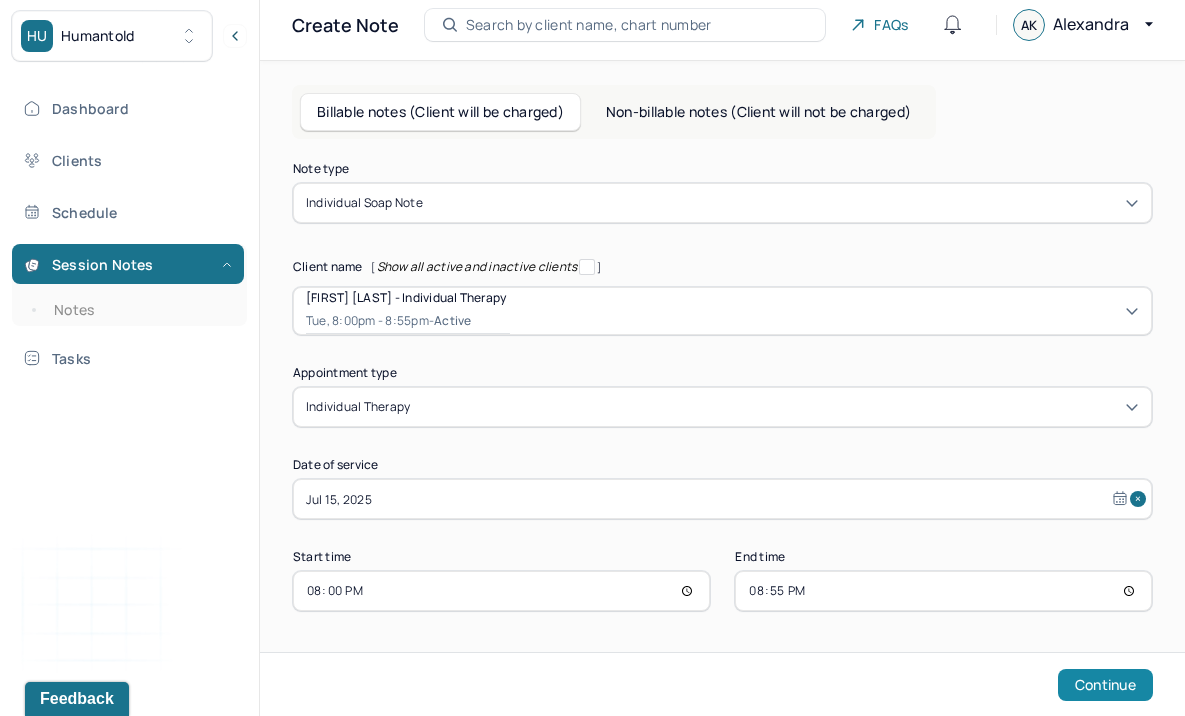 click on "Continue" at bounding box center (1105, 685) 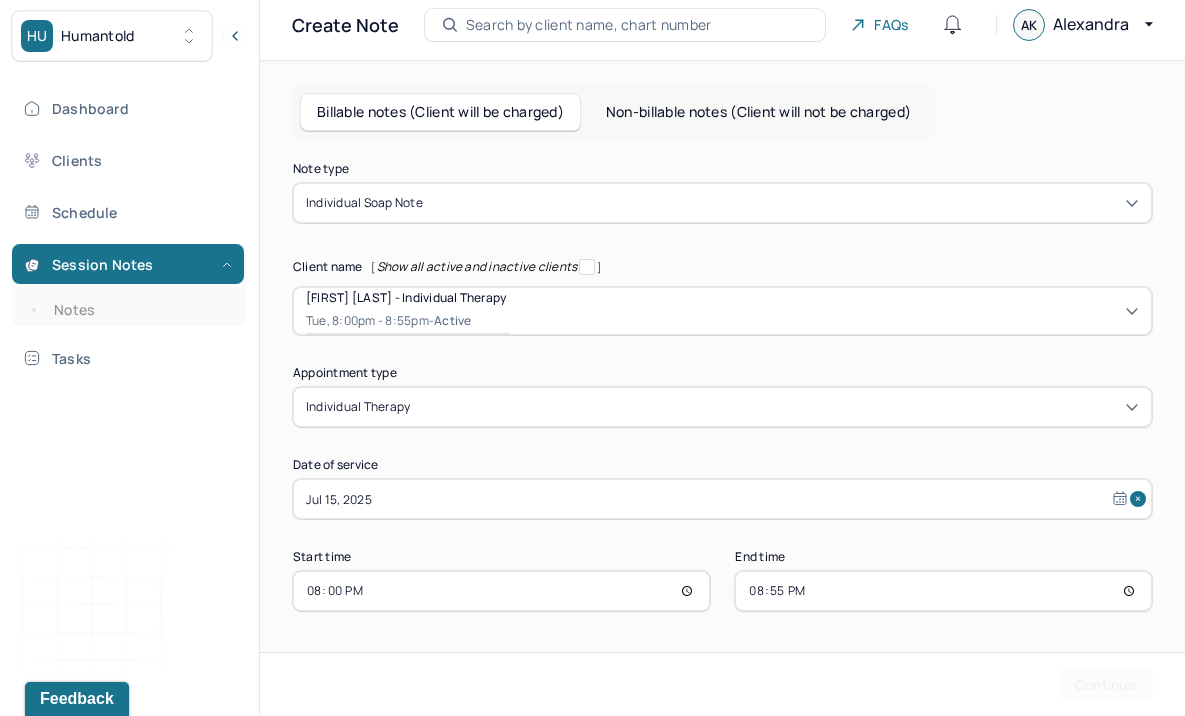scroll, scrollTop: 0, scrollLeft: 0, axis: both 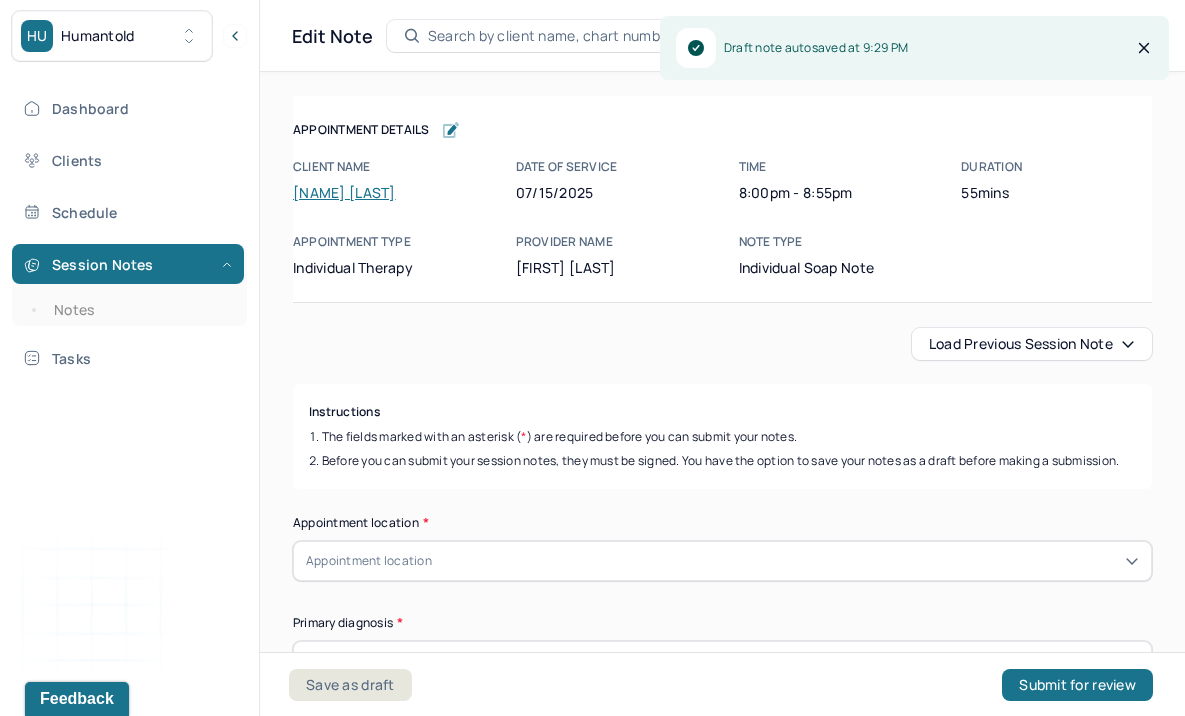 click on "Load previous session note" at bounding box center (1032, 344) 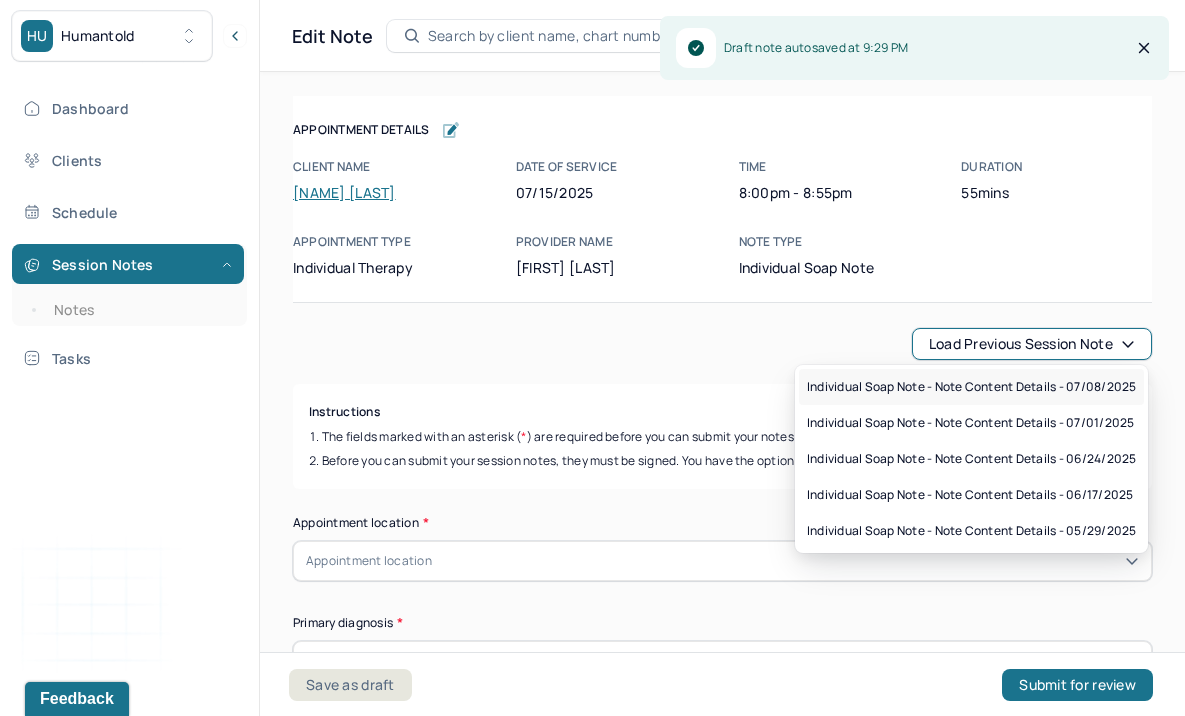 click on "Individual soap note   - Note content Details -   07/08/2025" at bounding box center [971, 387] 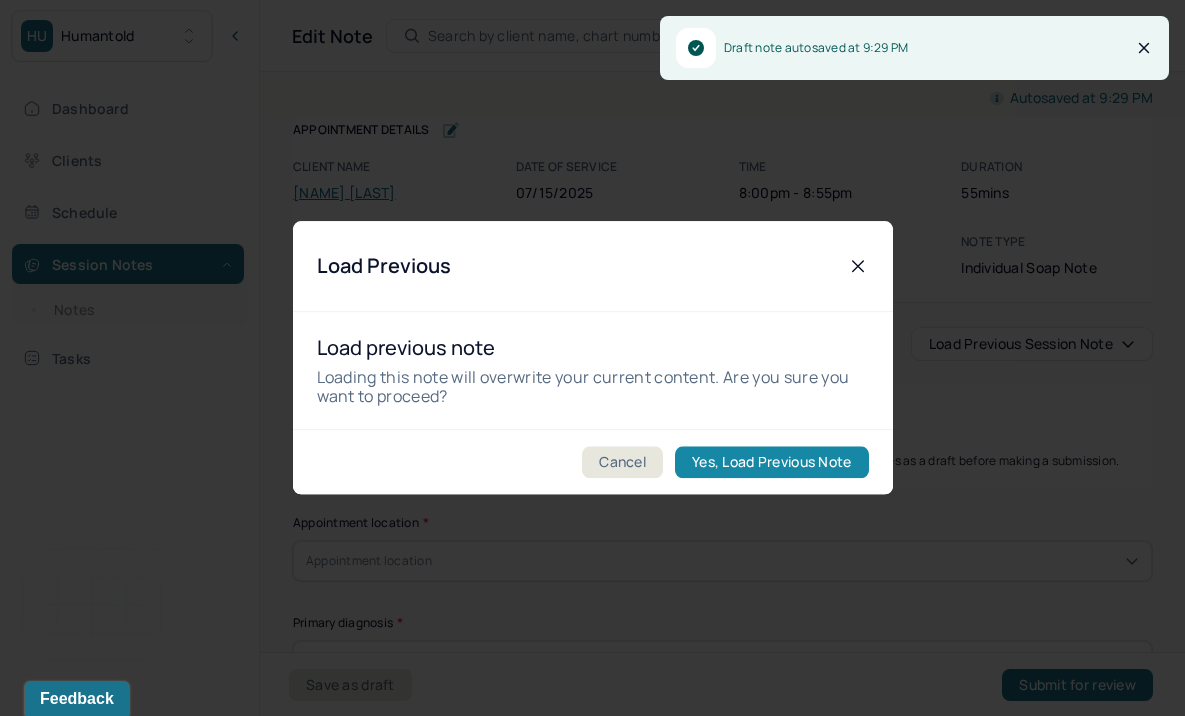 click on "Yes, Load Previous Note" at bounding box center (771, 463) 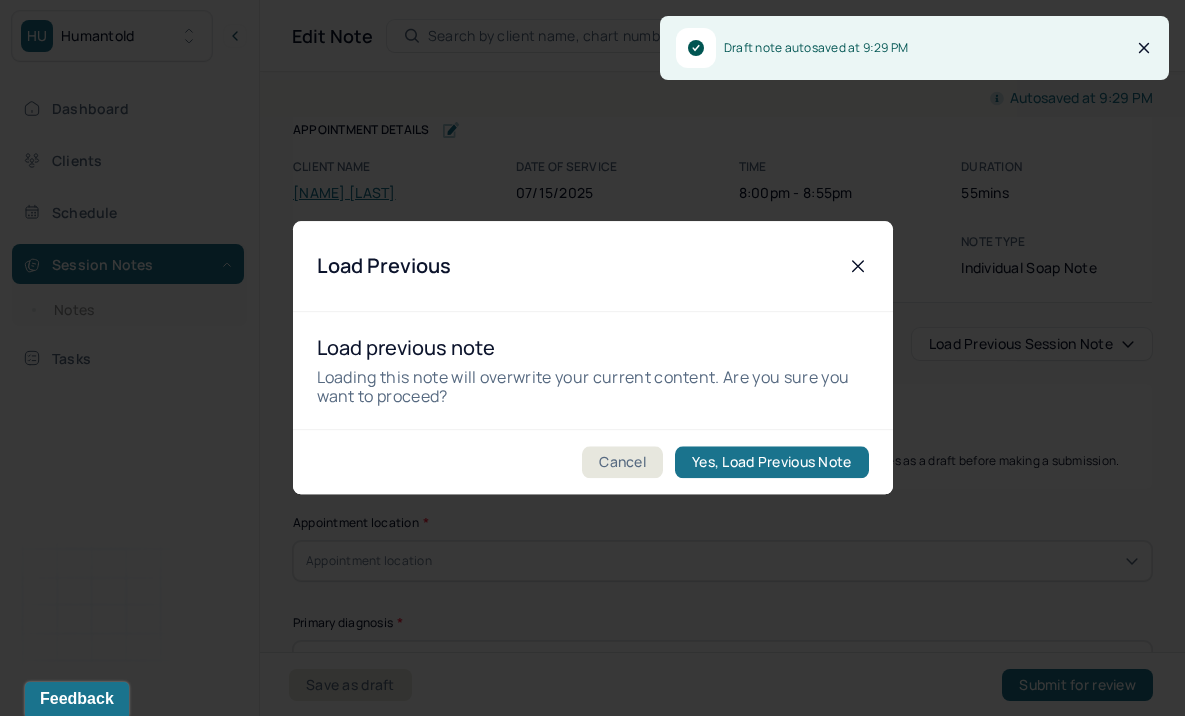 type on "The client reported experiencing stress, anxiety, and feelings of overwhelm. She remained fully engaged throughout the session, communicated her thoughts clearly, and maintained steady eye contact." 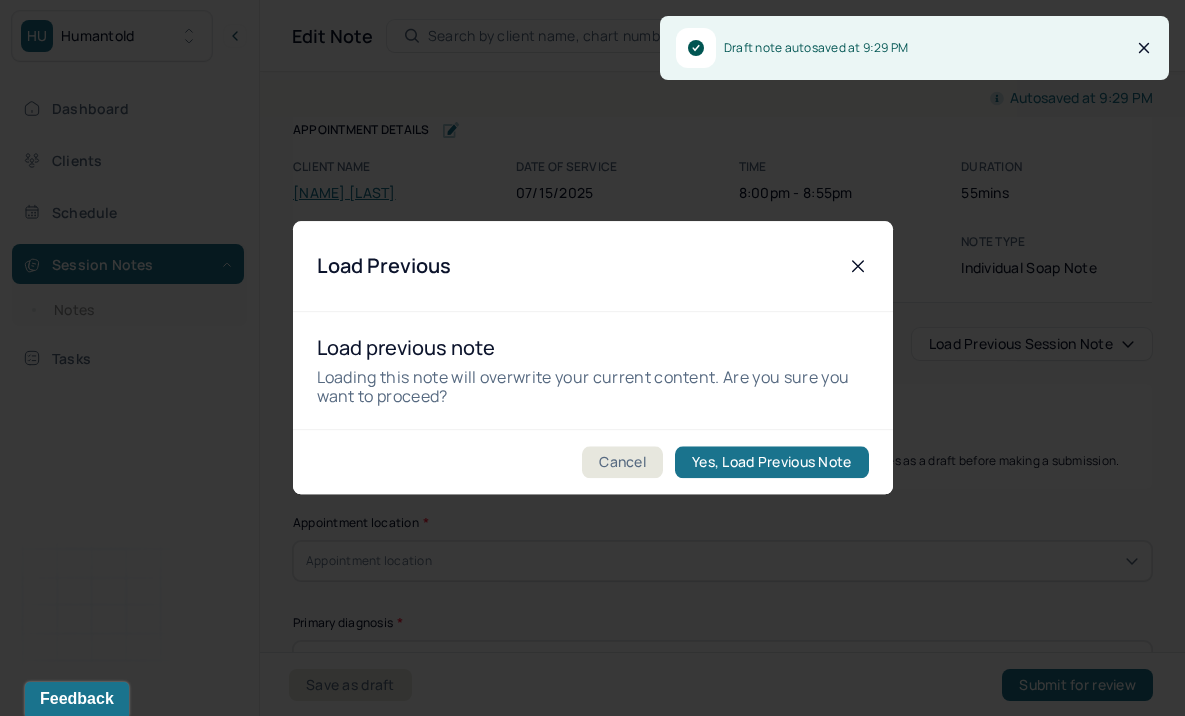 type on "None." 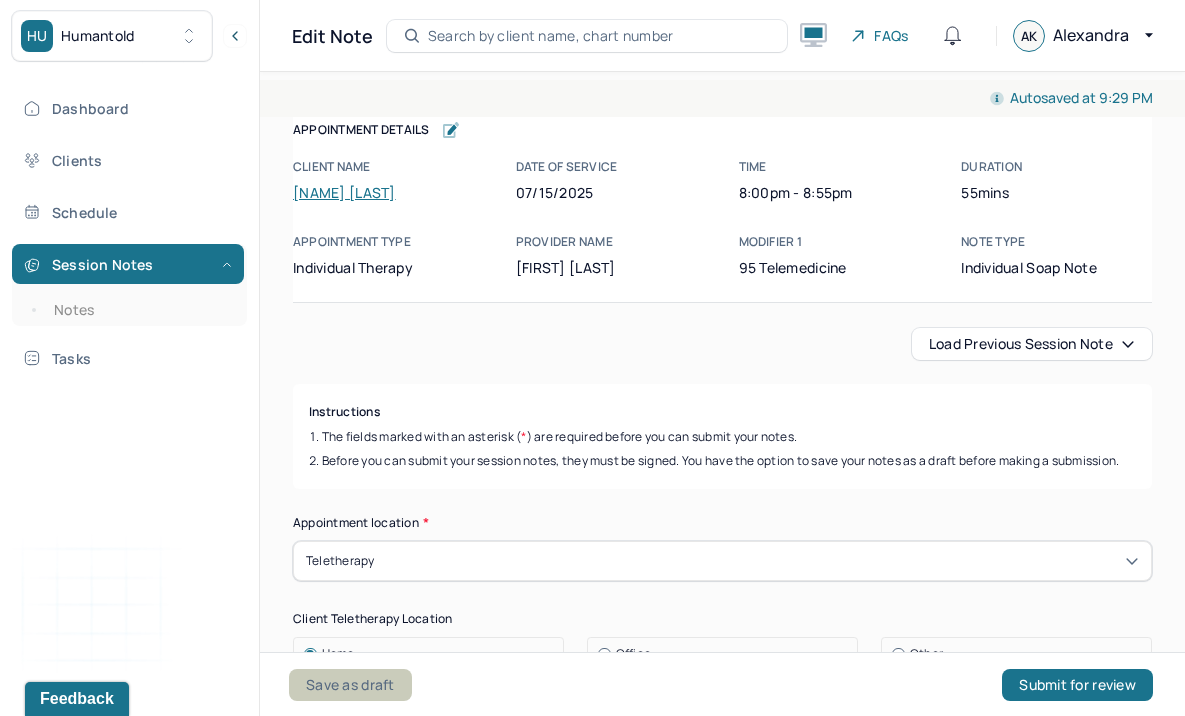 click on "Save as draft" at bounding box center [350, 685] 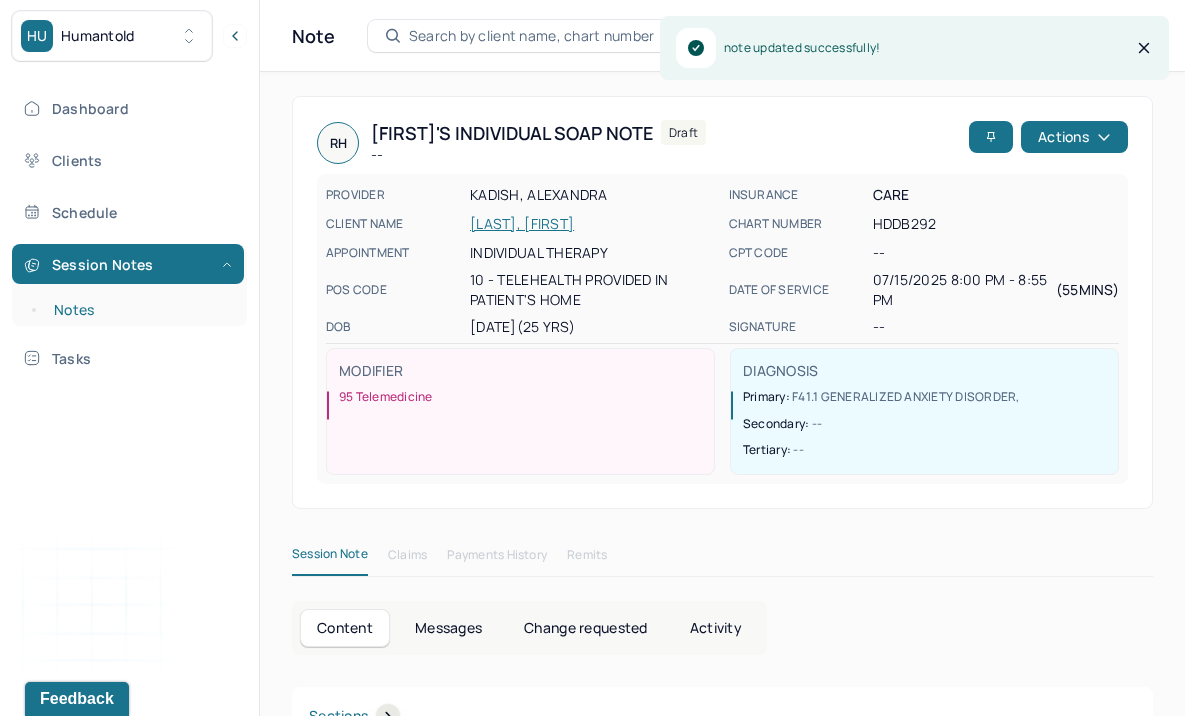 click on "Notes" at bounding box center [139, 310] 